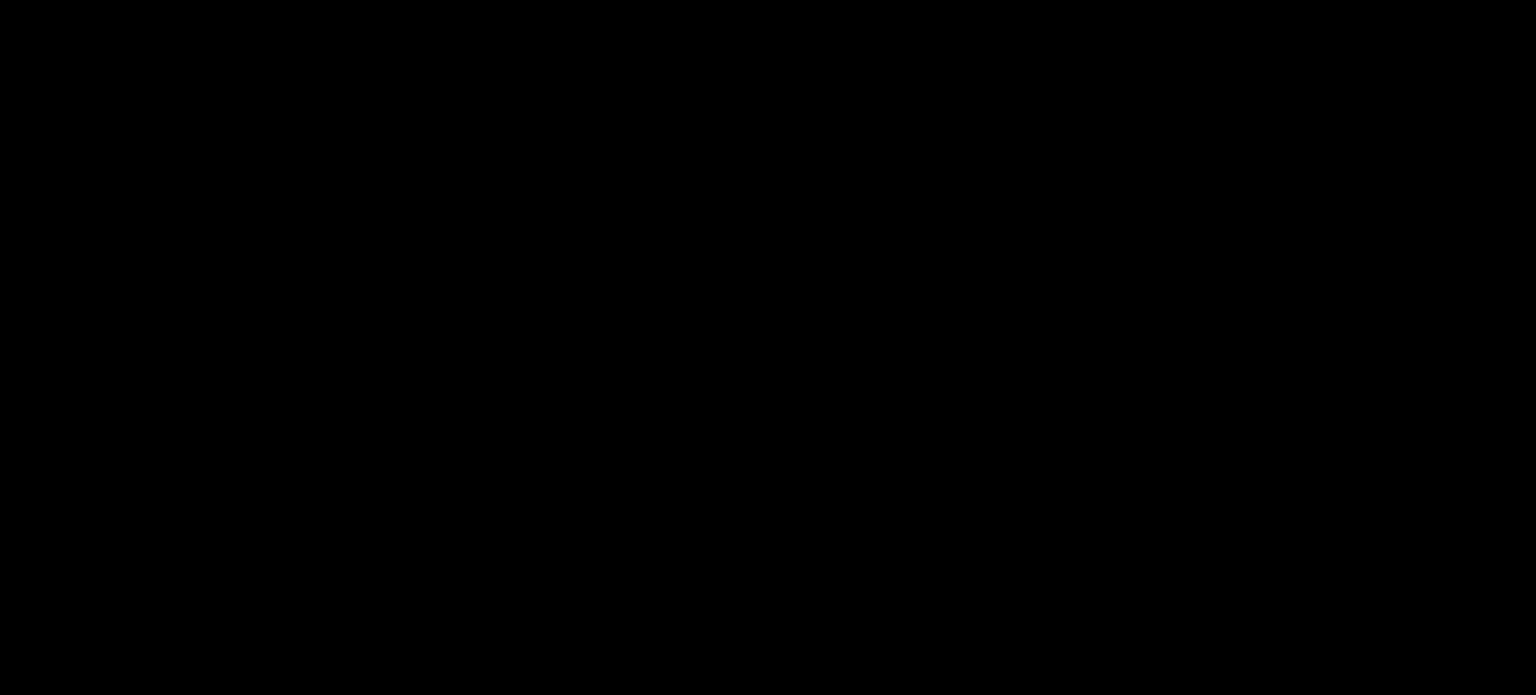 scroll, scrollTop: 0, scrollLeft: 0, axis: both 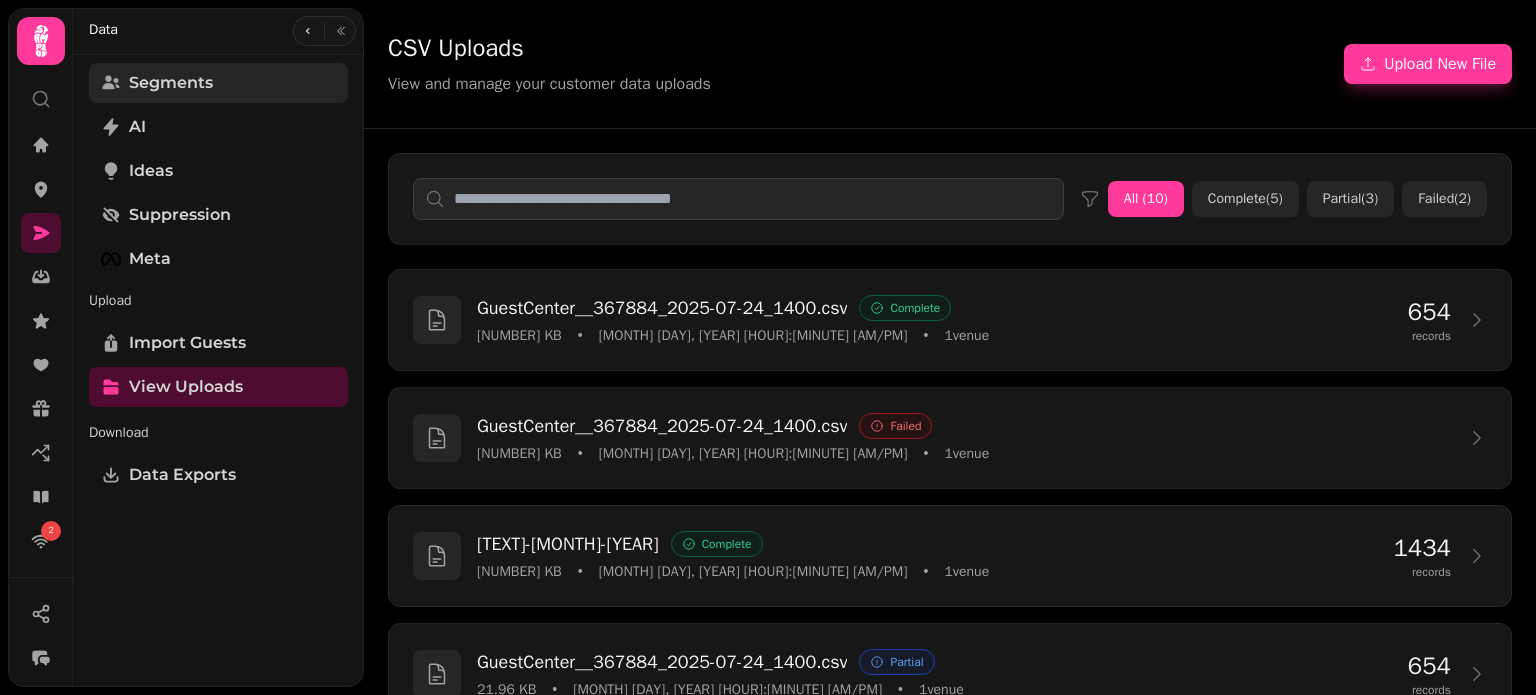 click on "Segments" at bounding box center [218, 83] 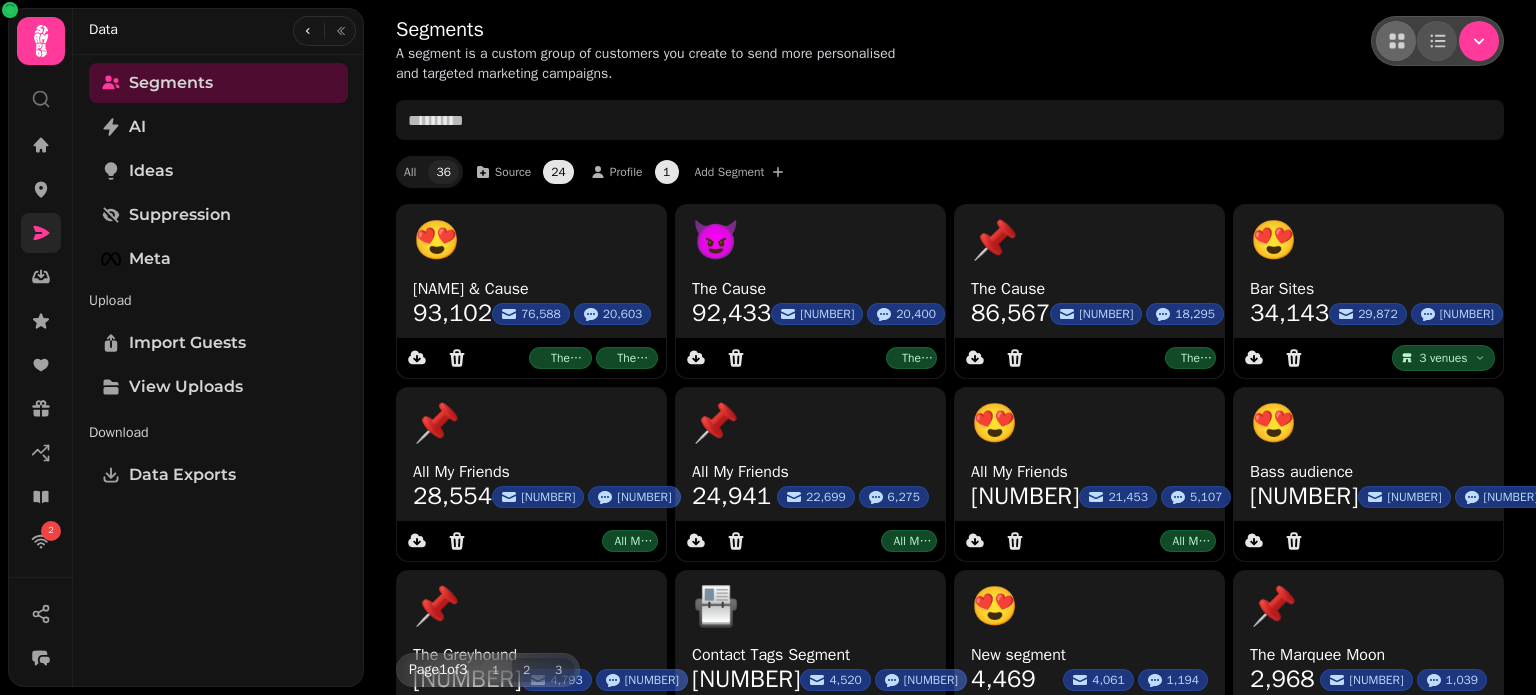 click at bounding box center [41, 233] 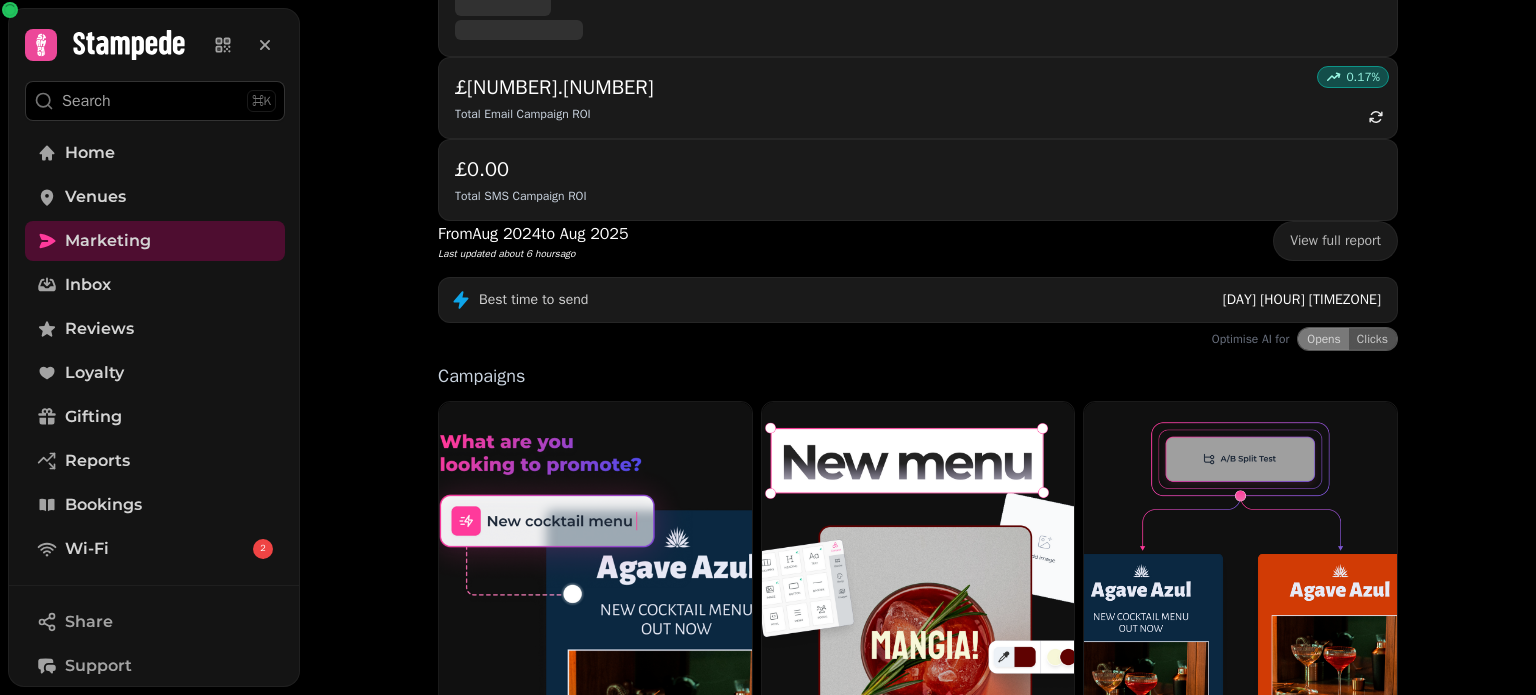 scroll, scrollTop: 300, scrollLeft: 0, axis: vertical 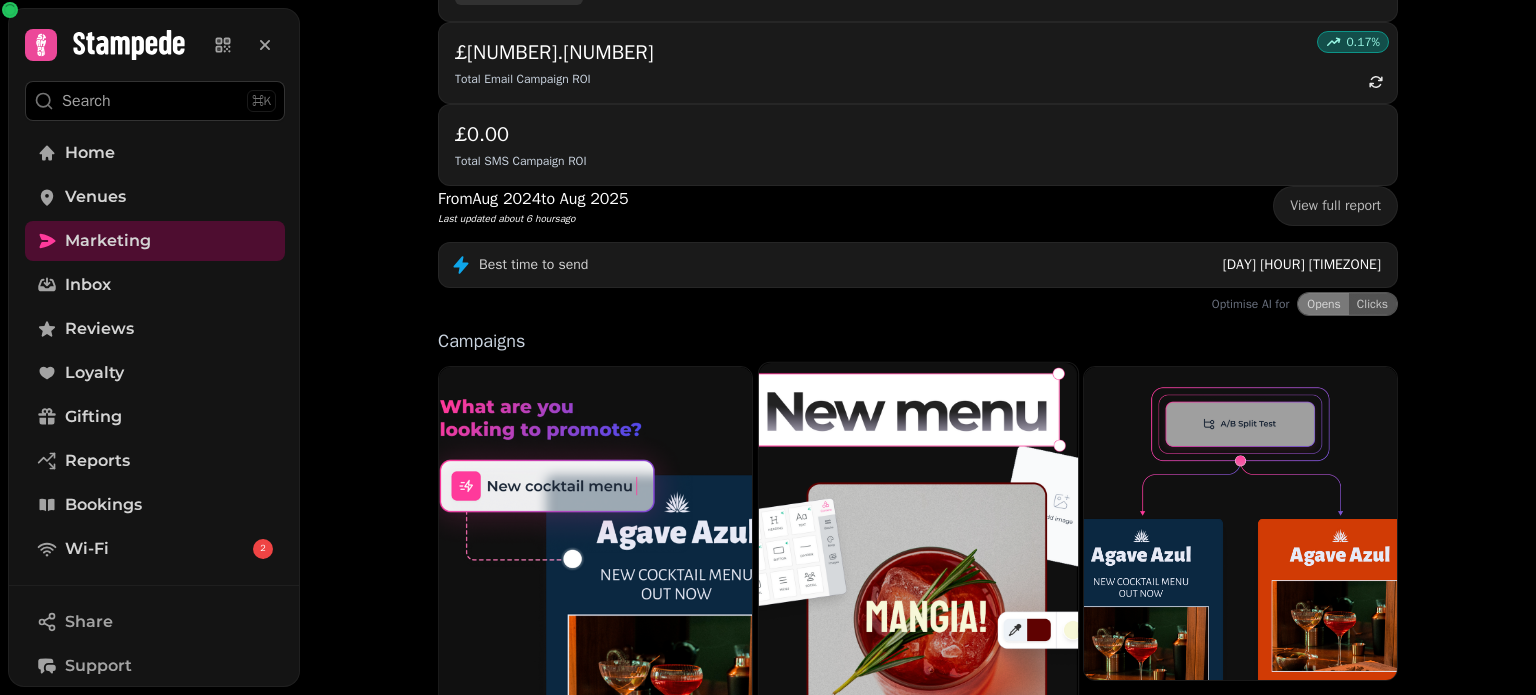click at bounding box center [918, 549] 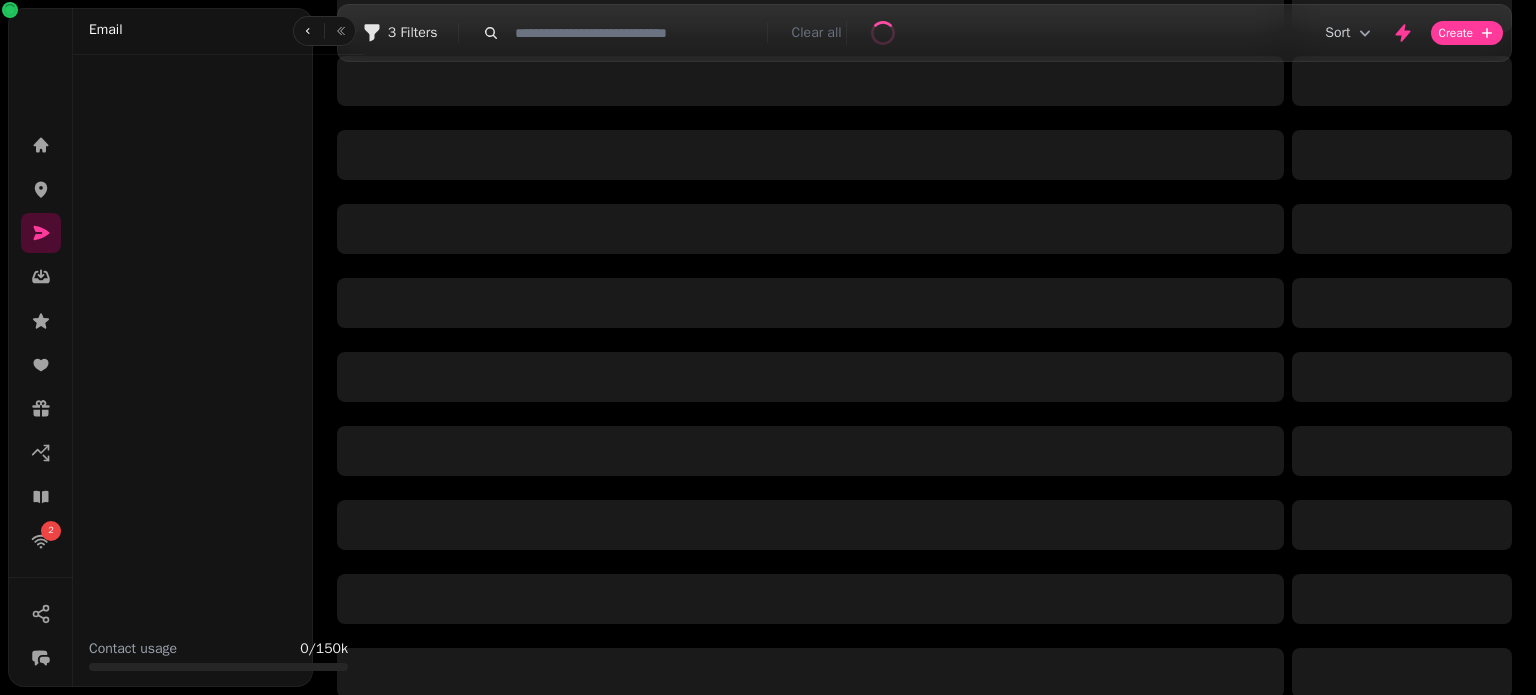 scroll, scrollTop: 0, scrollLeft: 0, axis: both 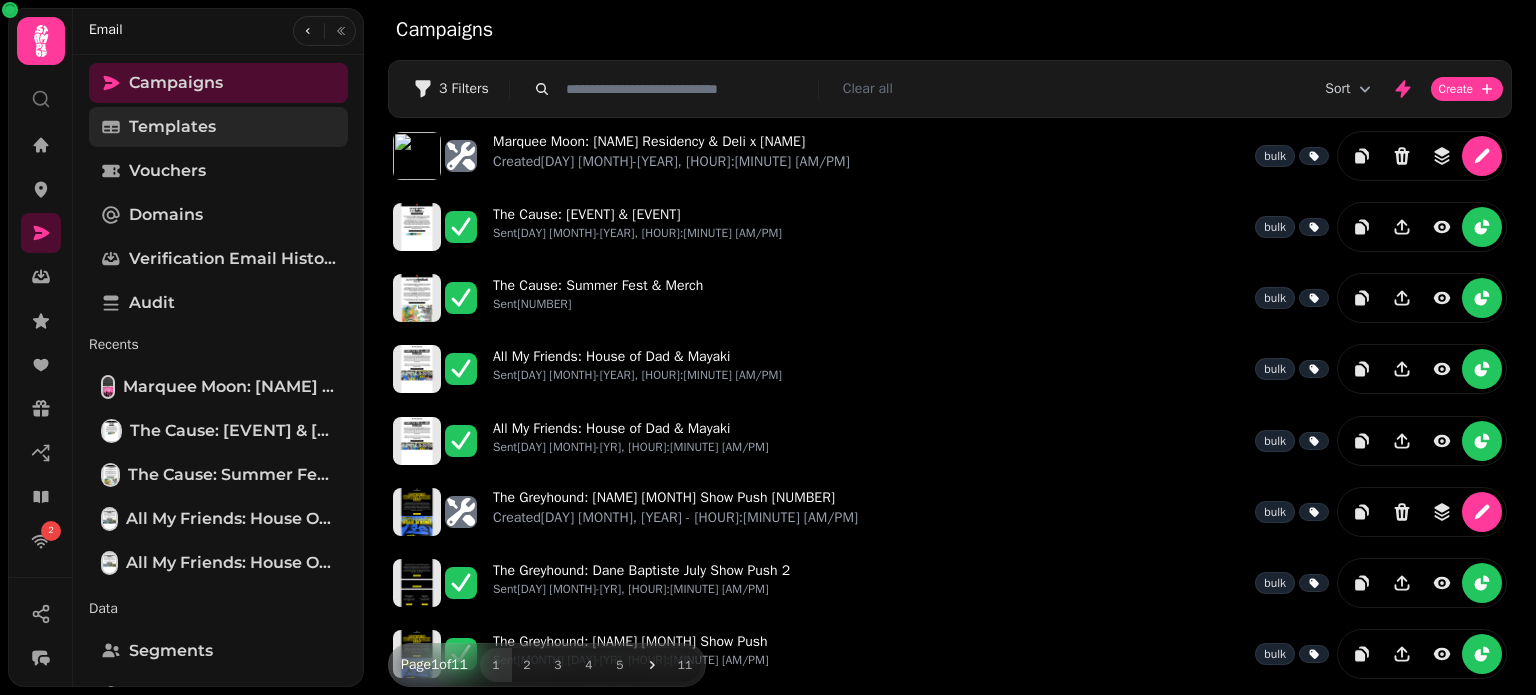 click on "Templates" at bounding box center [172, 127] 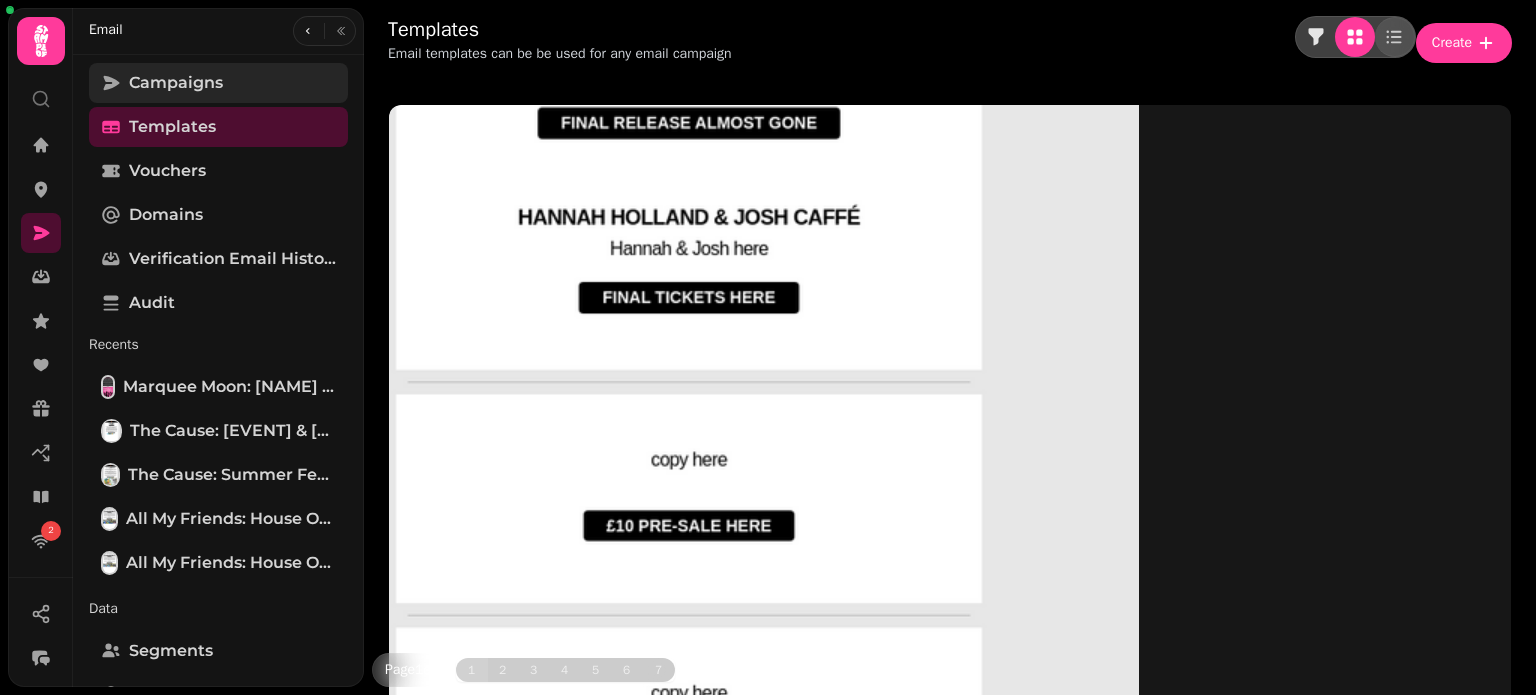 click on "Campaigns" at bounding box center (176, 83) 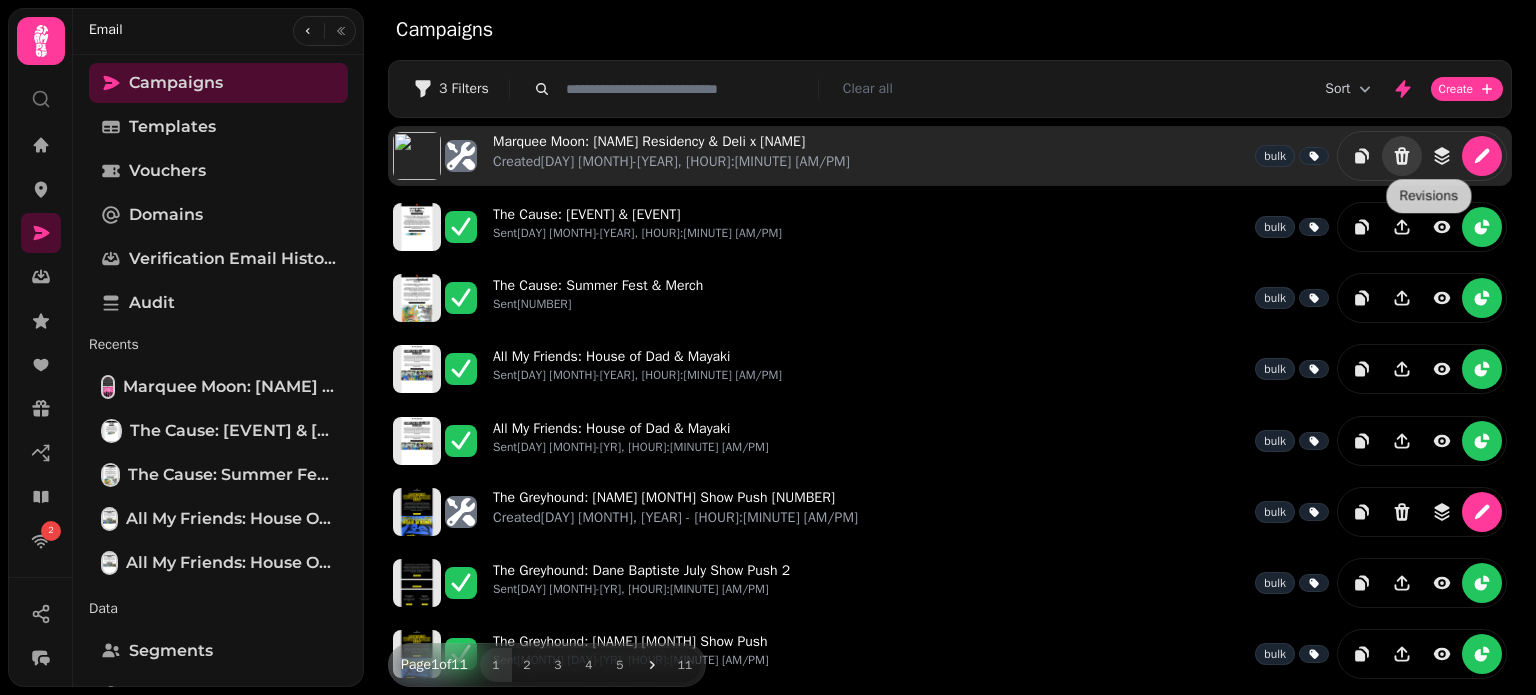 click 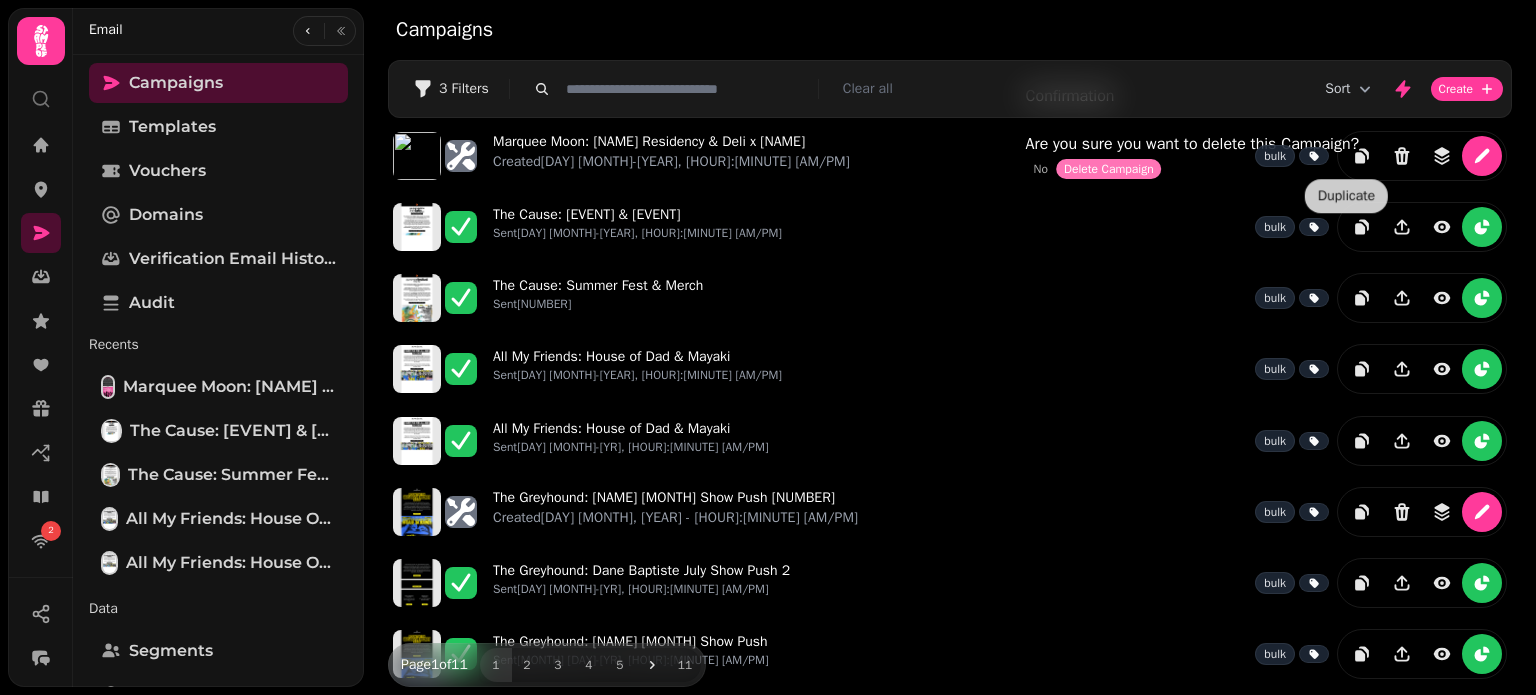 click on "Delete Campaign" at bounding box center (1109, 169) 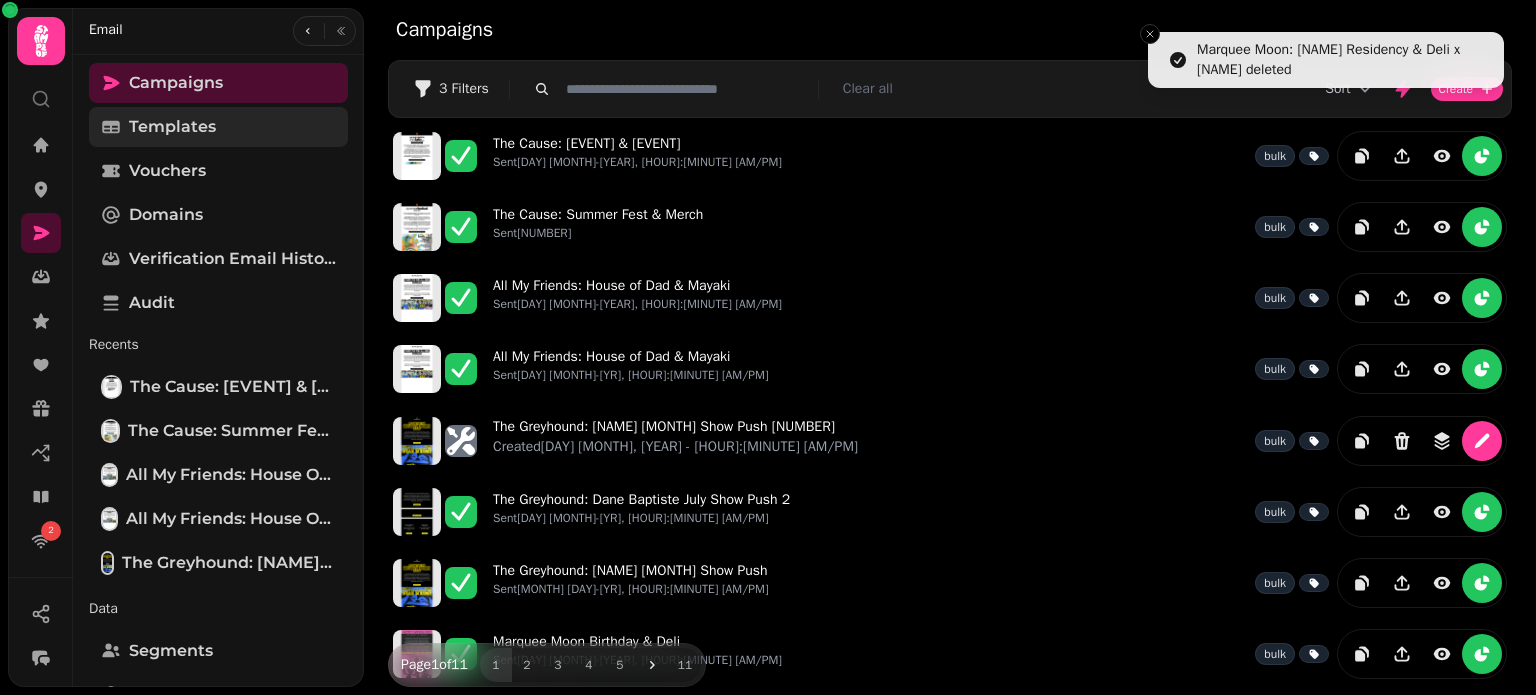 click on "Templates" at bounding box center [172, 127] 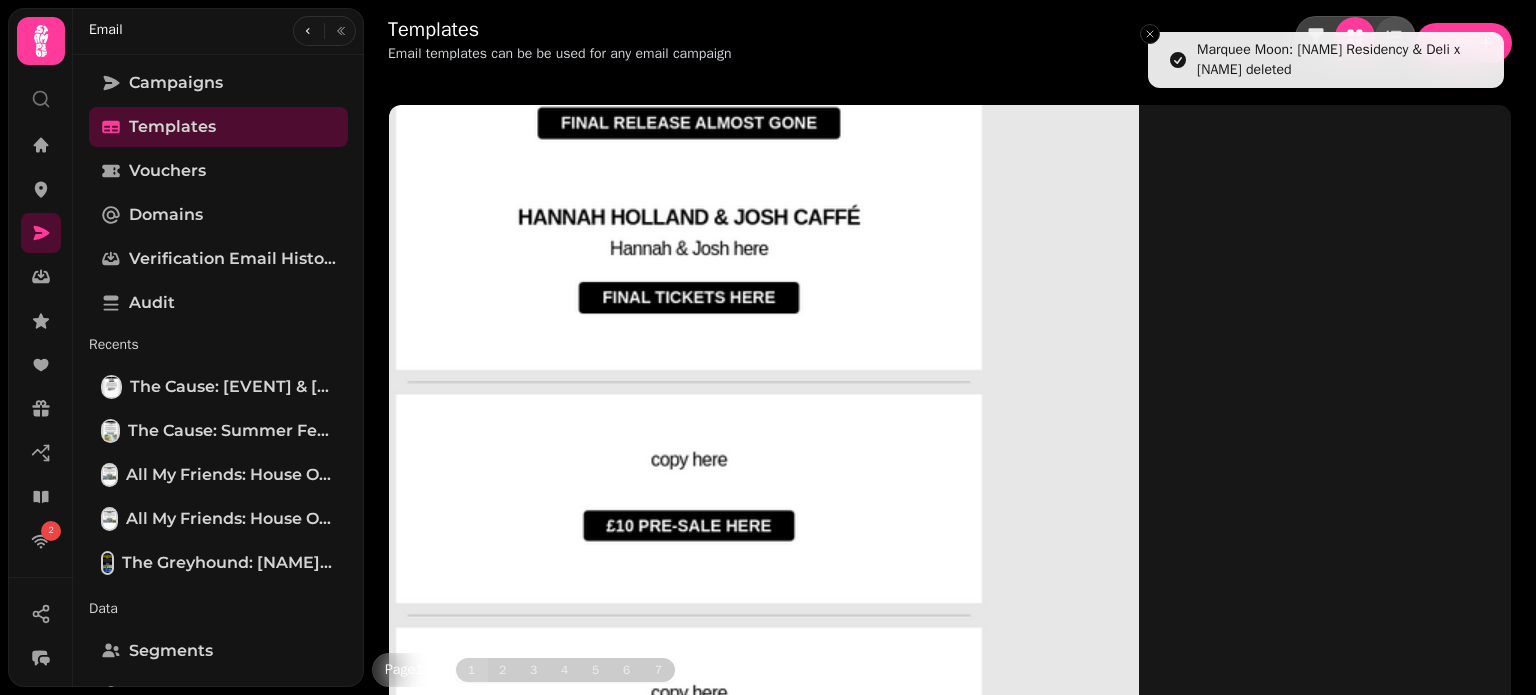 click 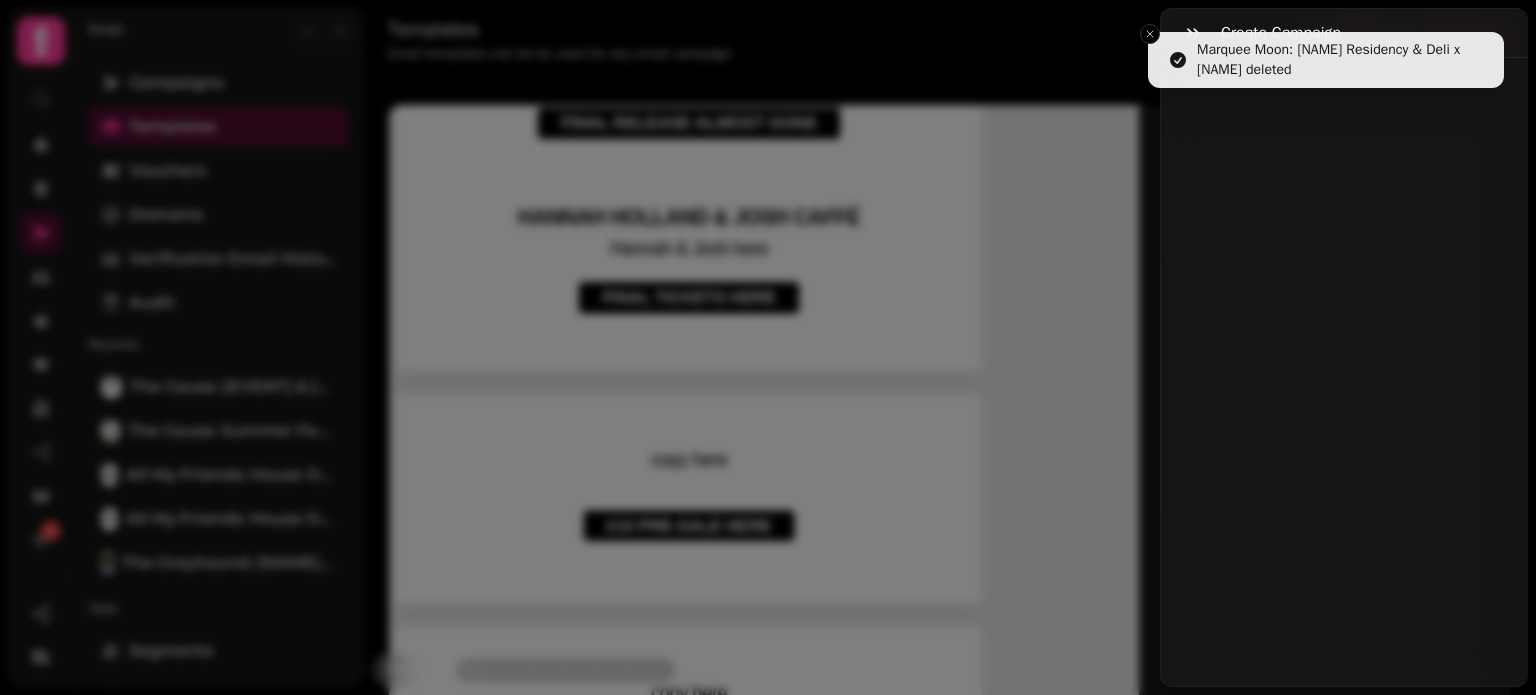 select on "**********" 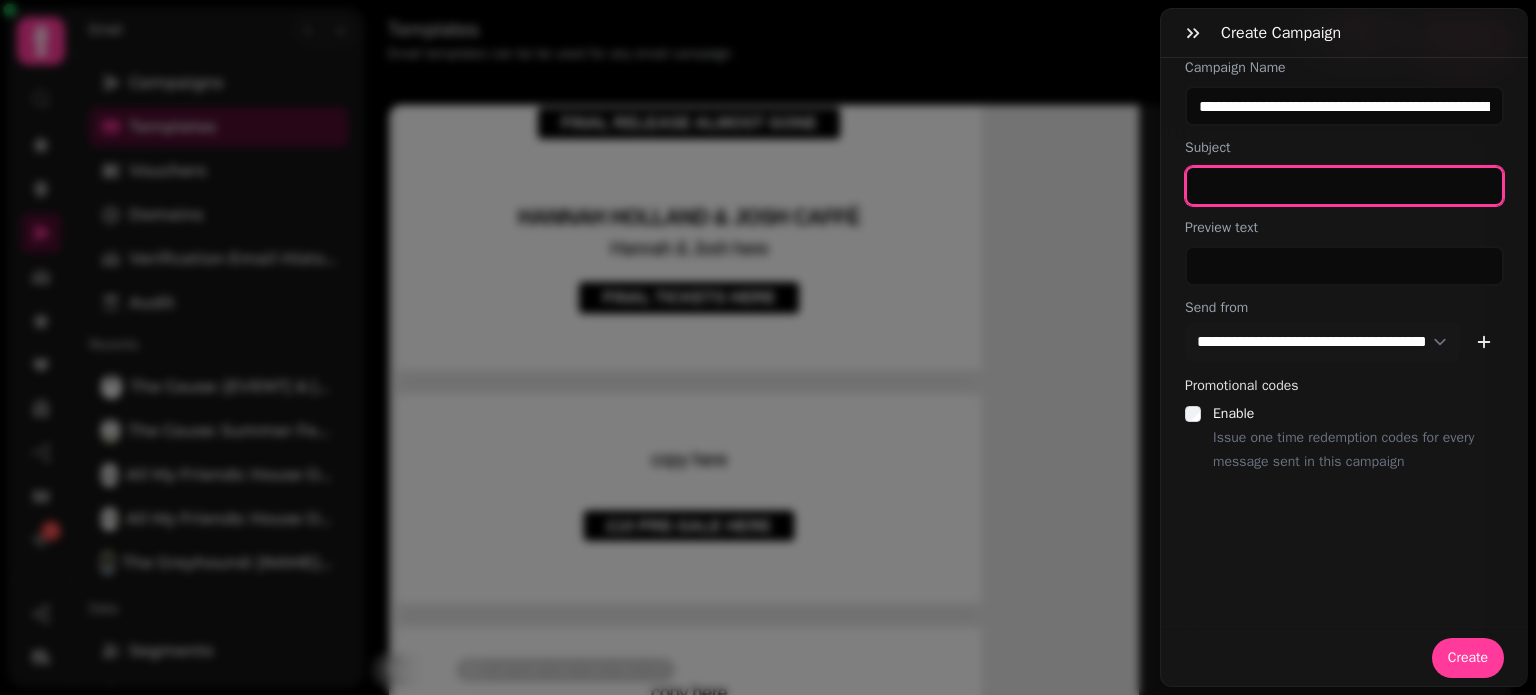 click at bounding box center (1344, 186) 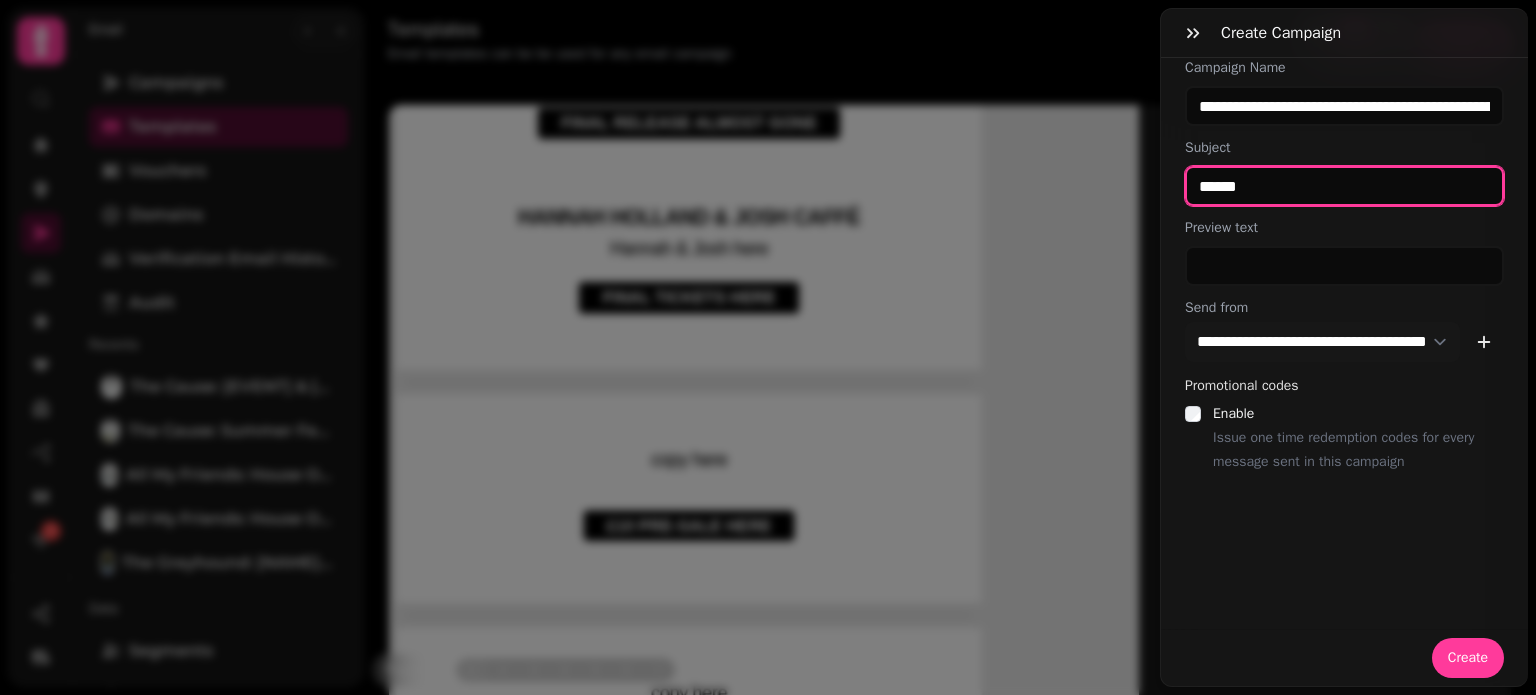 type on "******" 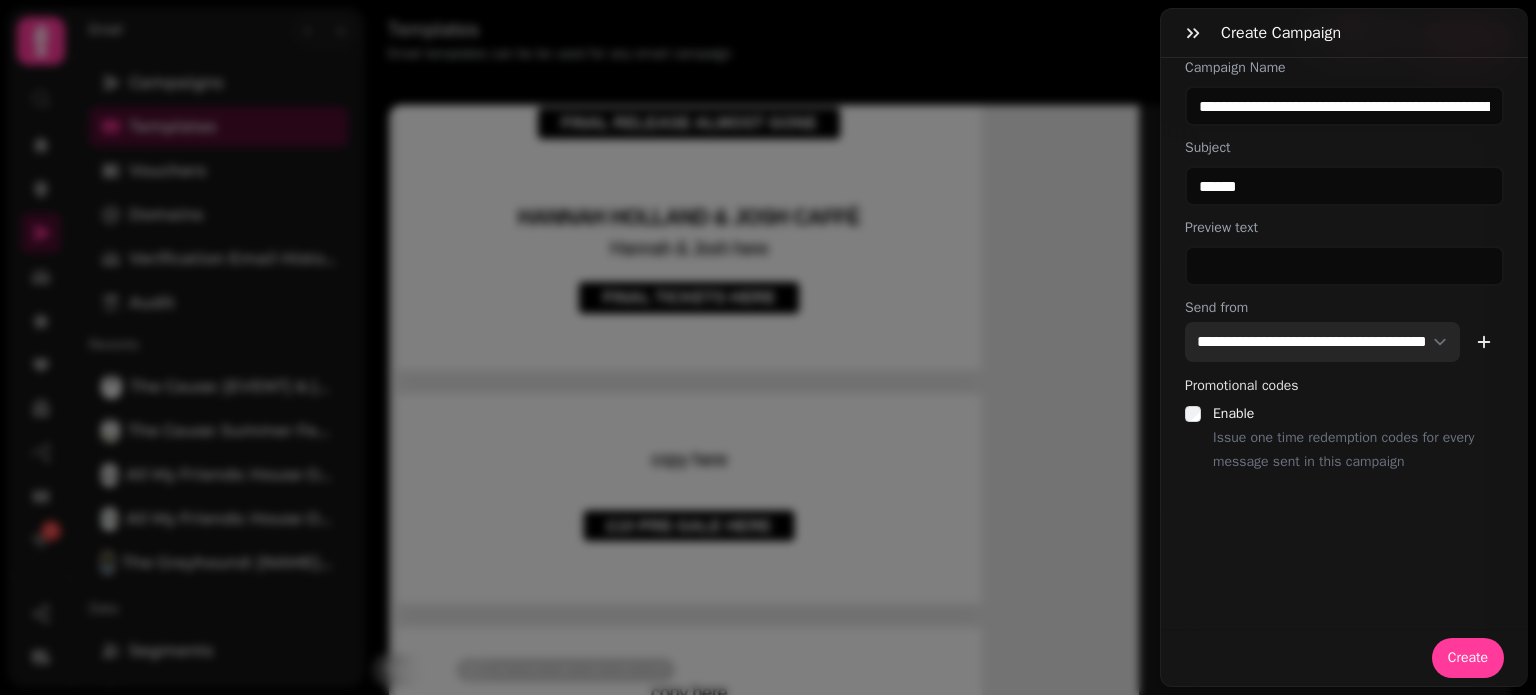 click on "**********" at bounding box center [1322, 342] 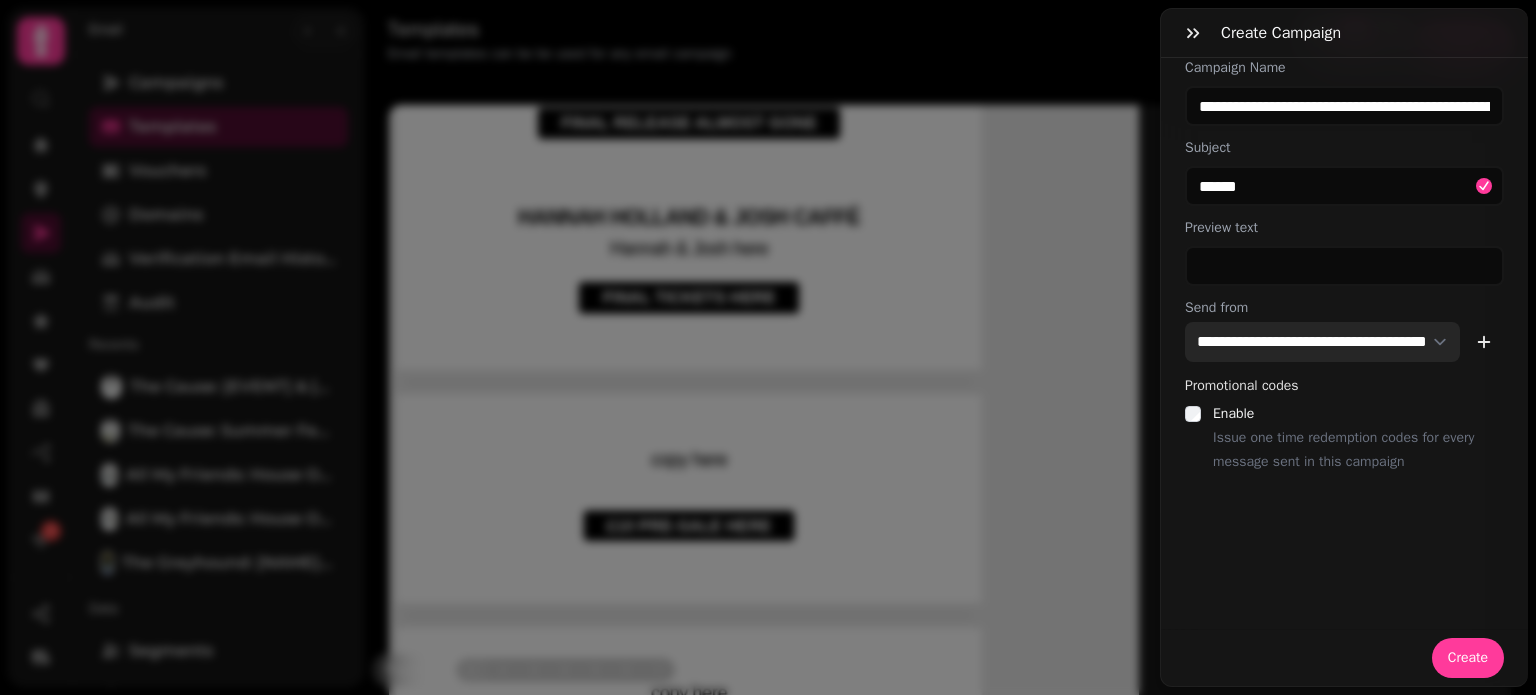 select on "**********" 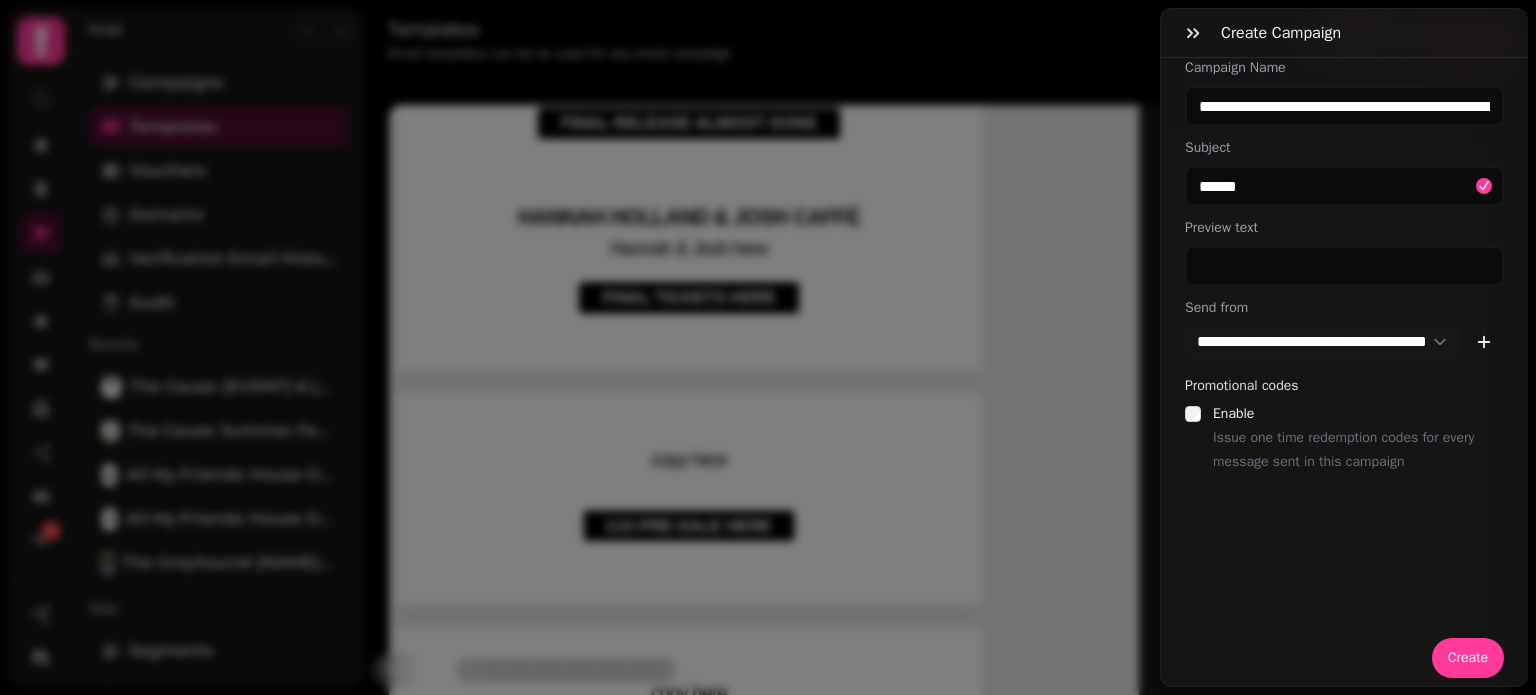 click on "**********" at bounding box center [1344, 372] 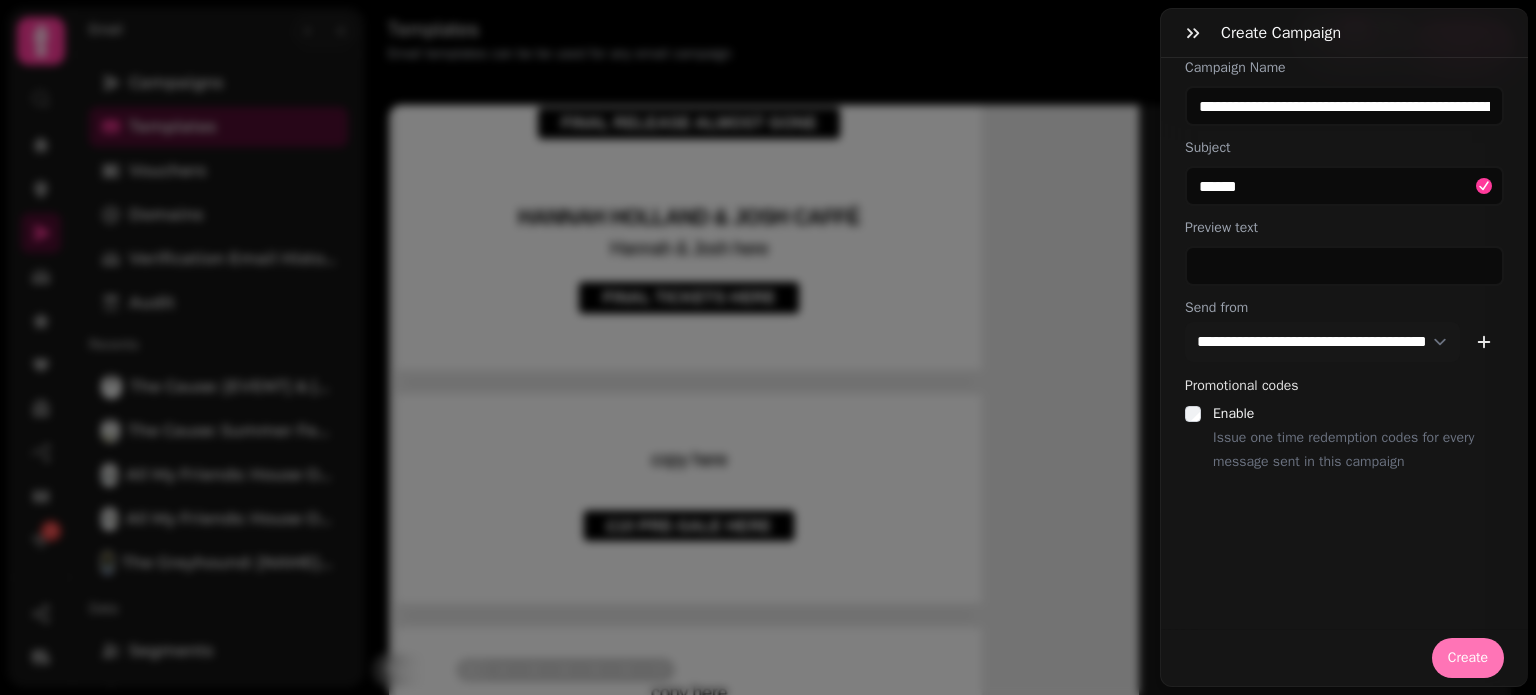 click on "Create" at bounding box center [1468, 658] 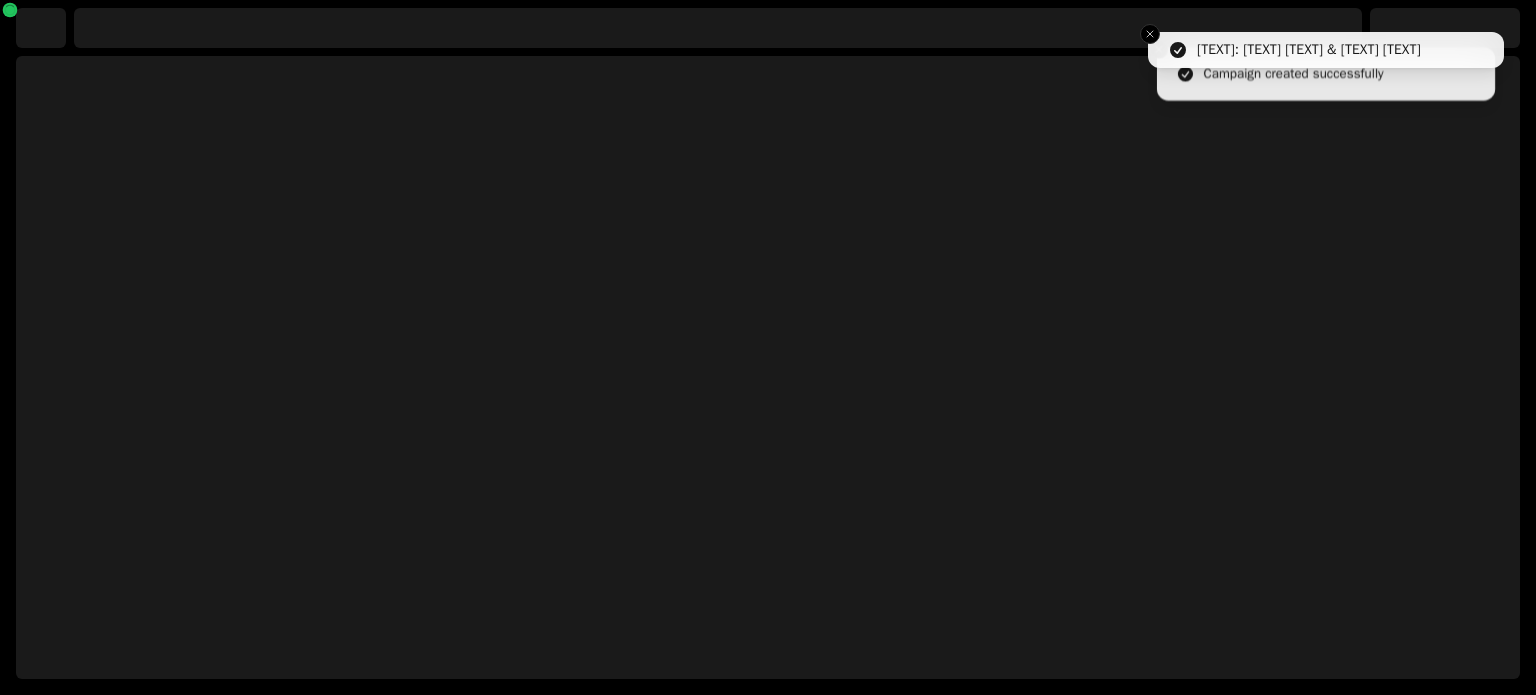 select on "***" 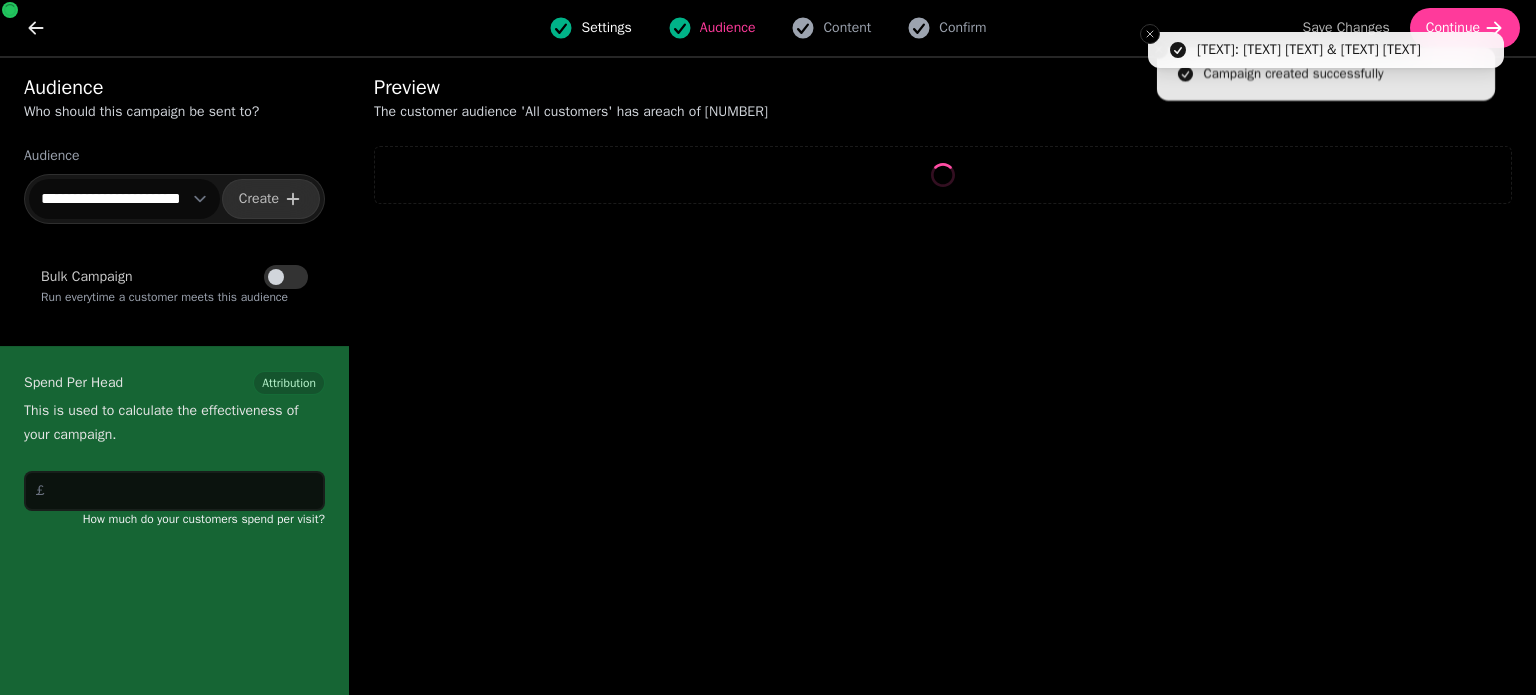 select on "**" 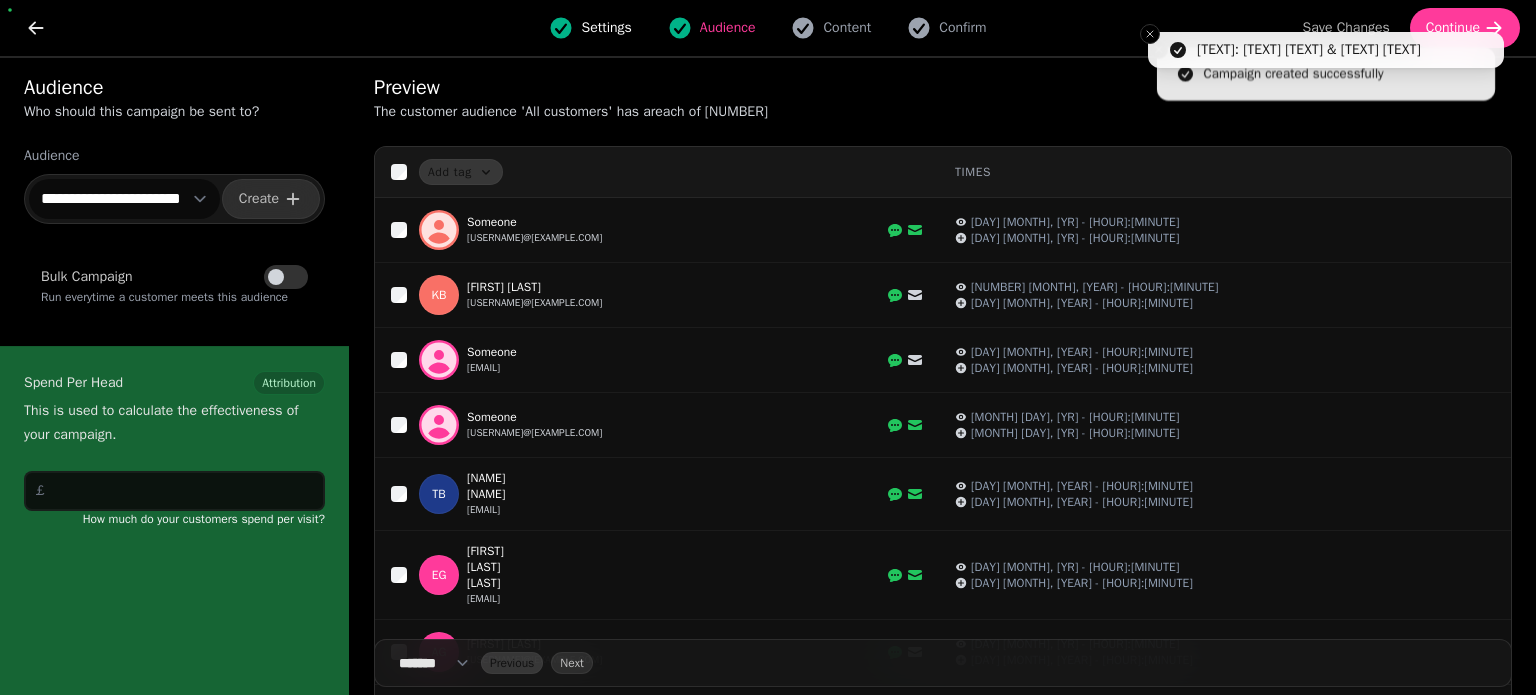 click on "**********" at bounding box center (124, 199) 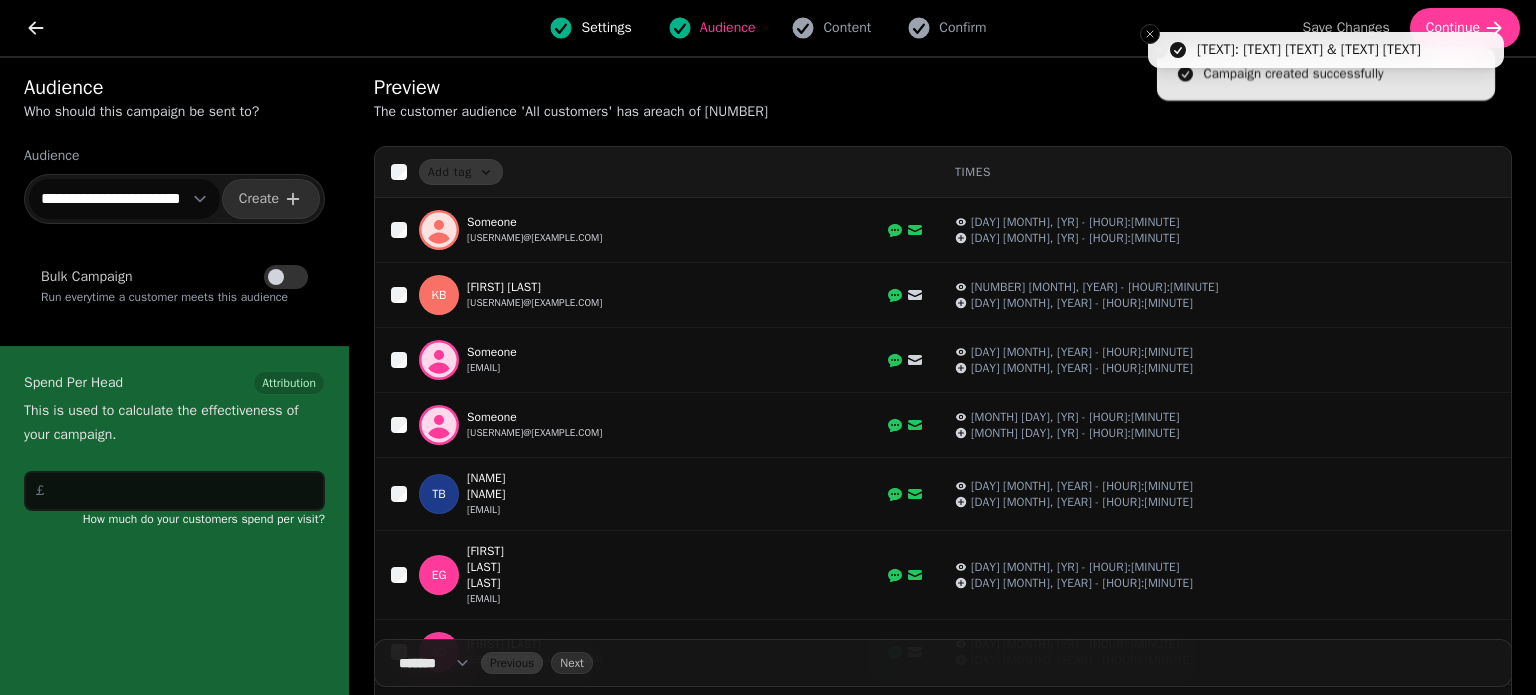 select on "**********" 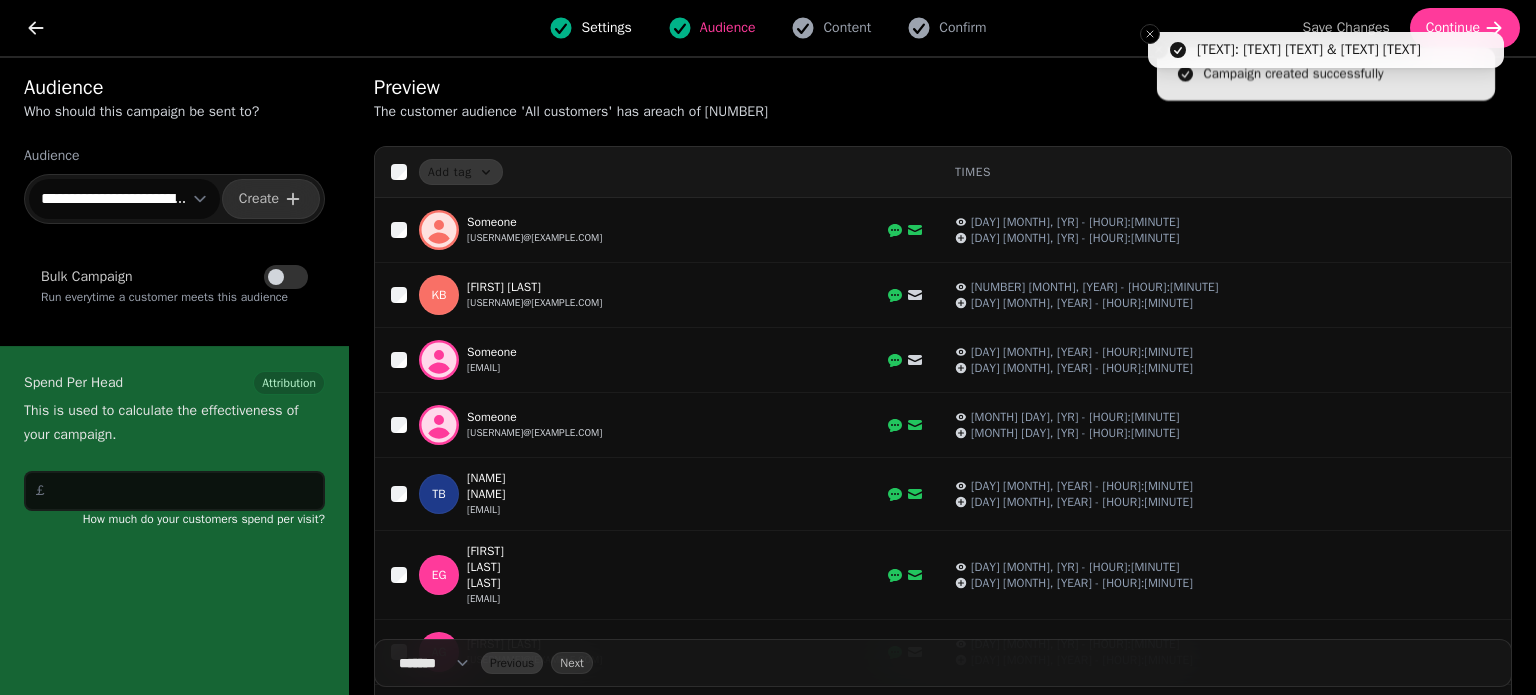 click on "**********" at bounding box center [124, 199] 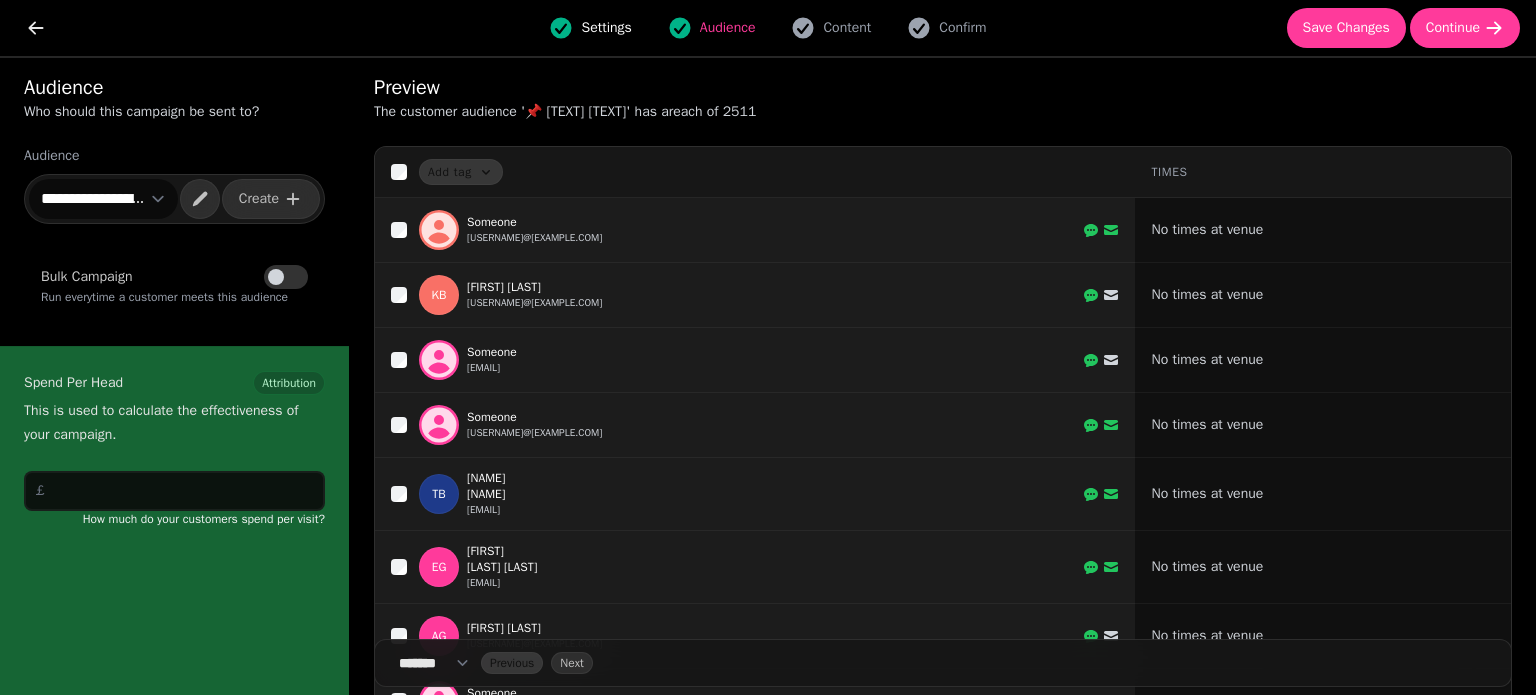 click on "Preview The customer audience ' 📌 The Marquee Moon ' has   a  reach of   2511" at bounding box center [943, 90] 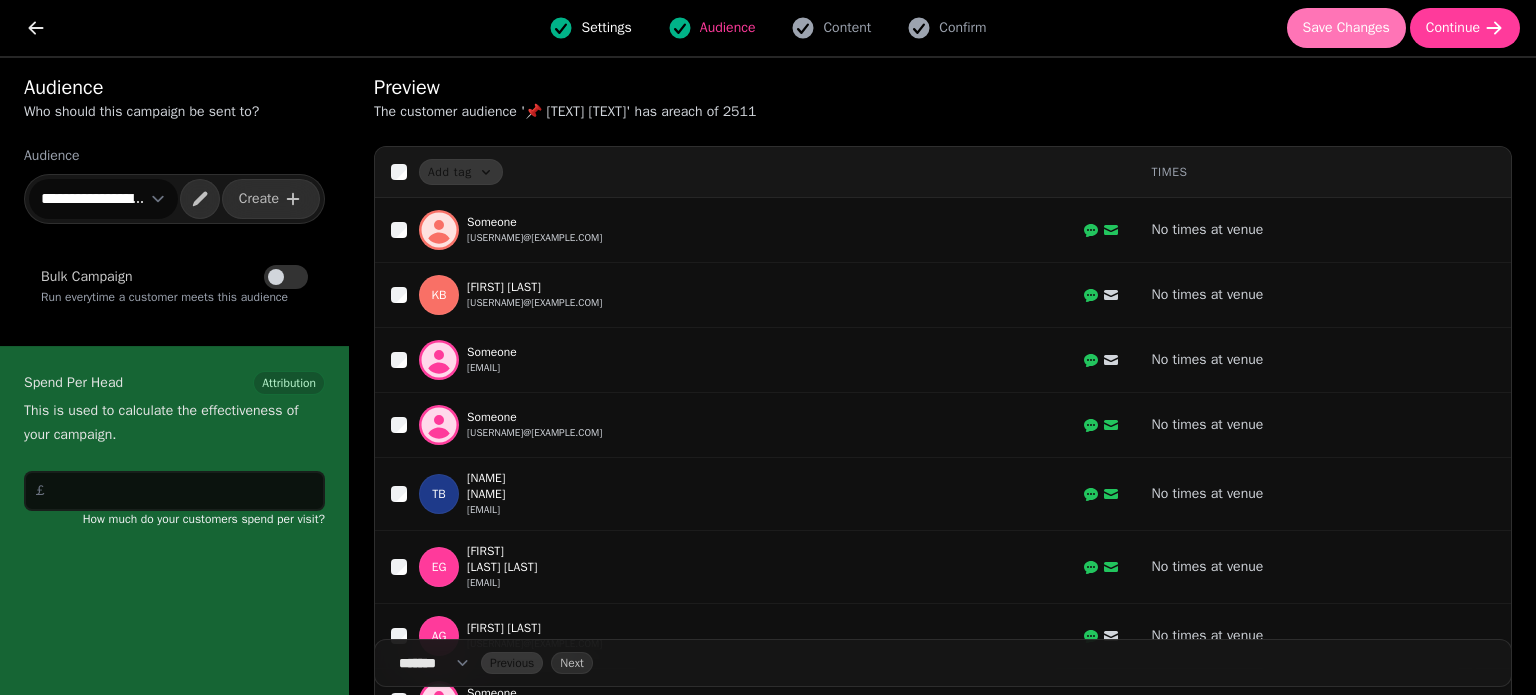 click on "Save Changes" at bounding box center [1346, 28] 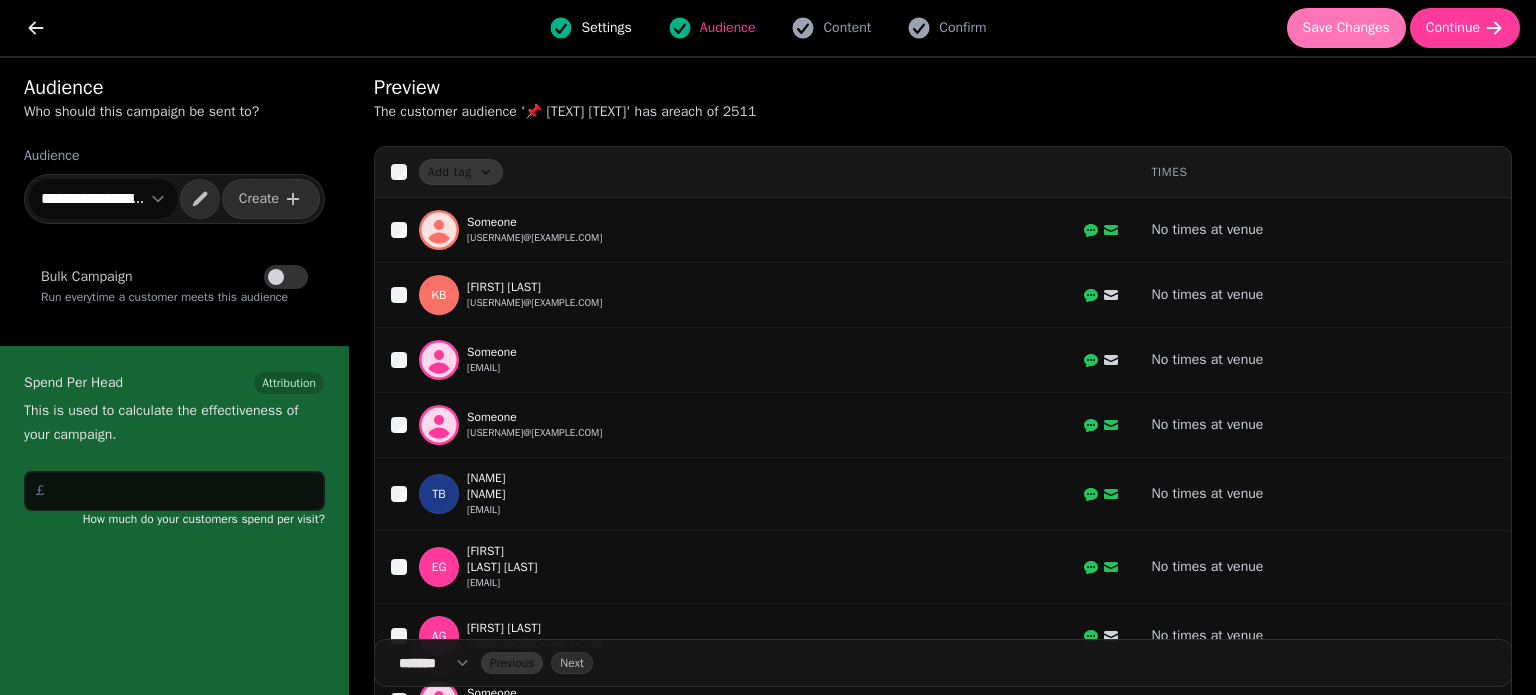 click on "Save Changes" at bounding box center [1346, 28] 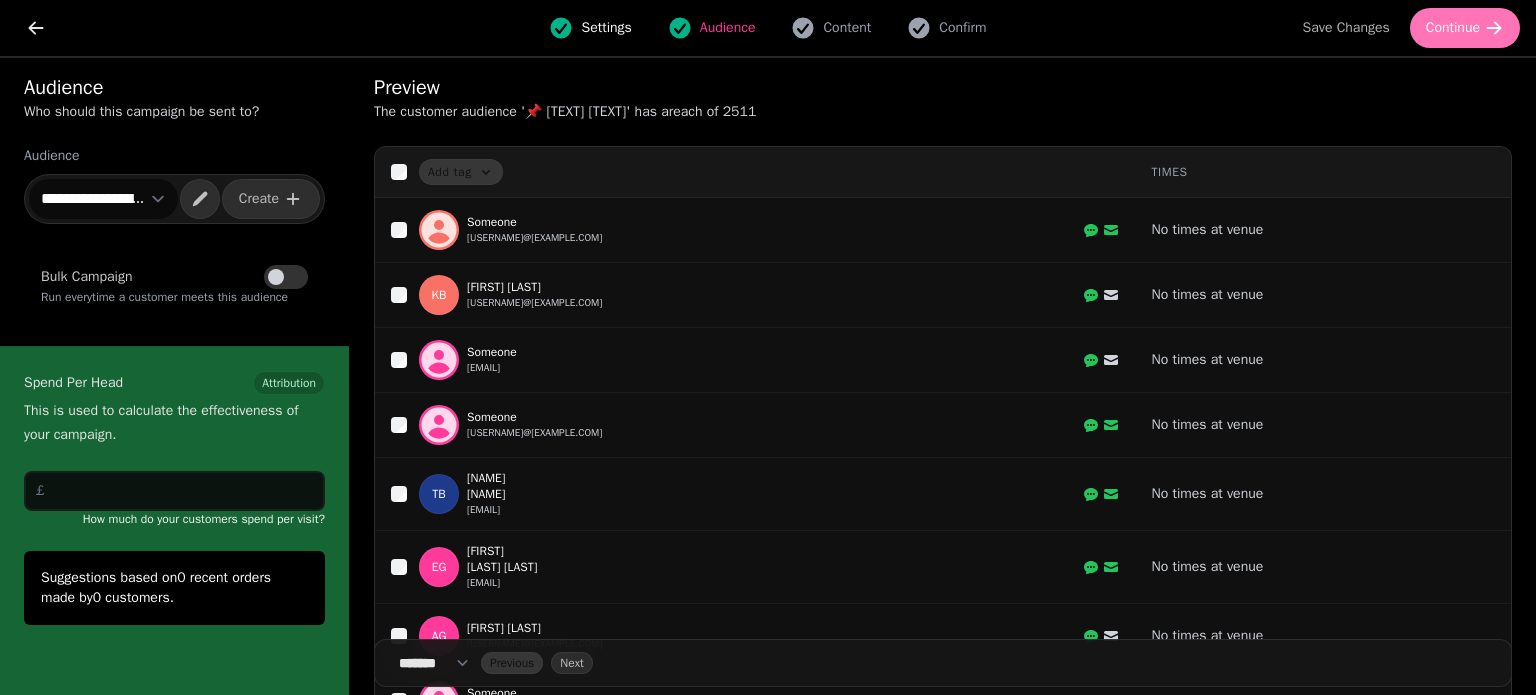 click on "Continue" at bounding box center [1453, 28] 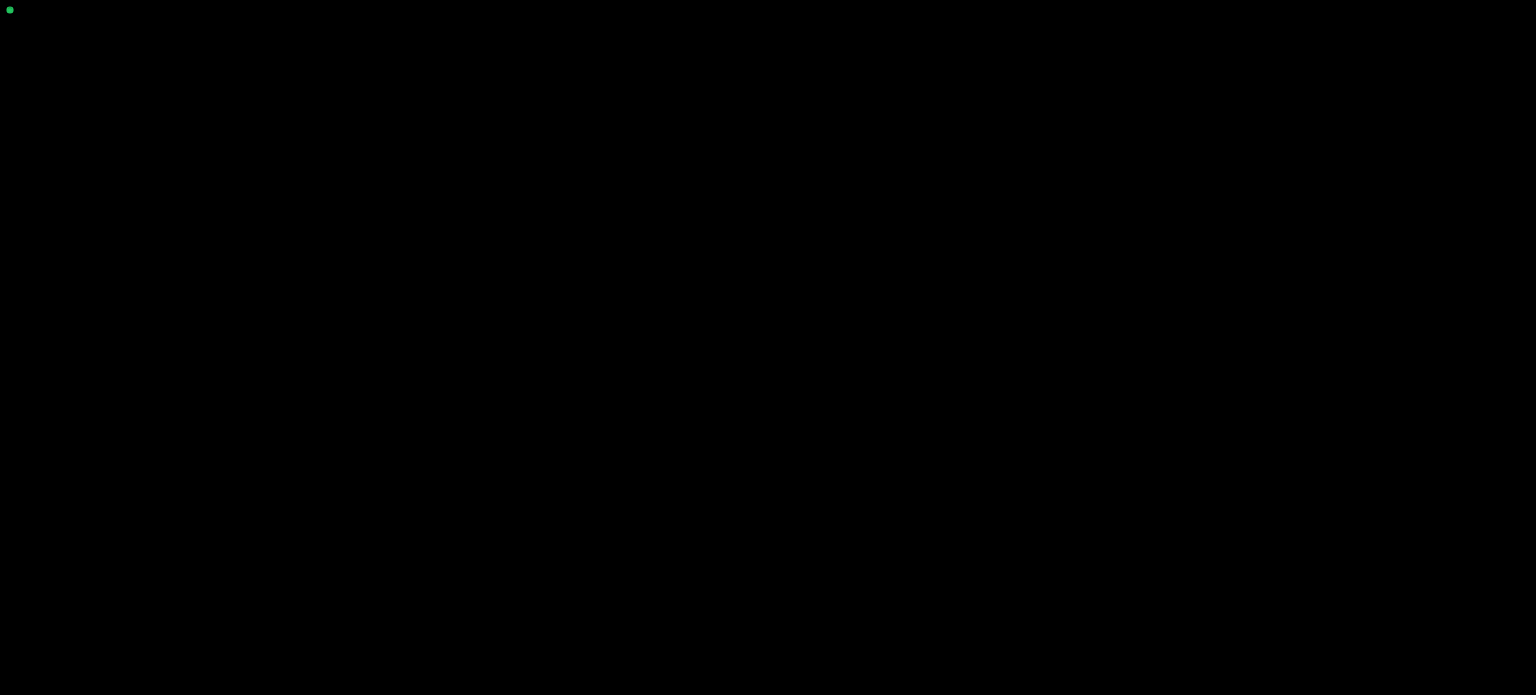 scroll, scrollTop: 0, scrollLeft: 0, axis: both 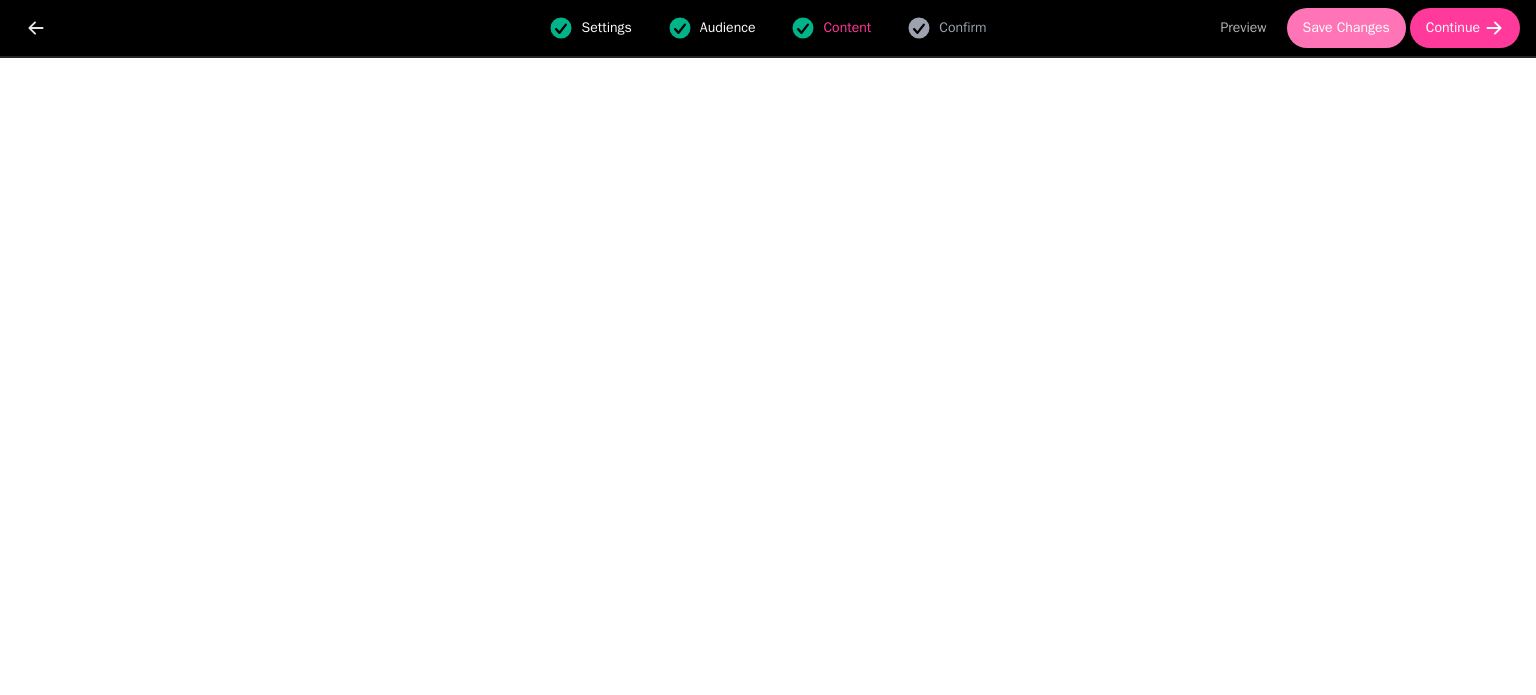 click on "Save Changes" at bounding box center (1346, 28) 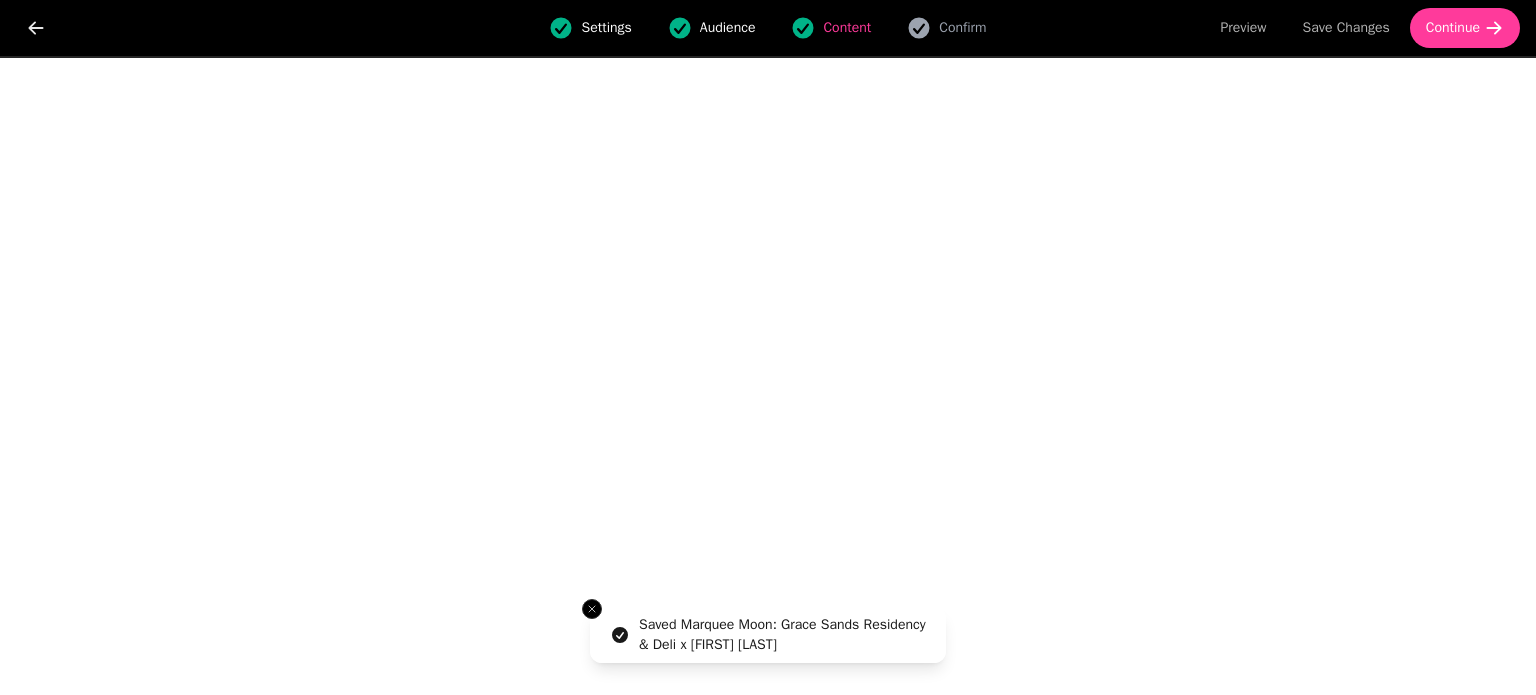 click at bounding box center (41, 28) 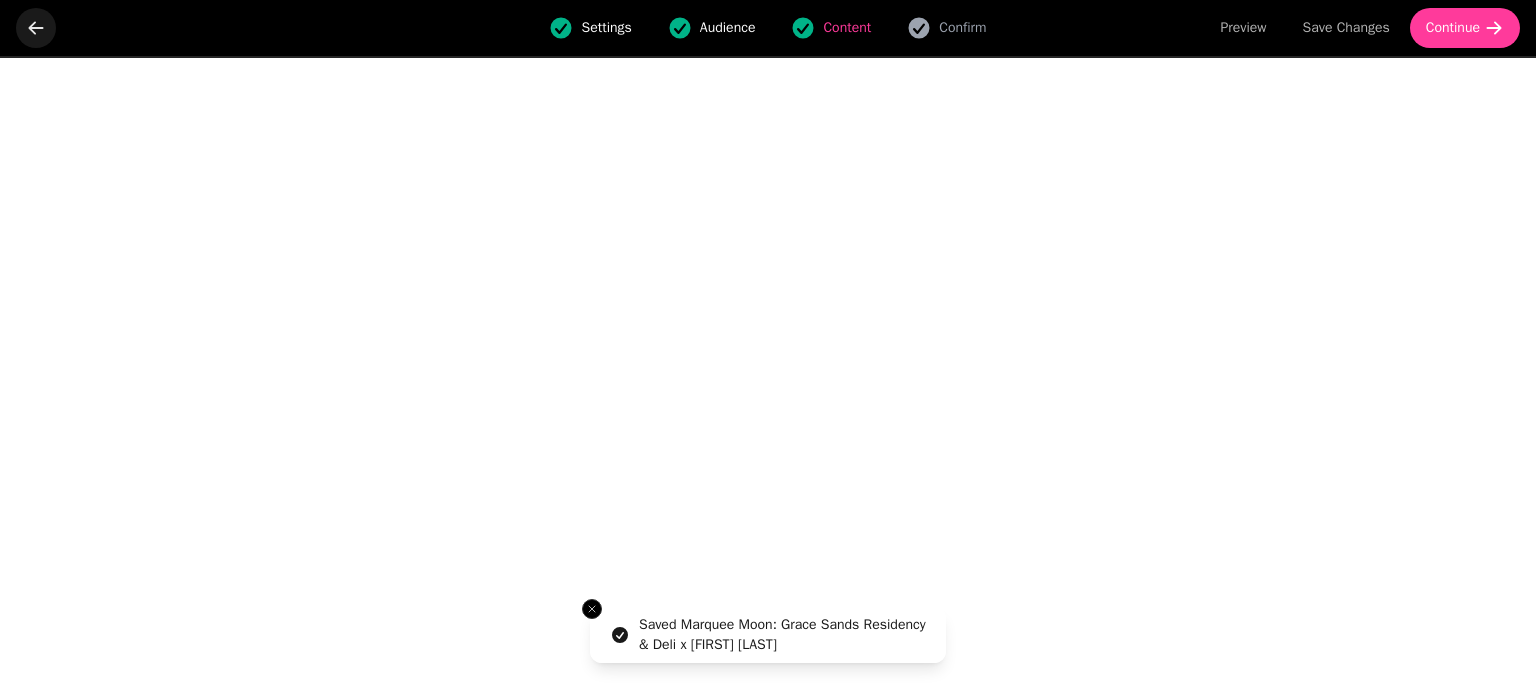 click at bounding box center [36, 28] 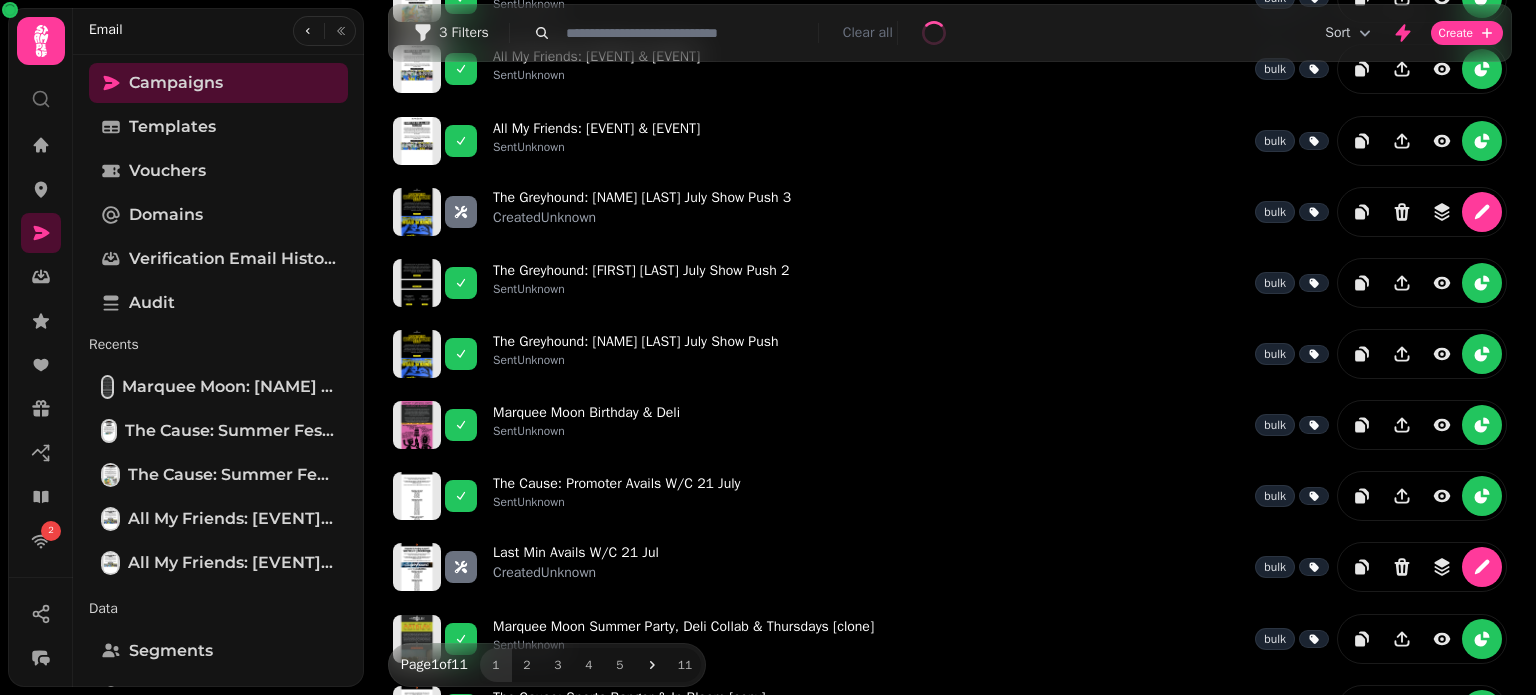 scroll, scrollTop: 0, scrollLeft: 0, axis: both 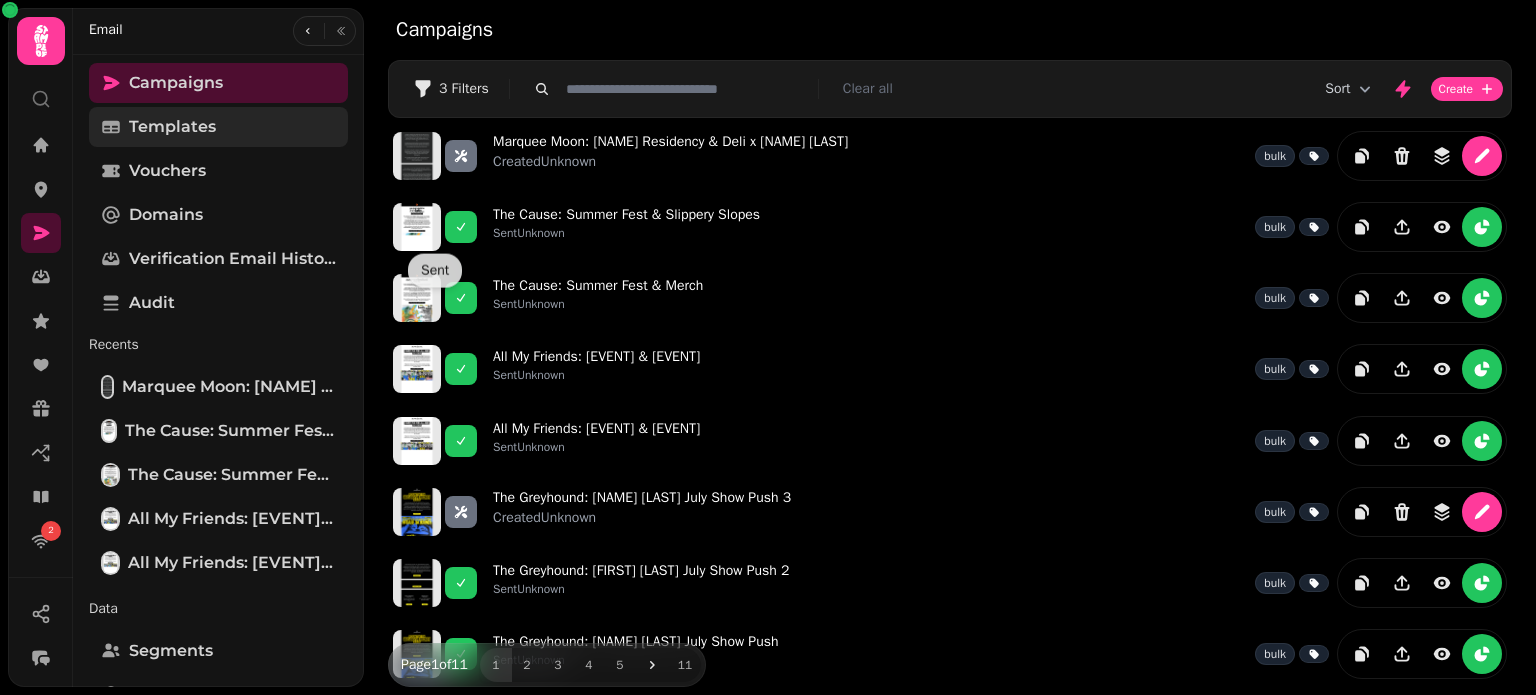 click on "Templates" at bounding box center (218, 127) 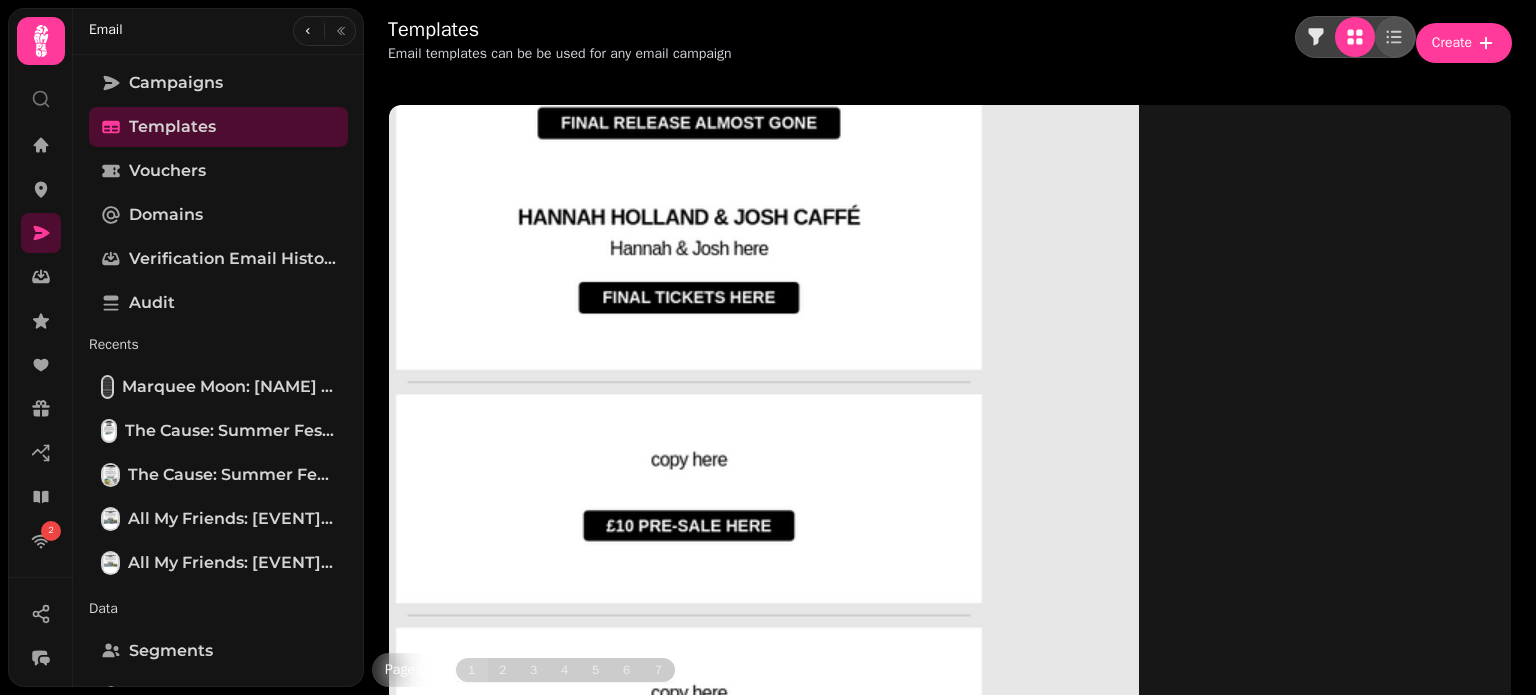 click 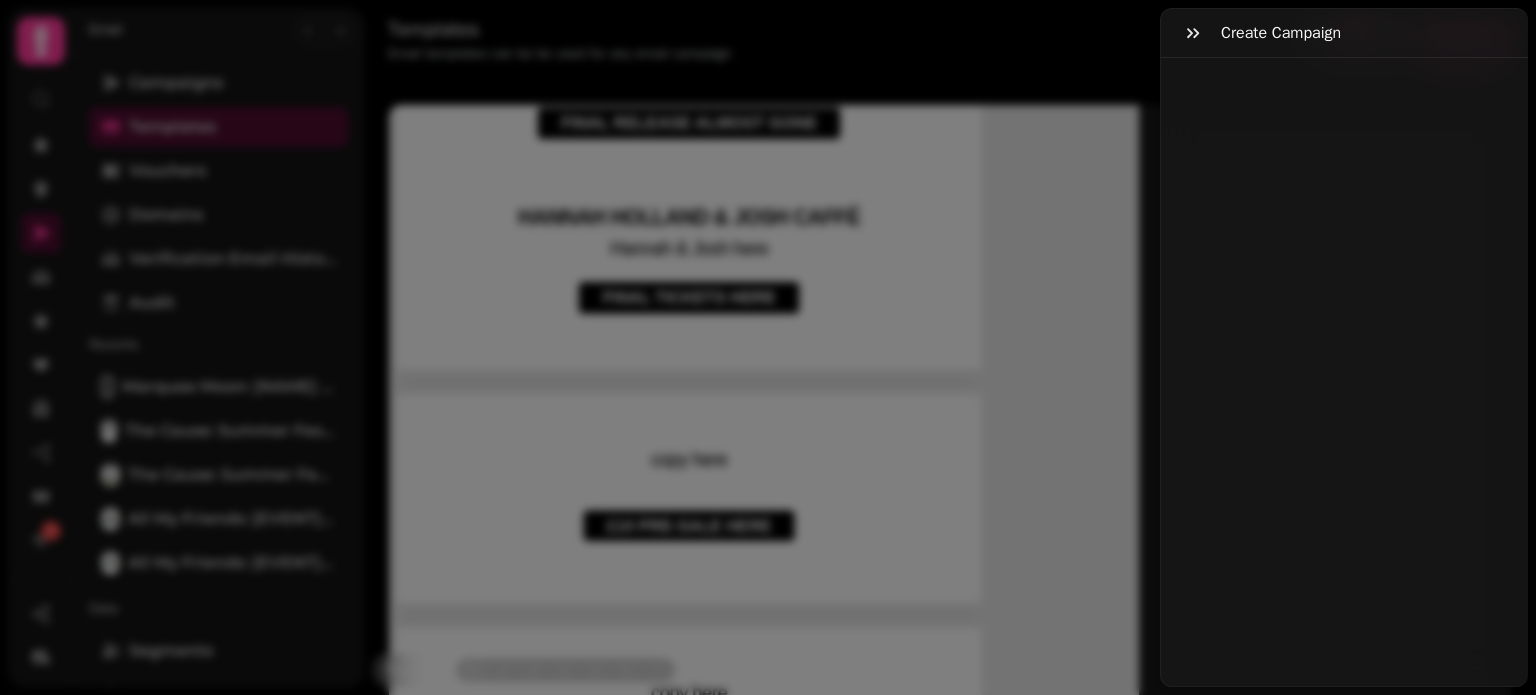 select on "**********" 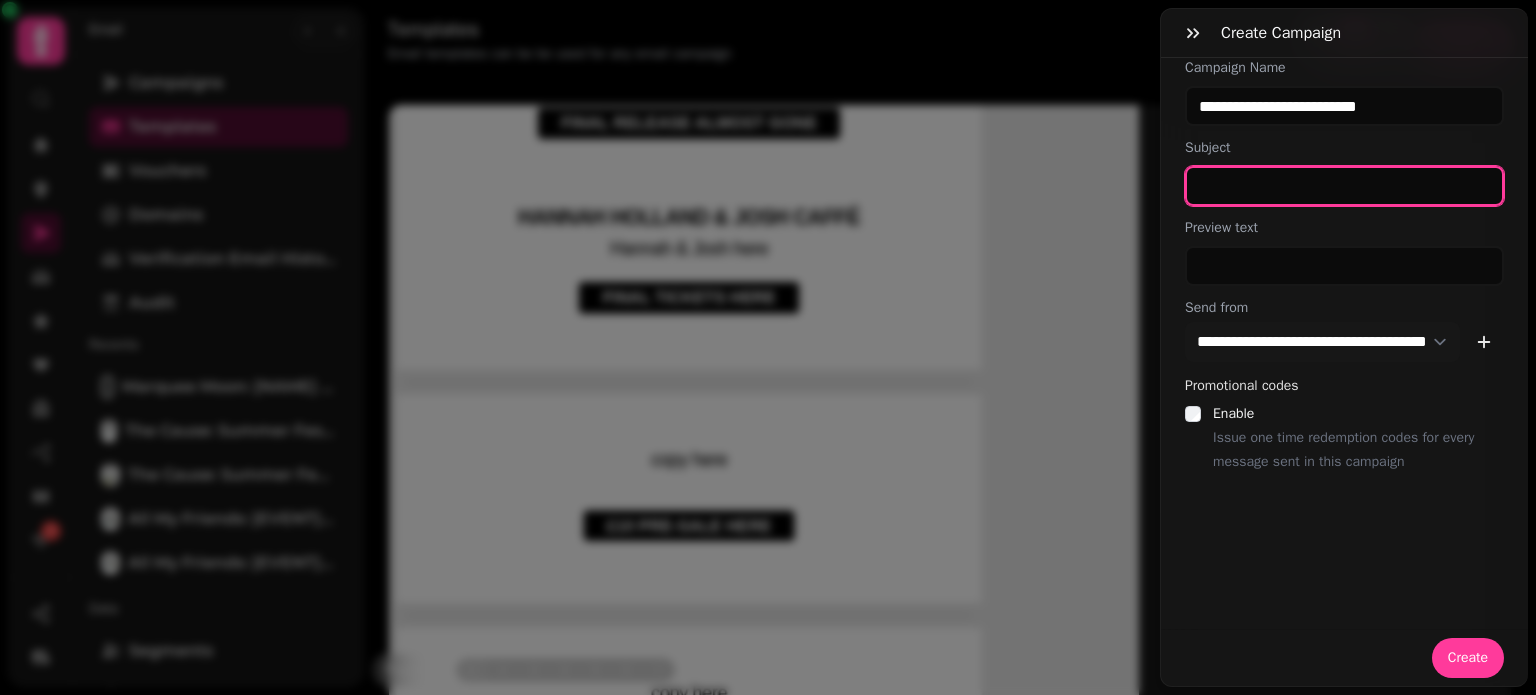 click at bounding box center [1344, 186] 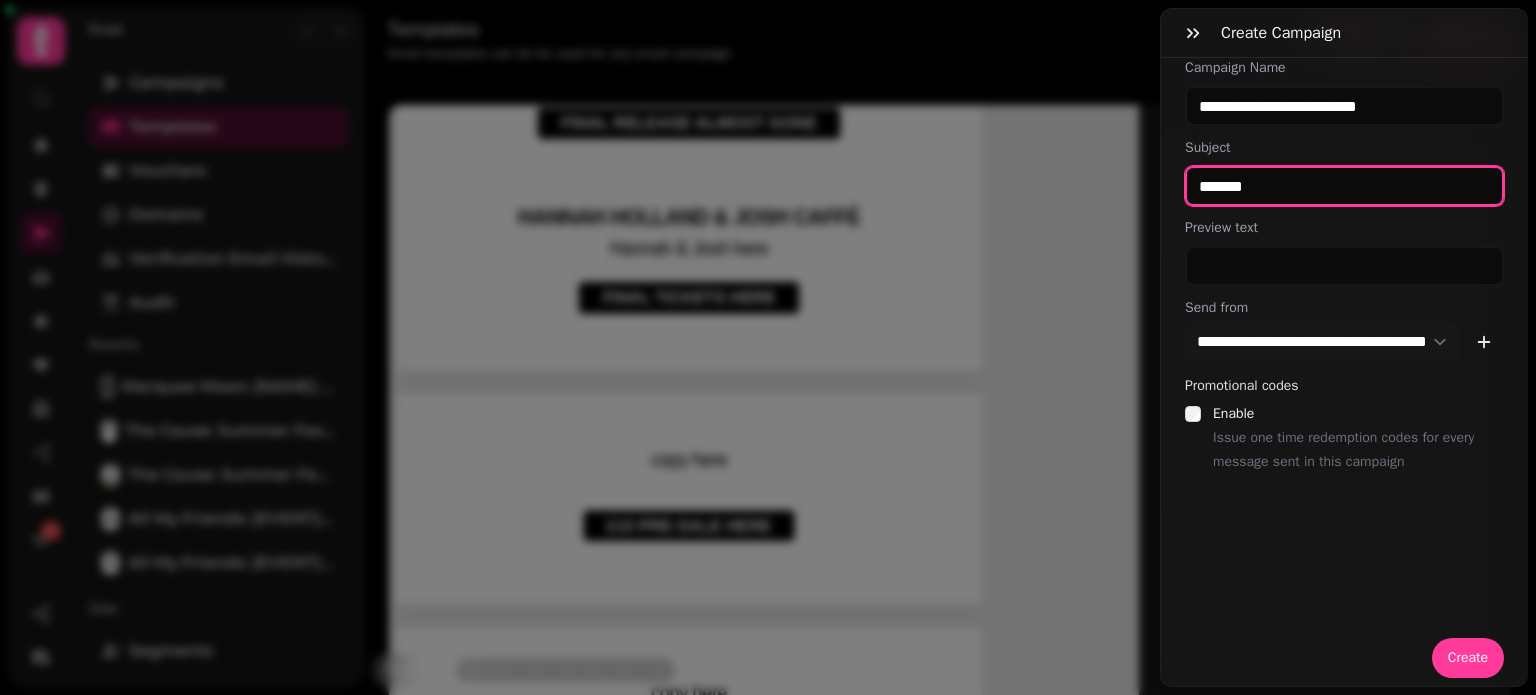 type on "*******" 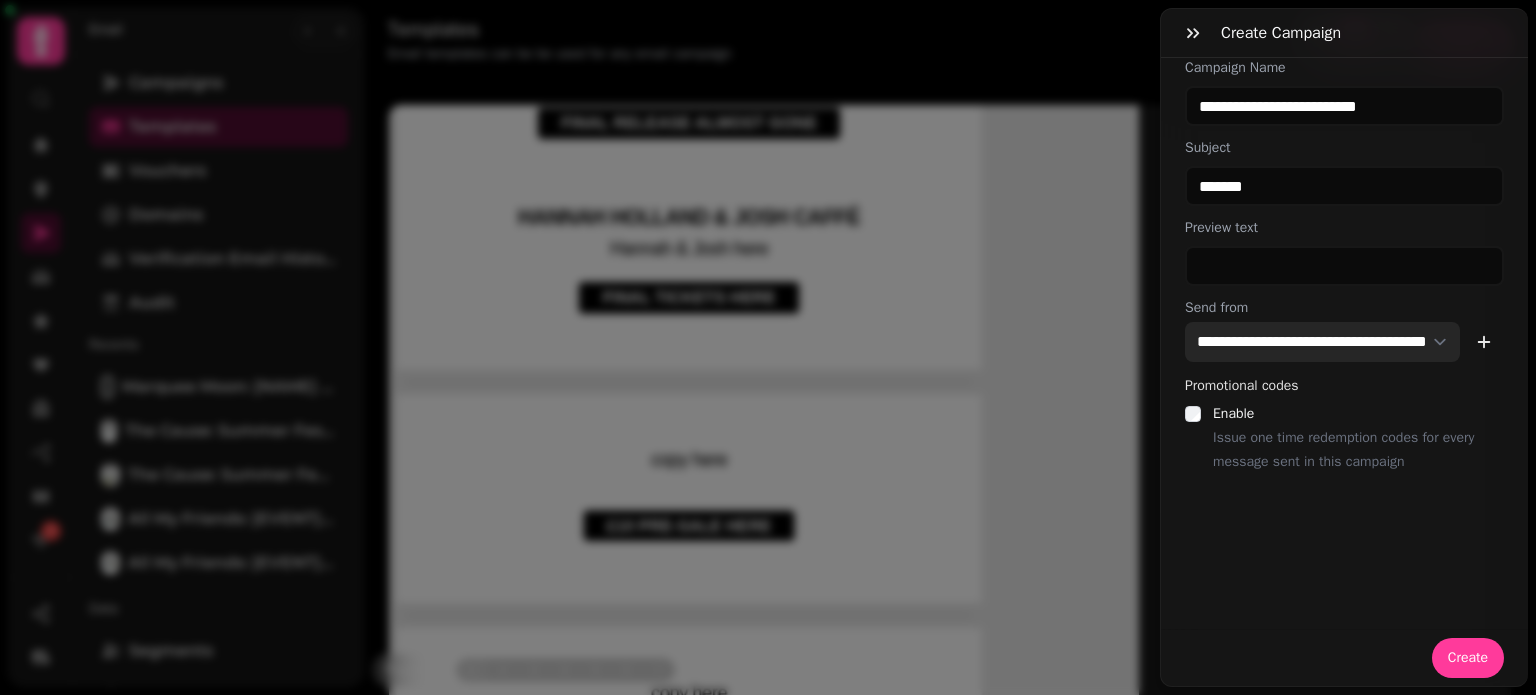 click on "**********" at bounding box center [1322, 342] 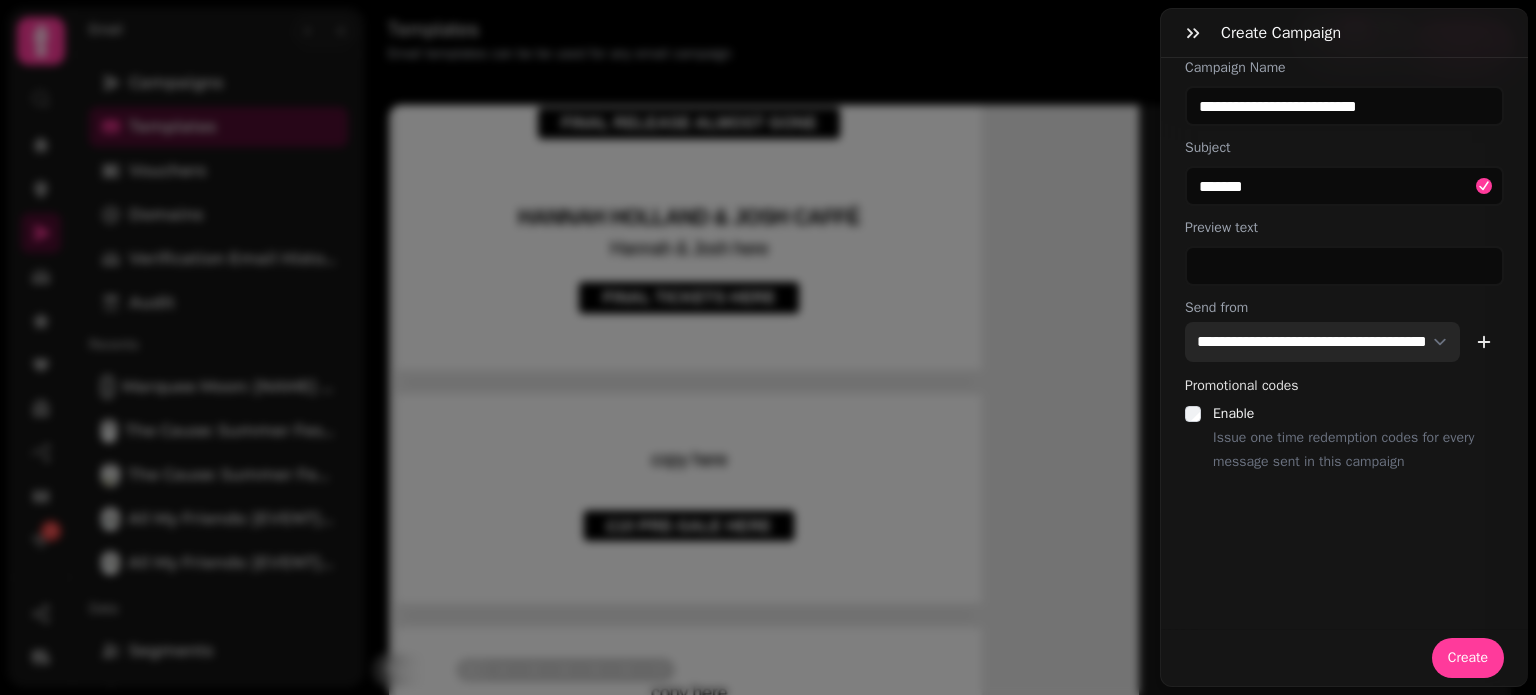 select on "**********" 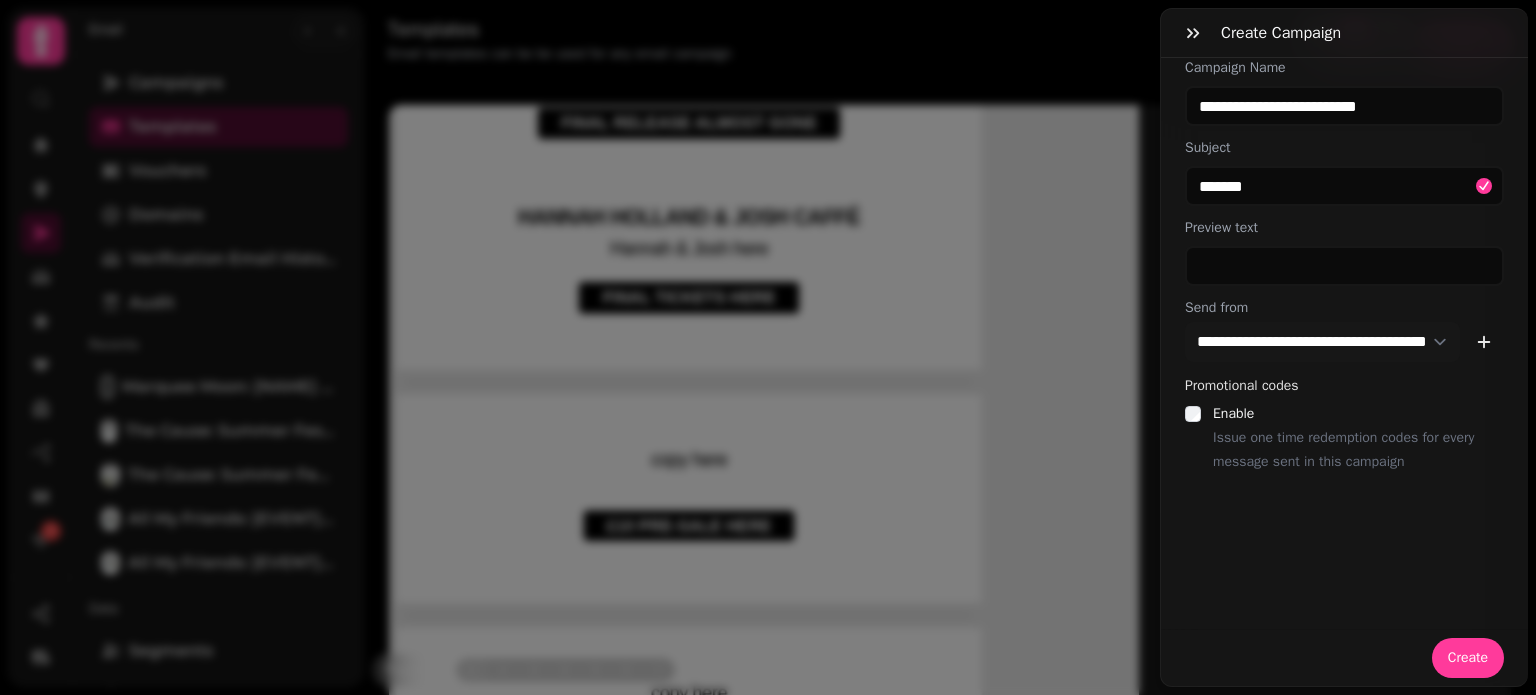 click on "**********" at bounding box center [1344, 372] 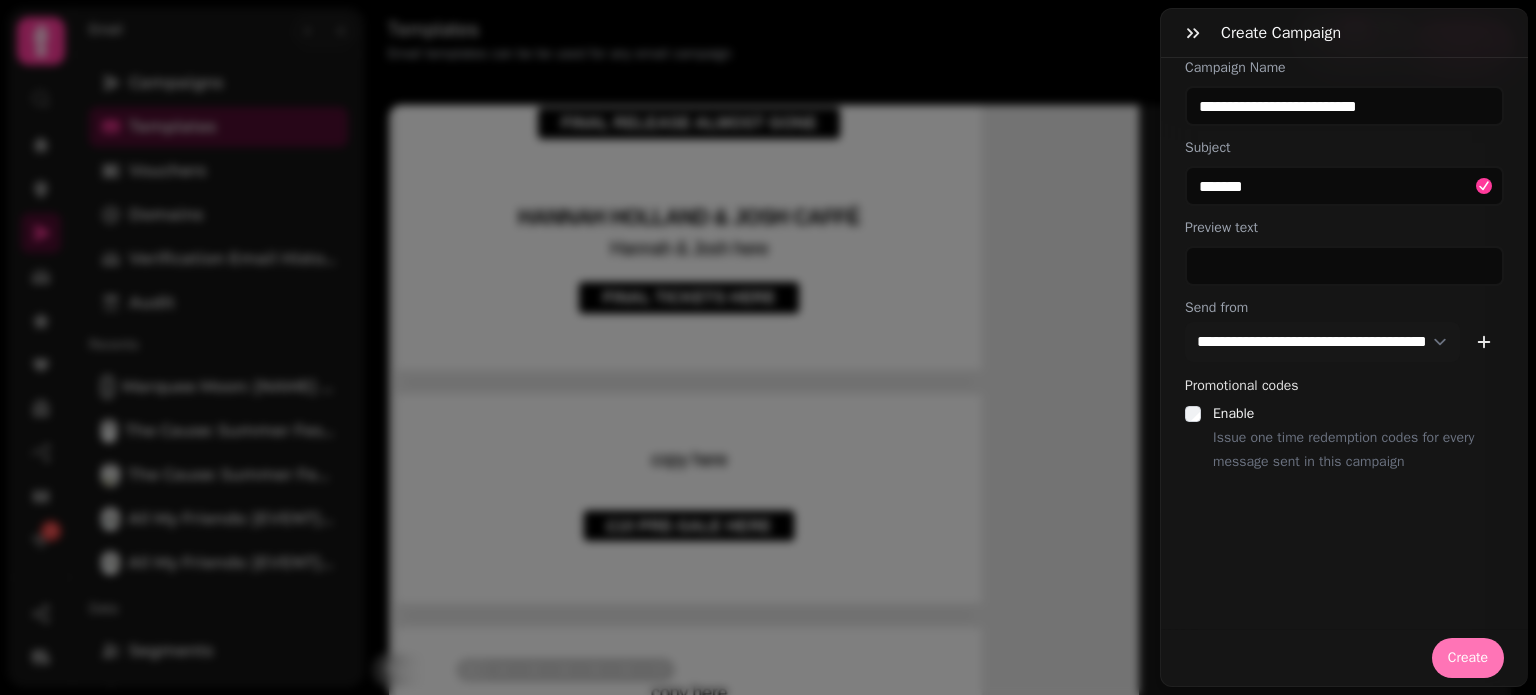 click on "Create" at bounding box center (1468, 658) 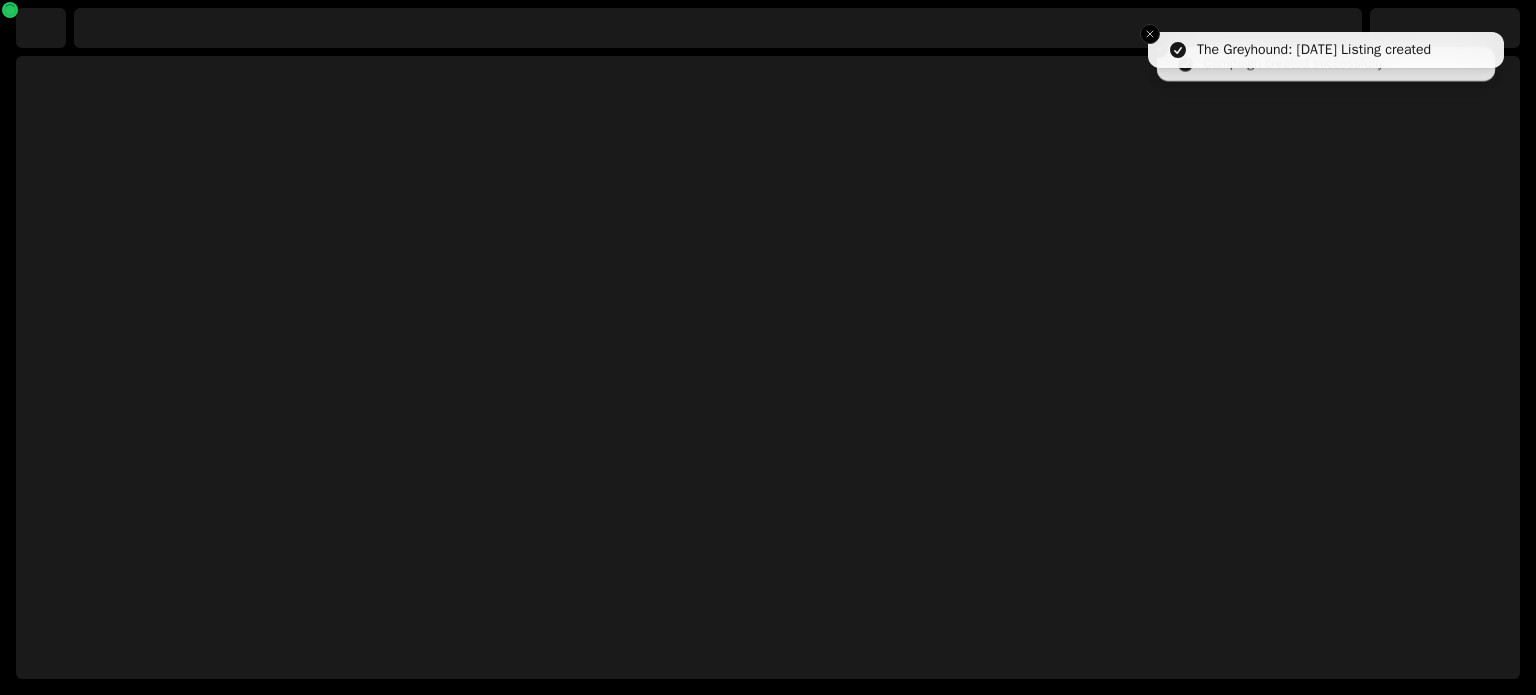 select on "***" 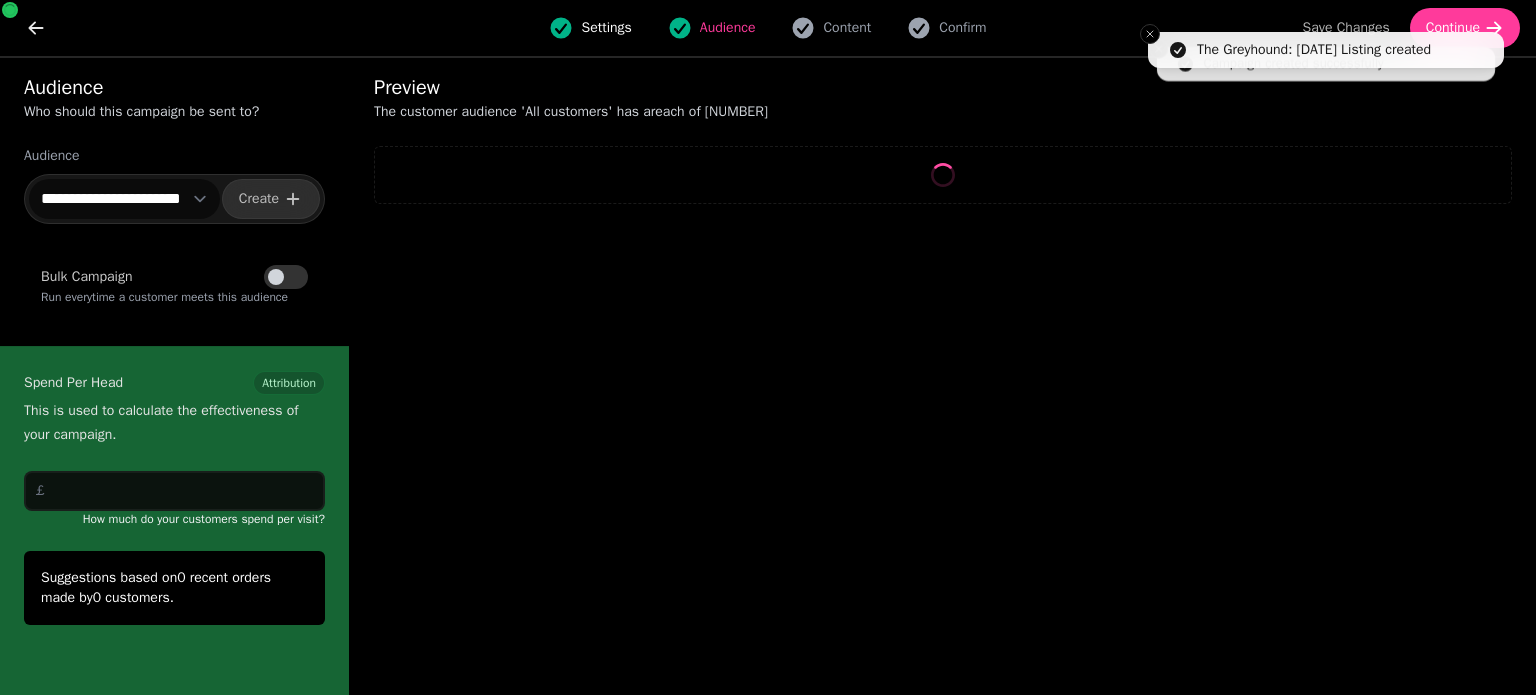 select on "**" 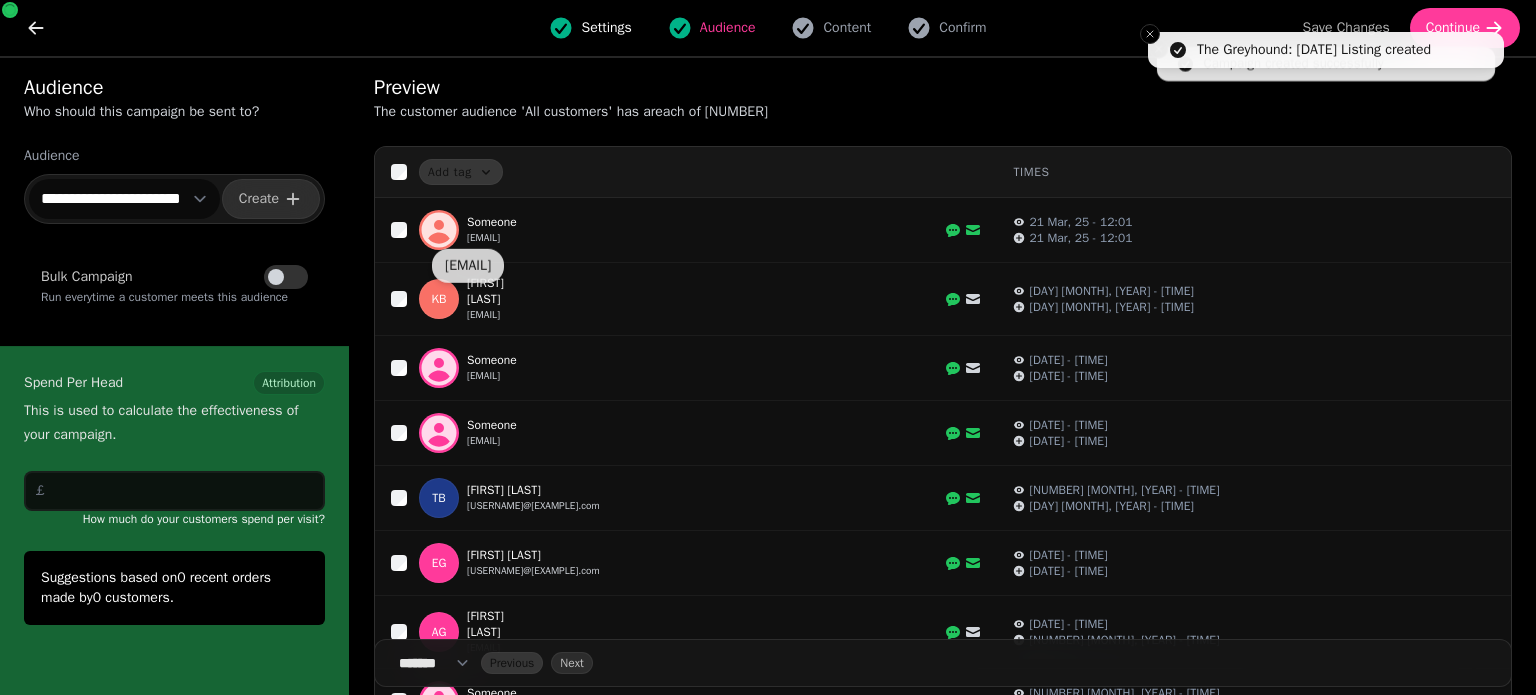 click on "**********" at bounding box center (124, 199) 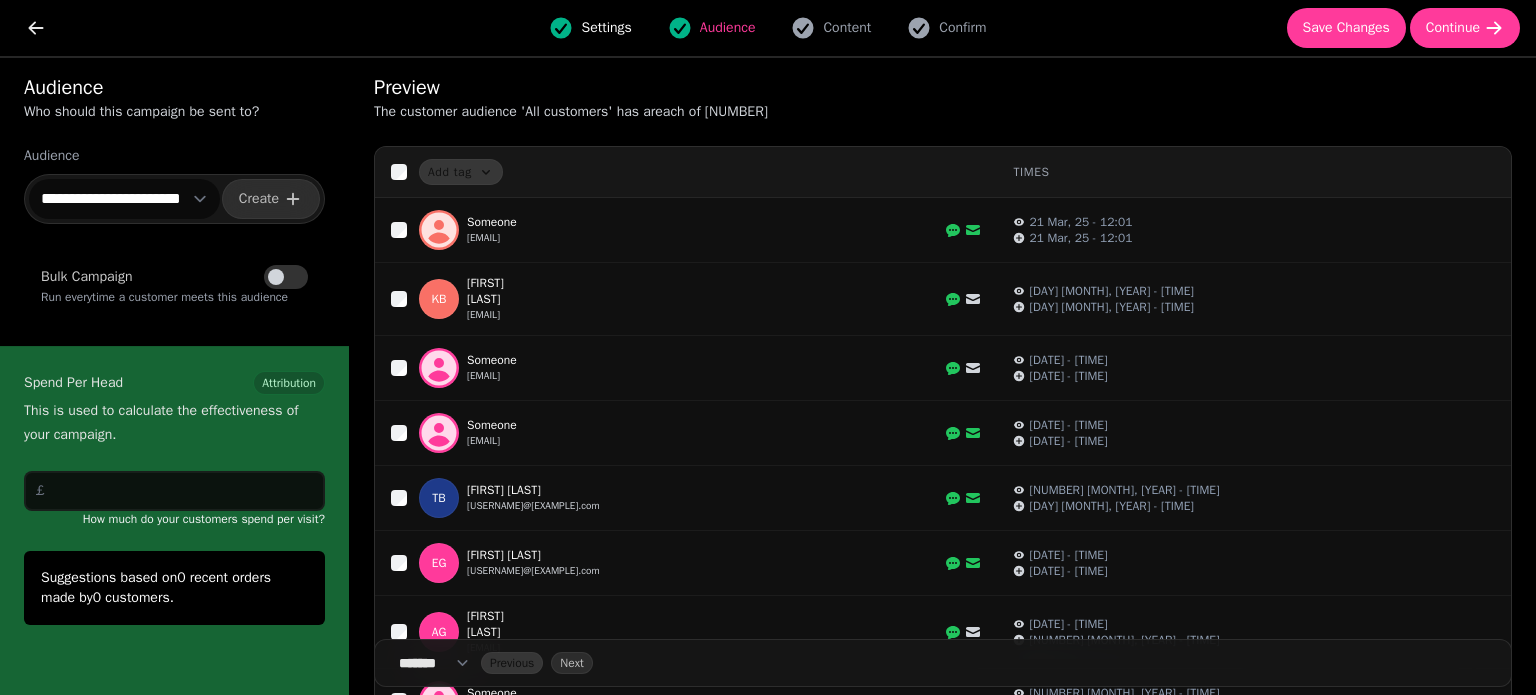 select on "**********" 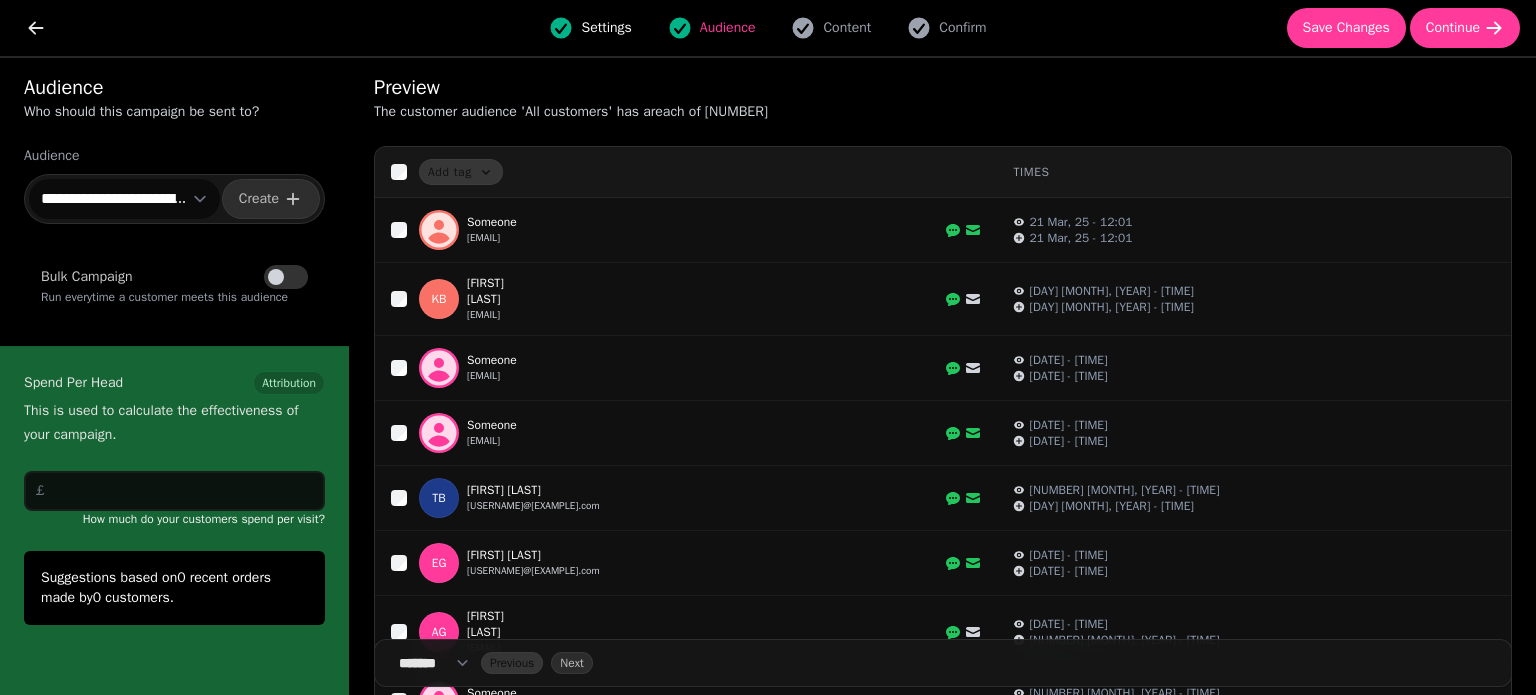 click on "**********" at bounding box center [124, 199] 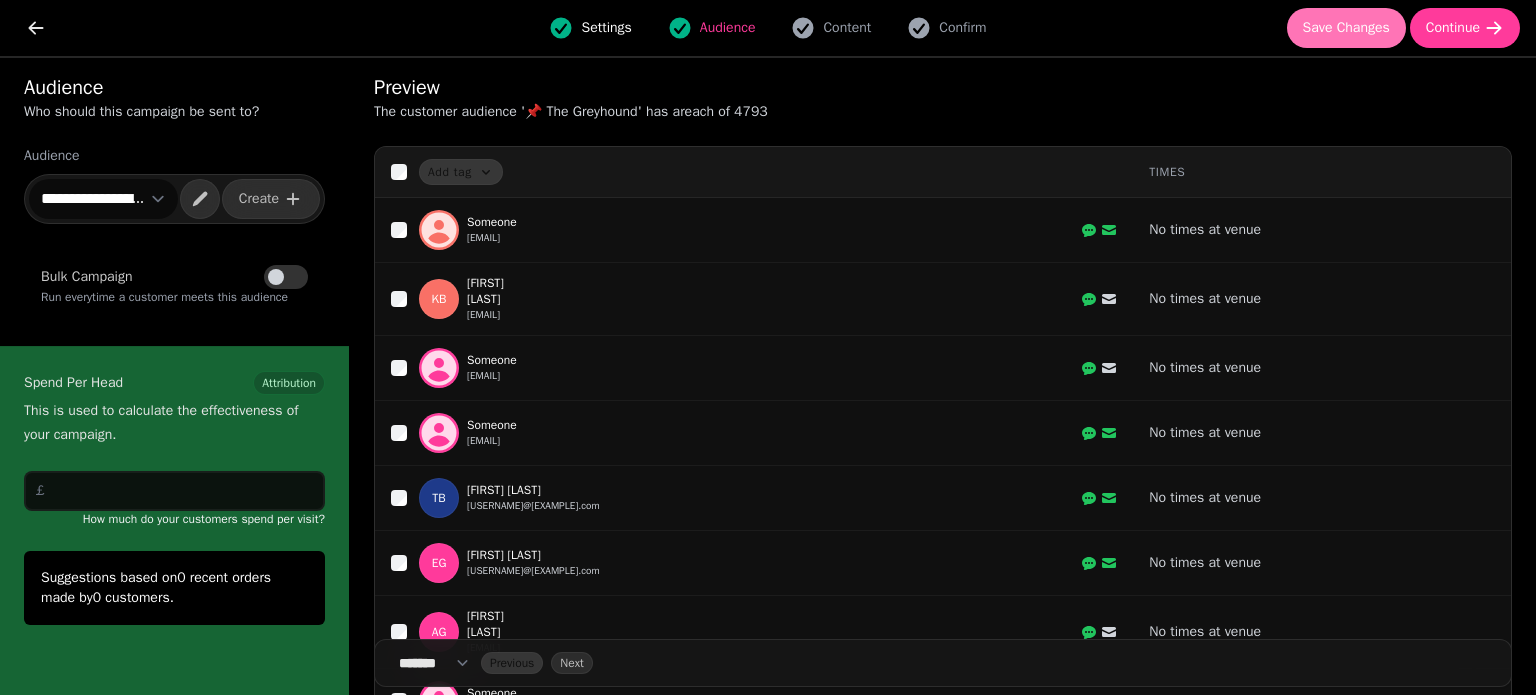 click on "Save Changes" at bounding box center [1346, 28] 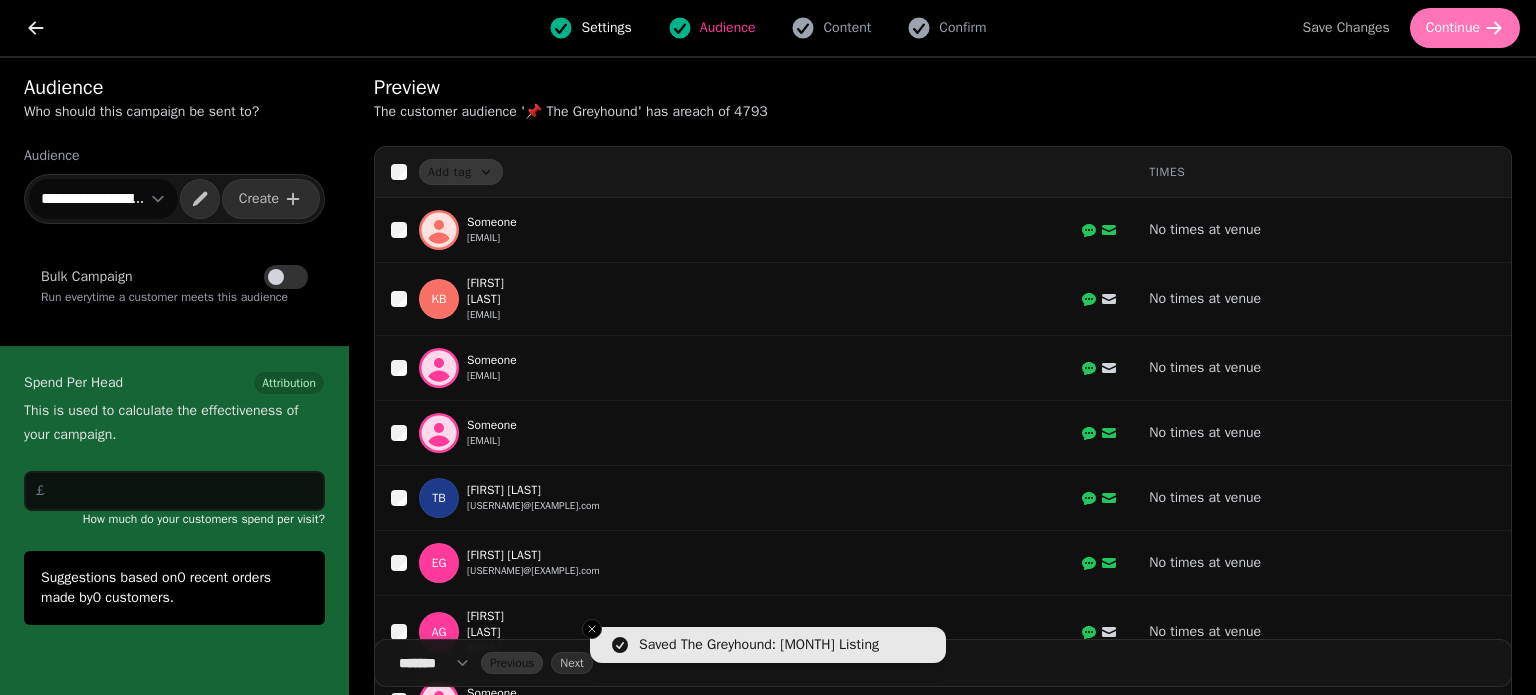 click on "Continue" at bounding box center [1453, 28] 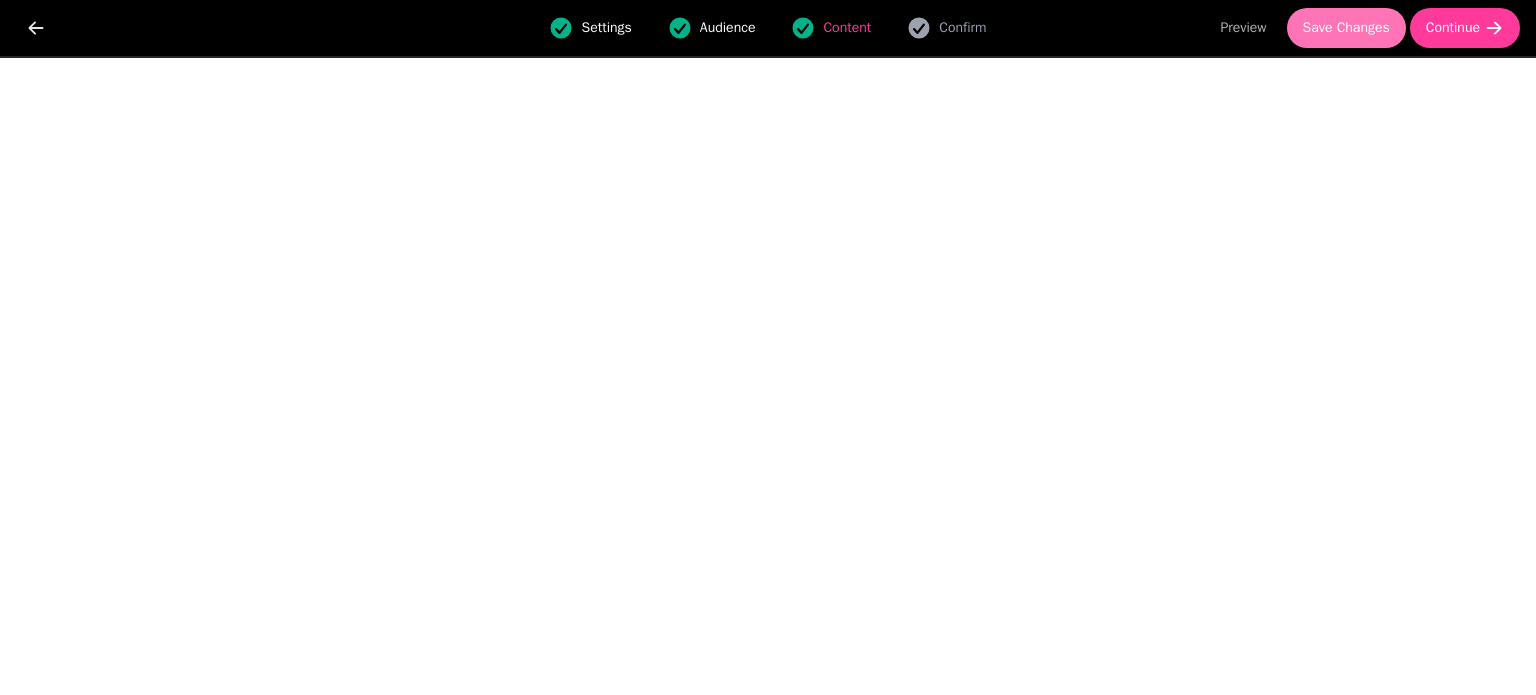 click on "Save Changes" at bounding box center (1346, 28) 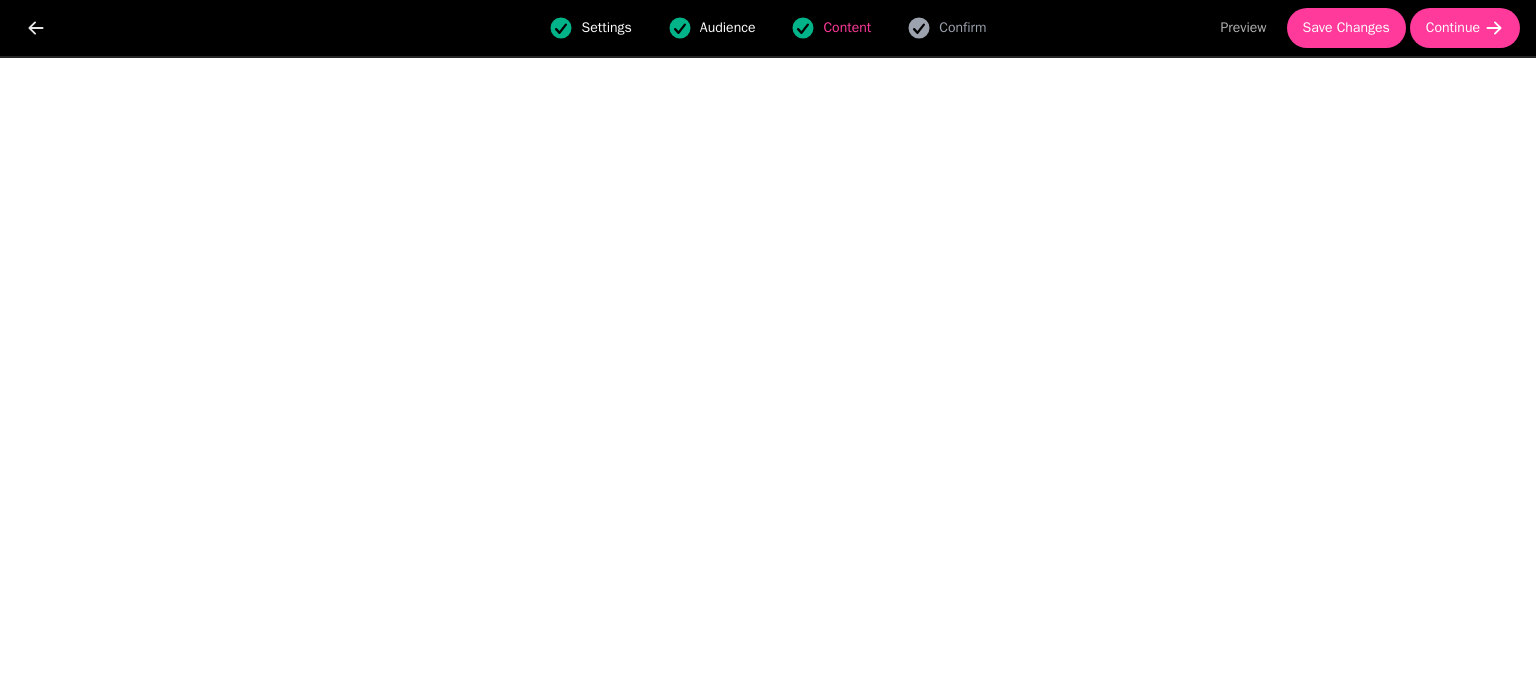 click on "Preview Save Changes Continue" at bounding box center (1370, 28) 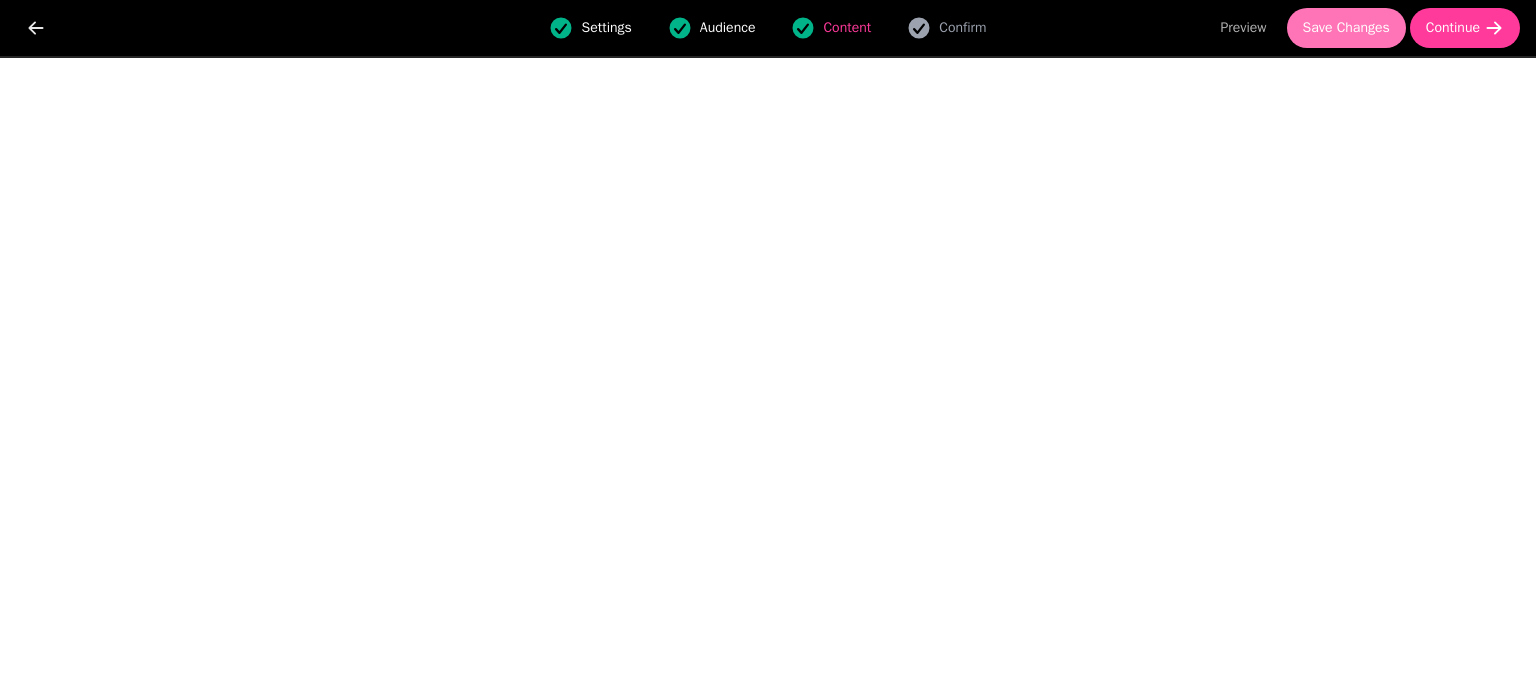 click on "Save Changes" at bounding box center (1346, 28) 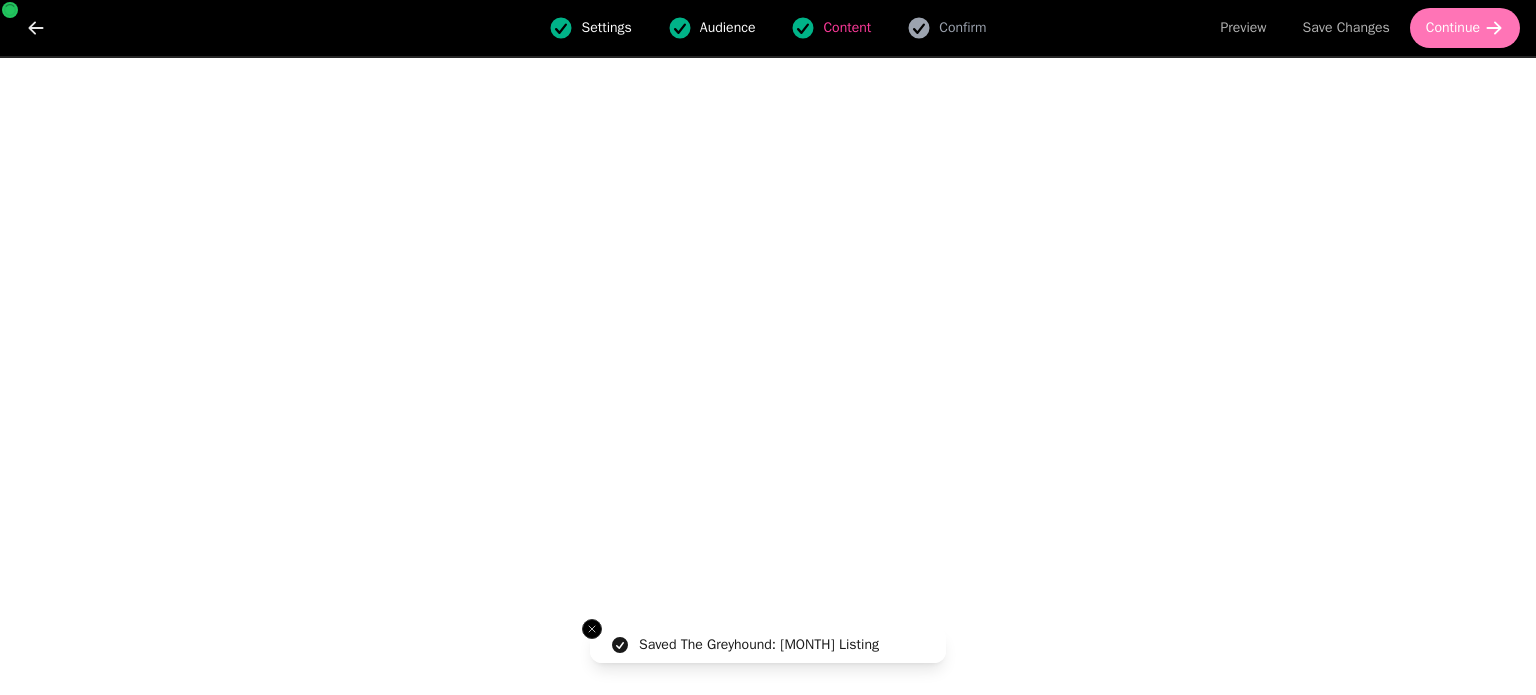 click on "Continue" at bounding box center [1453, 28] 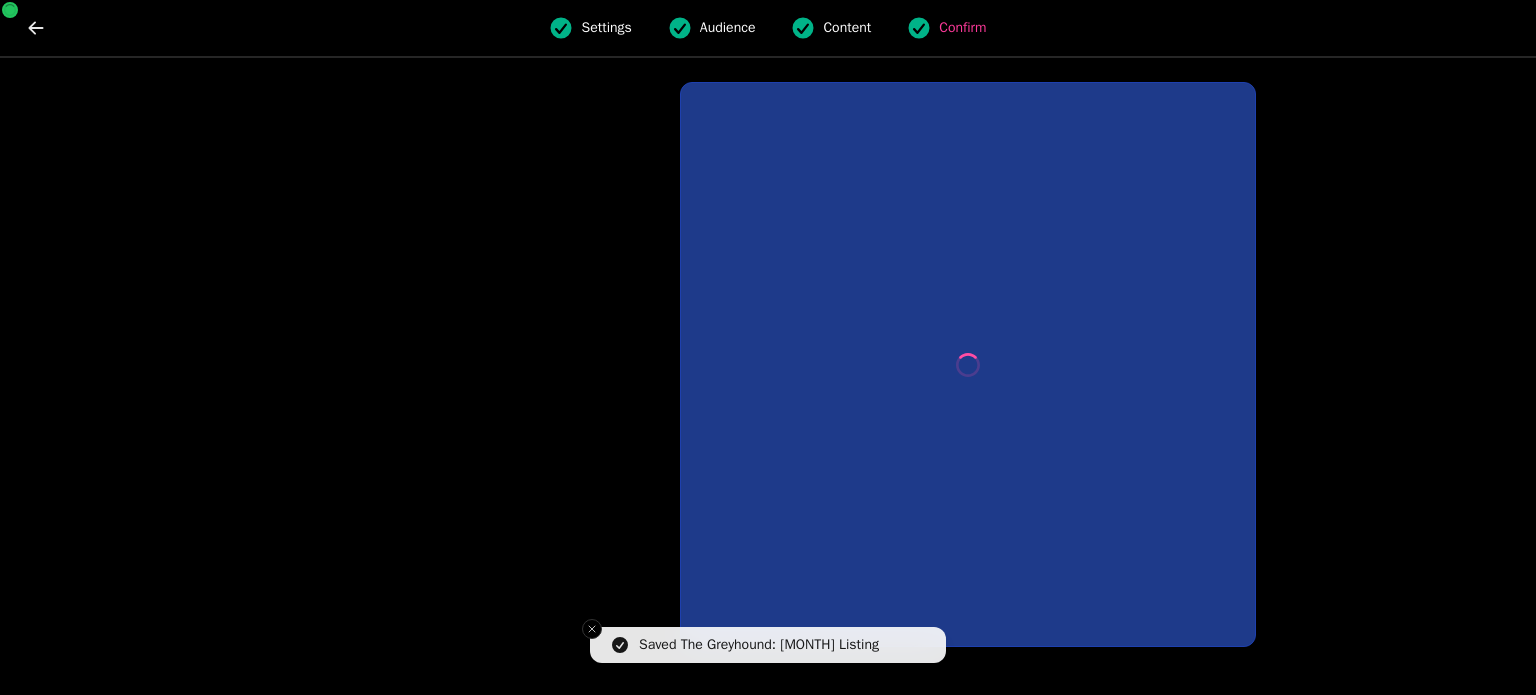scroll, scrollTop: 0, scrollLeft: 0, axis: both 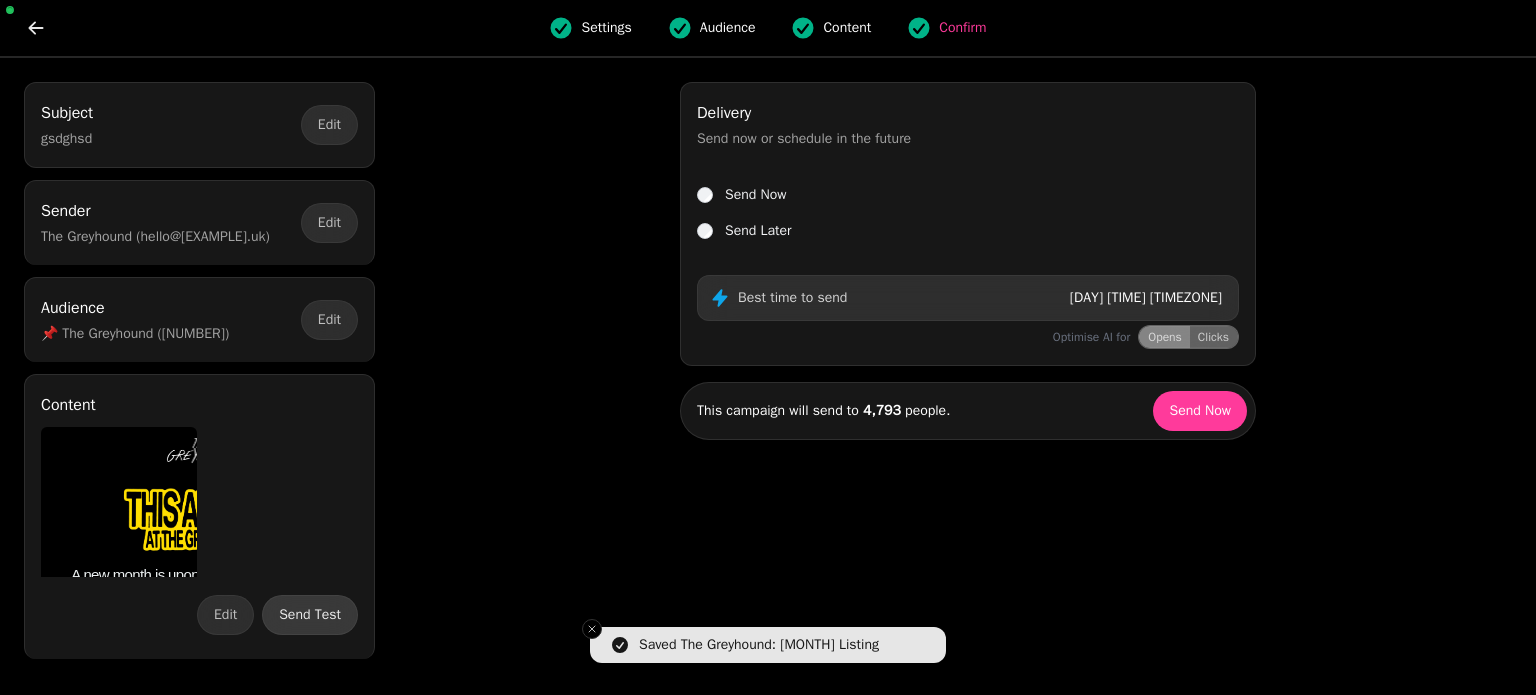 click on "Send Test" at bounding box center (310, 615) 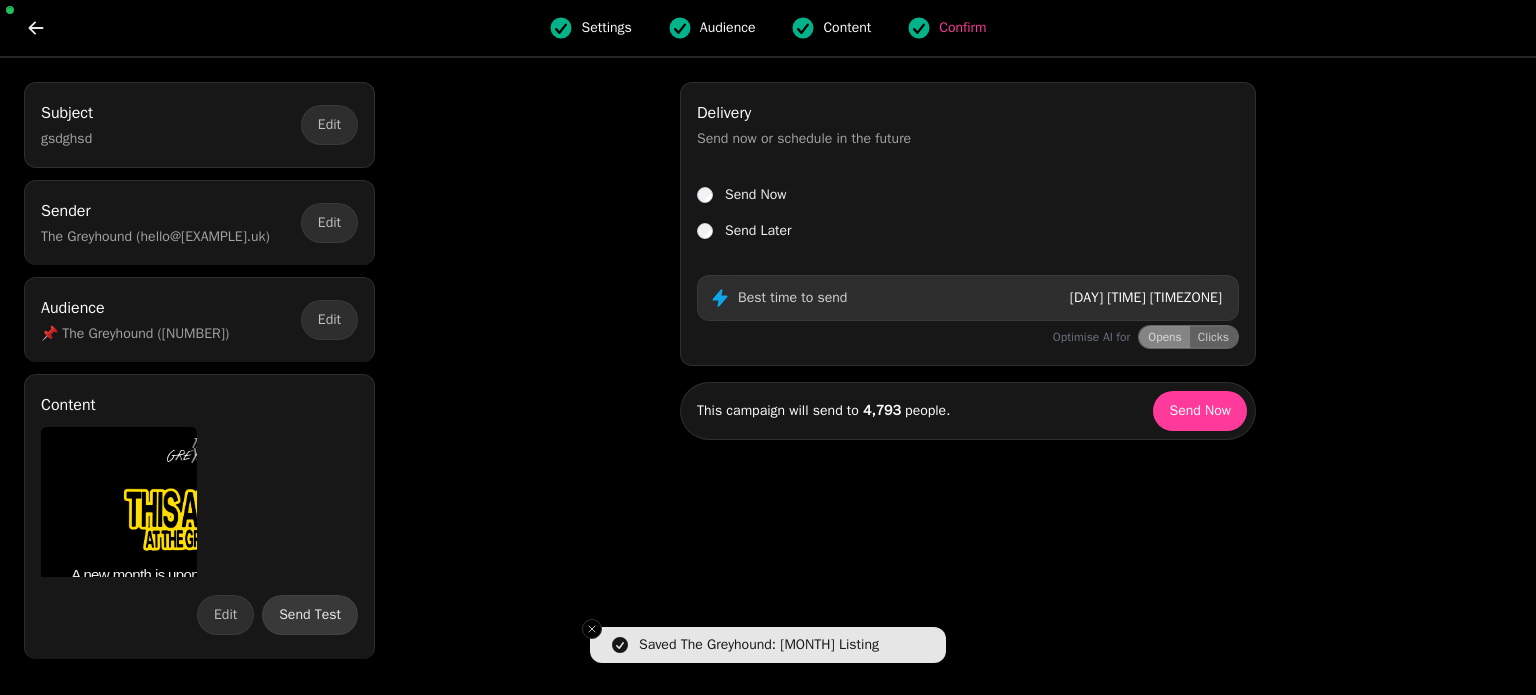 select on "**********" 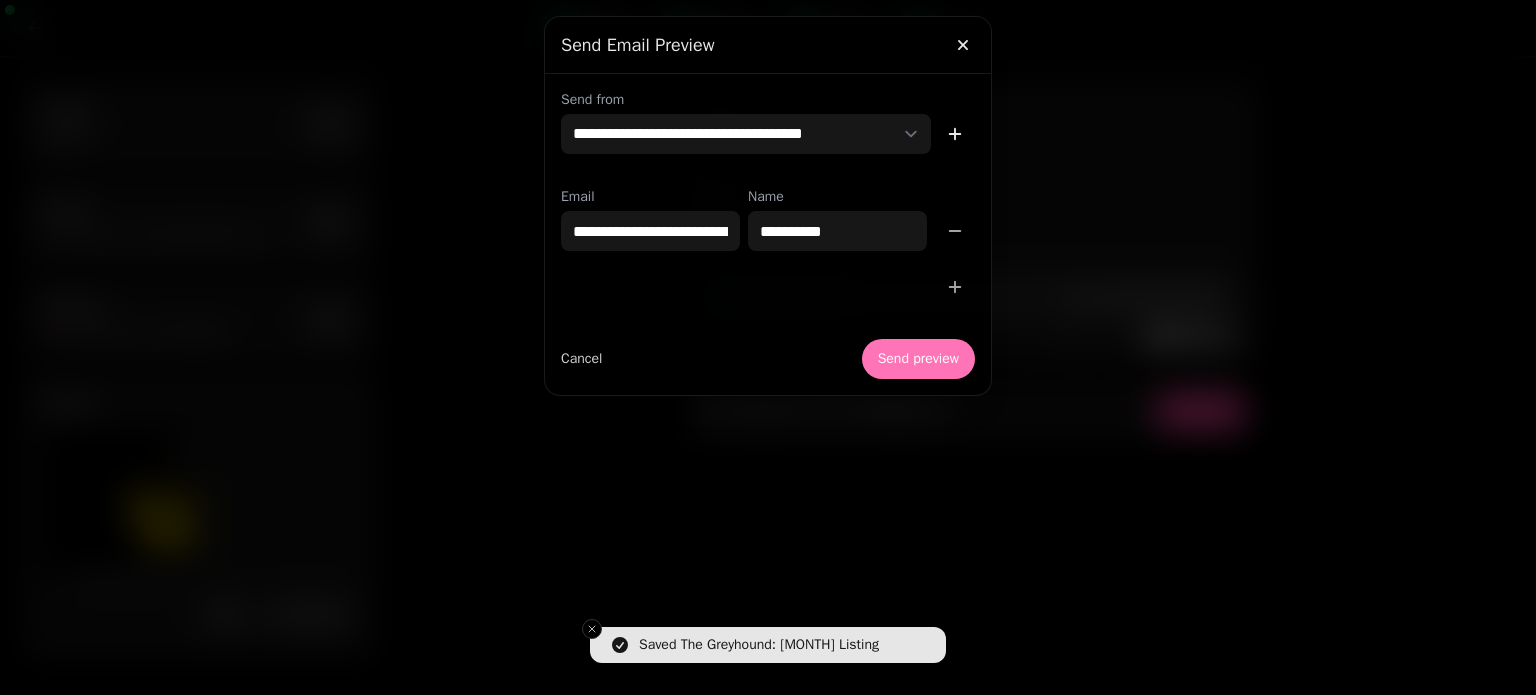 click on "Send preview" at bounding box center [918, 359] 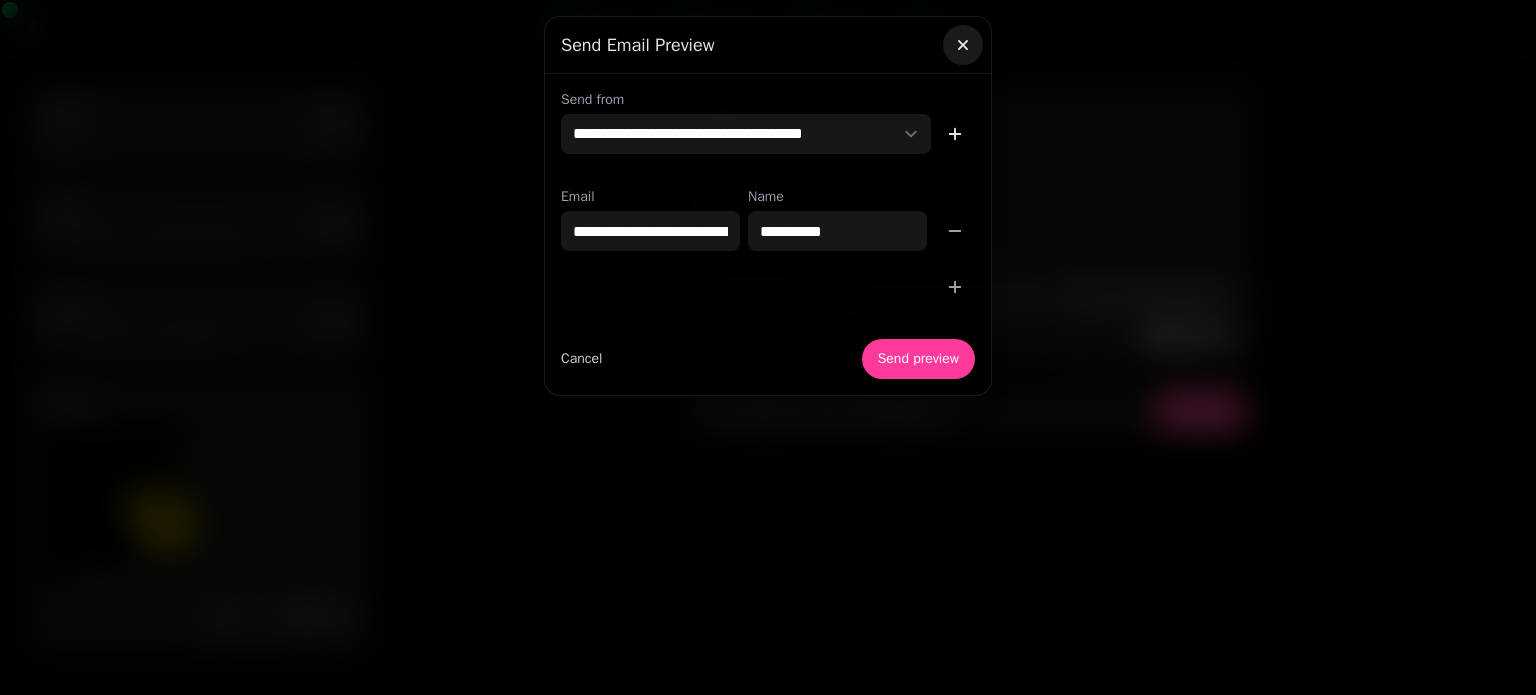 click 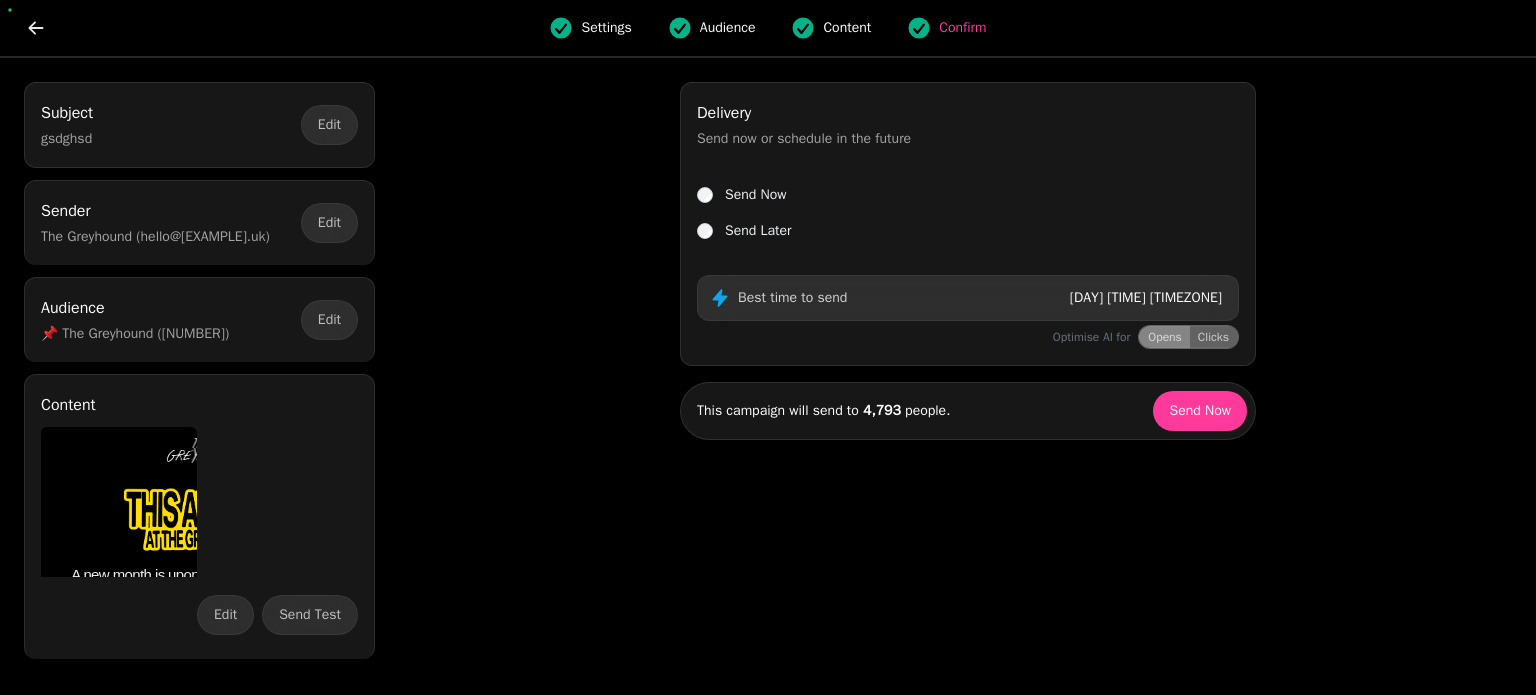 scroll, scrollTop: 10, scrollLeft: 0, axis: vertical 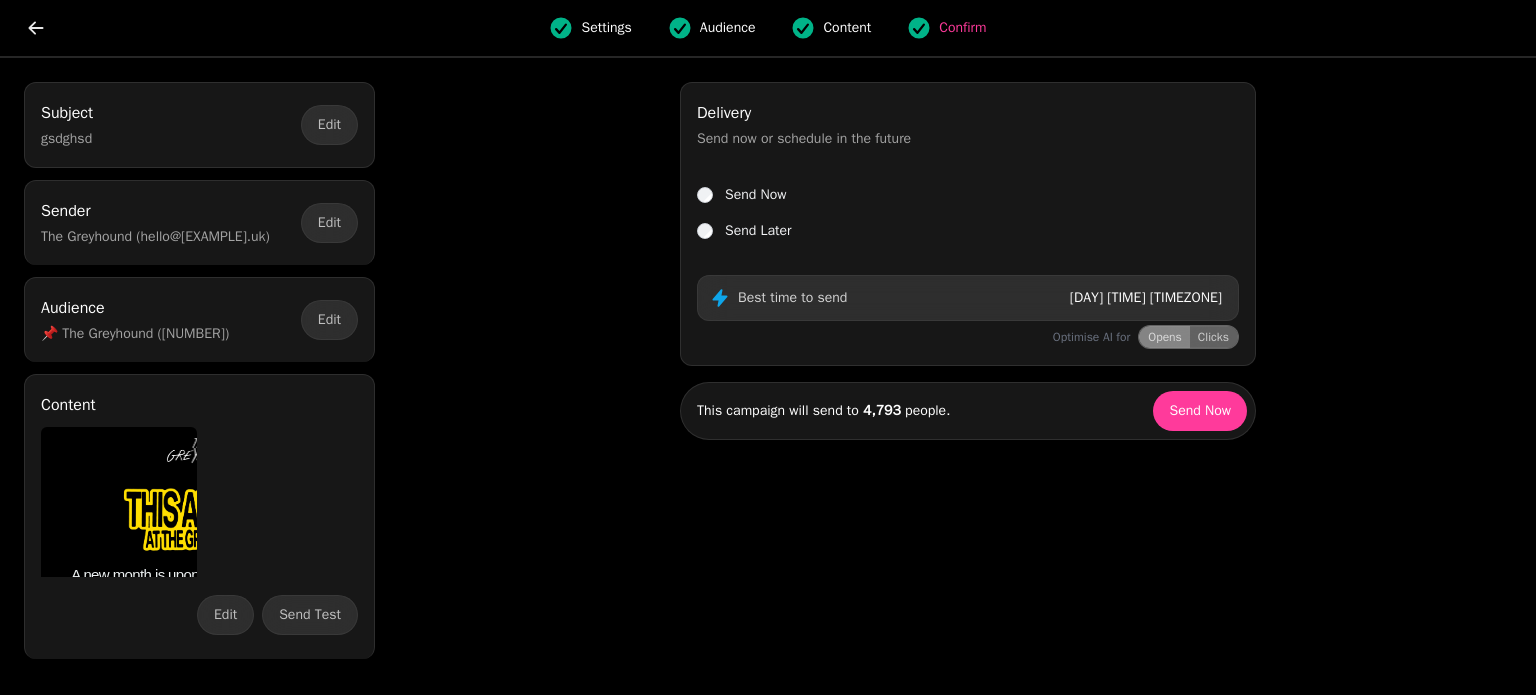 click on "Edit Send Test" at bounding box center [277, 619] 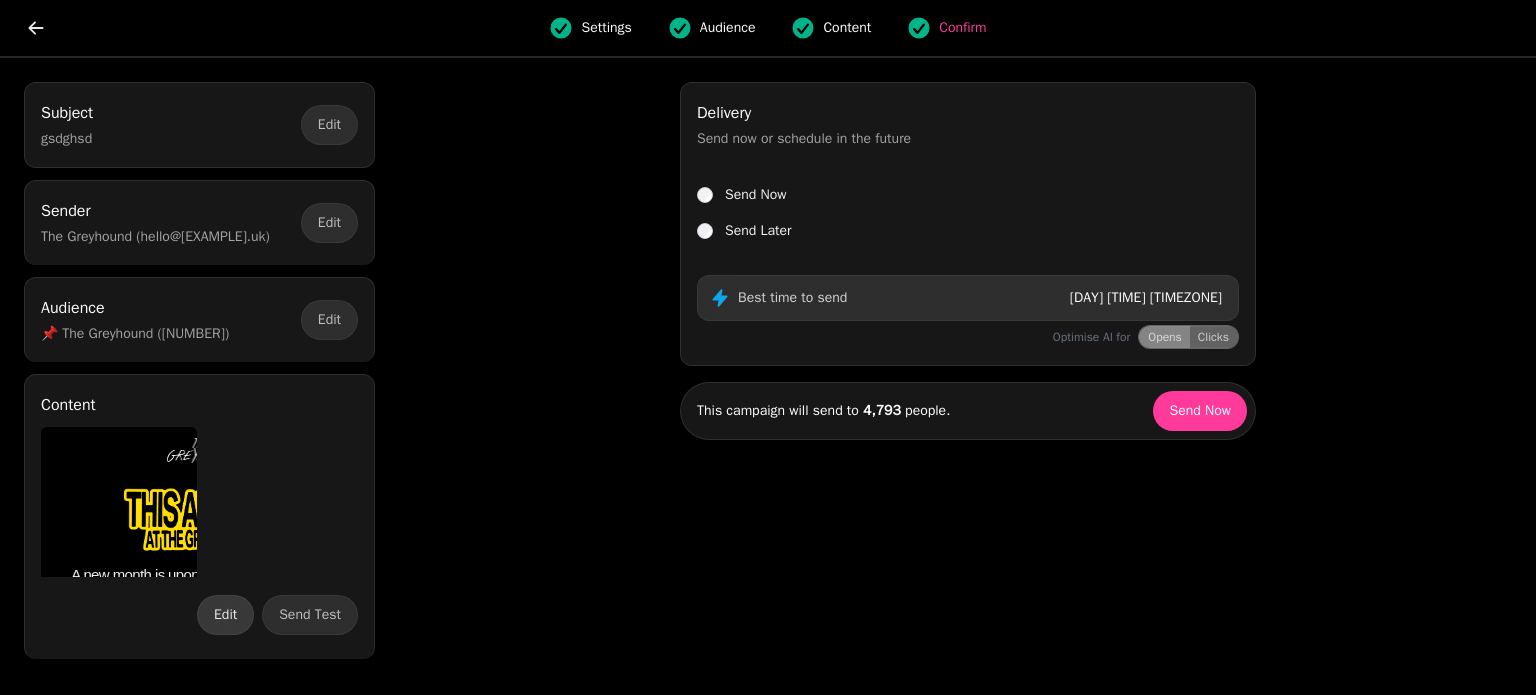 click on "Edit" at bounding box center (225, 615) 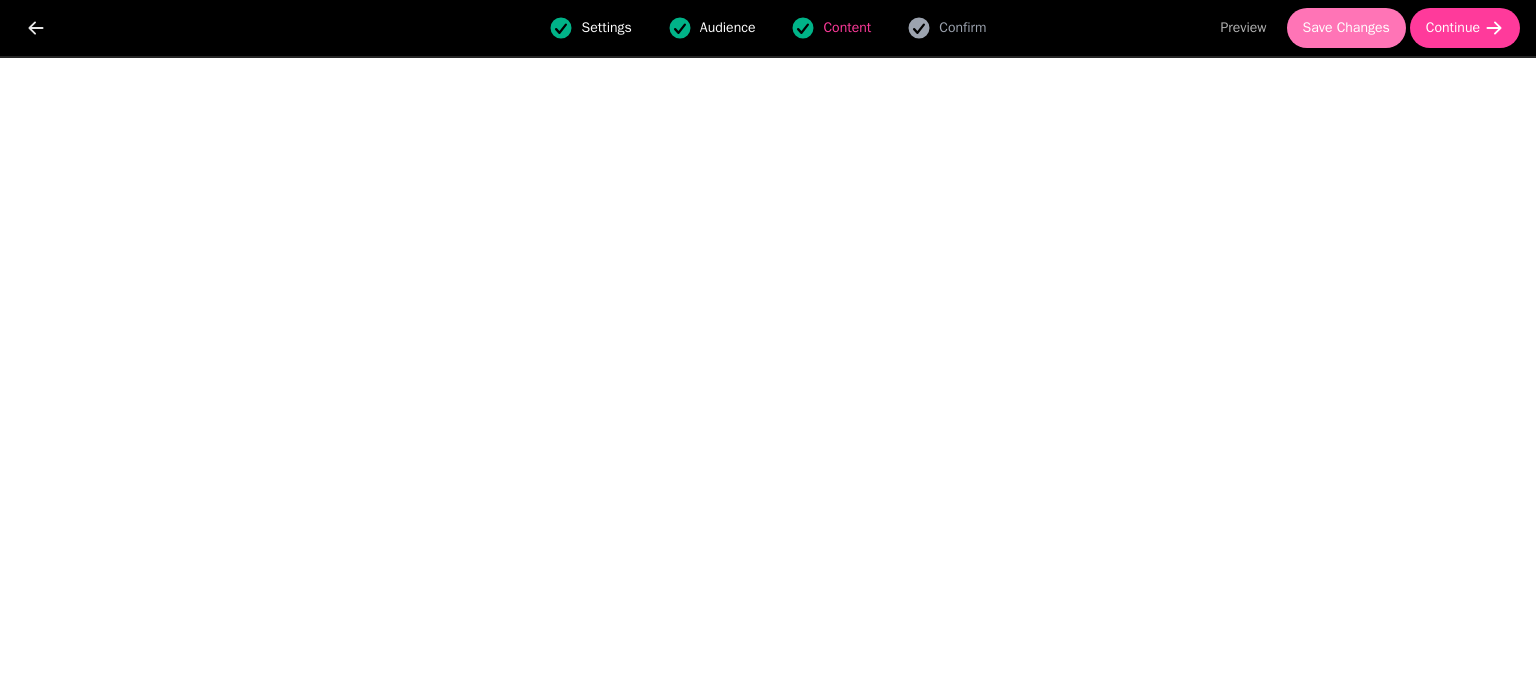 click on "Save Changes" at bounding box center (1346, 28) 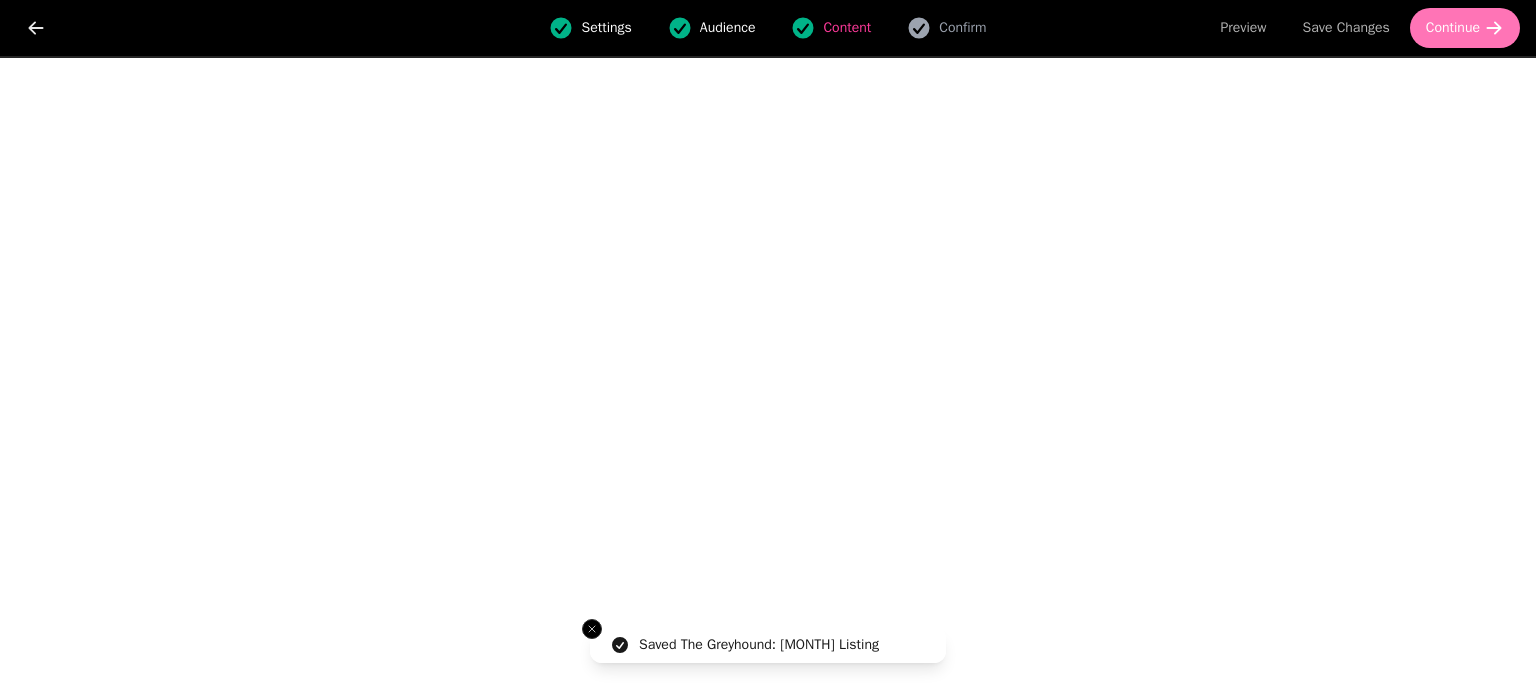 click on "Continue" at bounding box center [1453, 28] 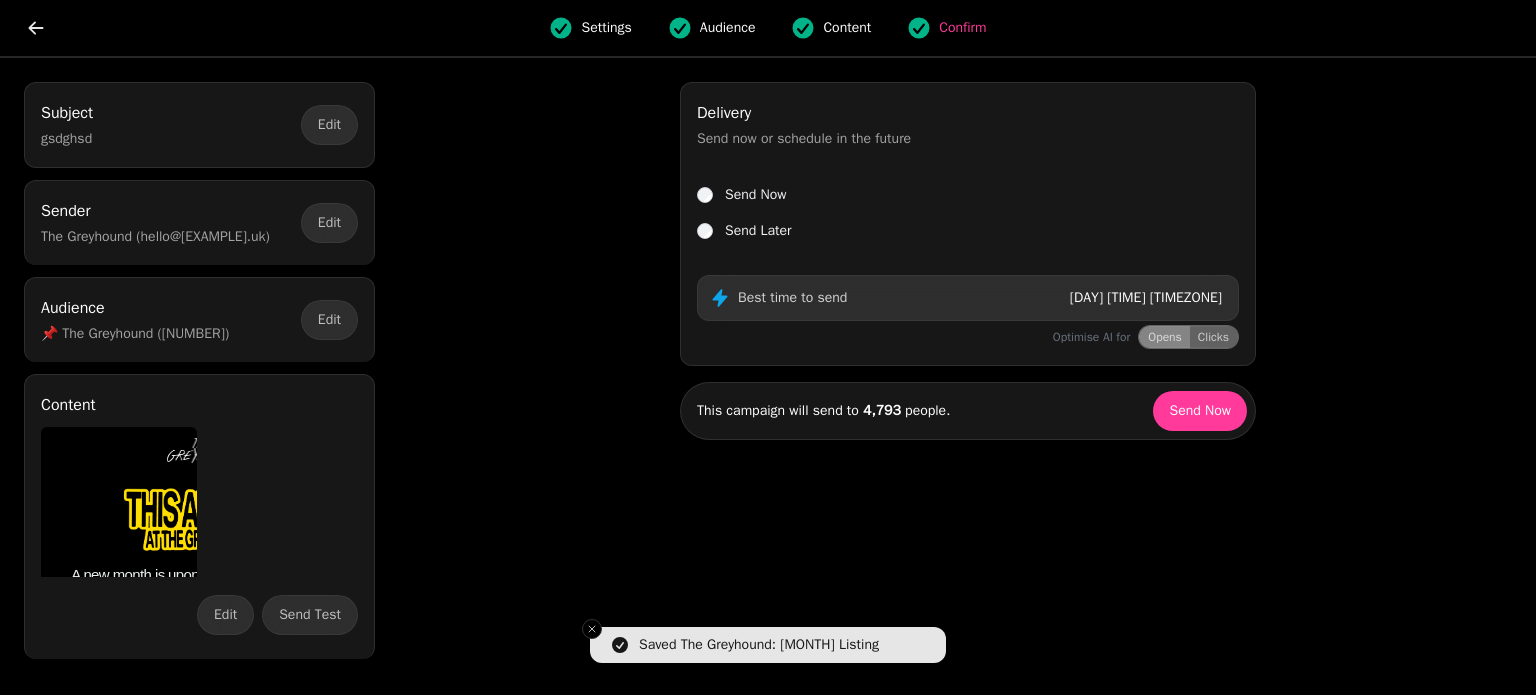 scroll, scrollTop: 0, scrollLeft: 0, axis: both 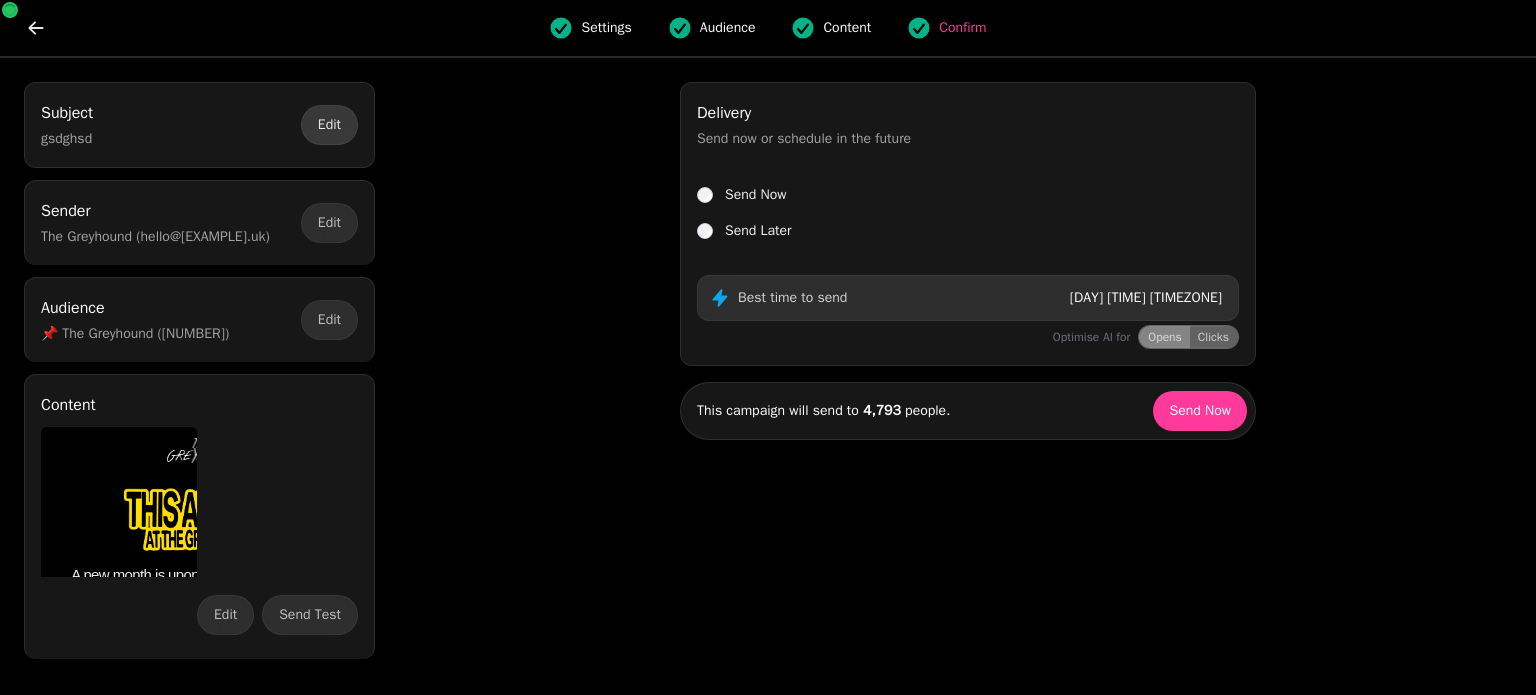 click on "Edit" at bounding box center (329, 125) 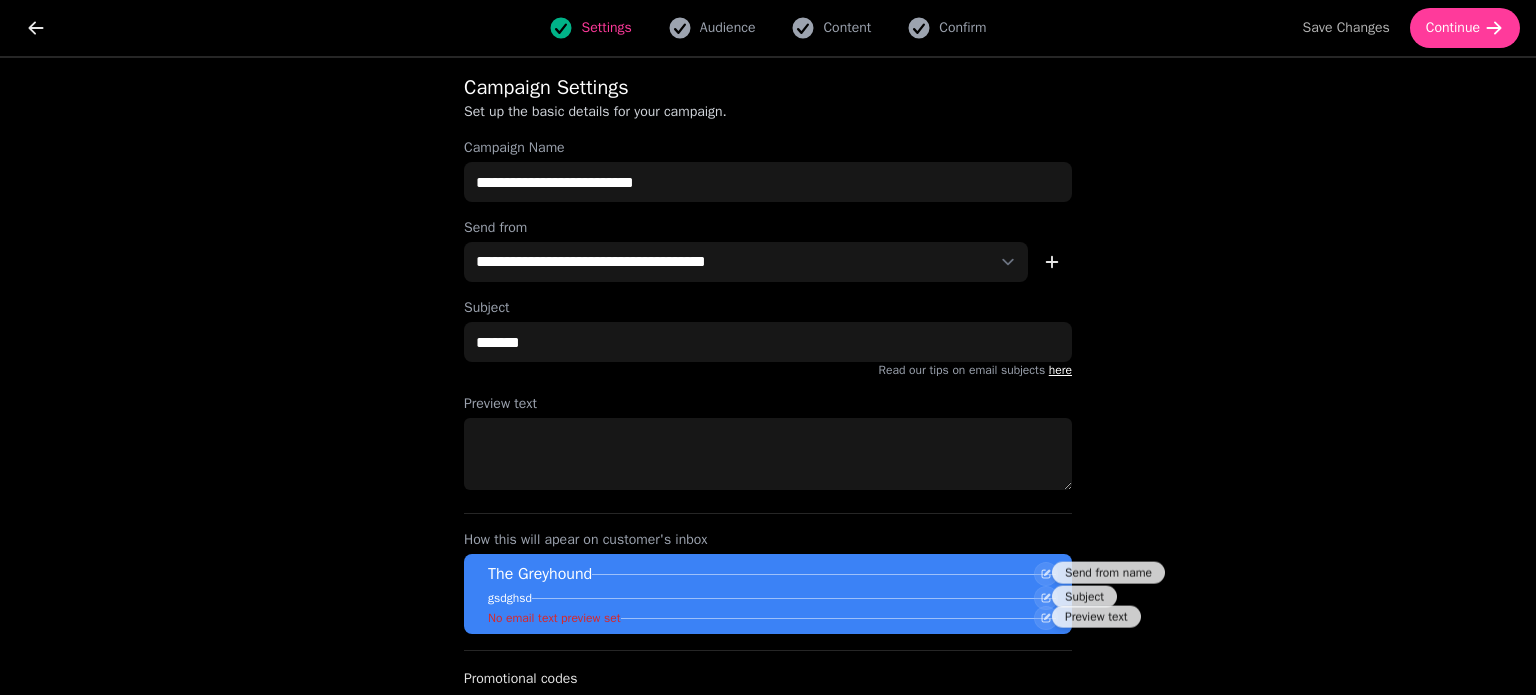 click on "*******" at bounding box center (768, 342) 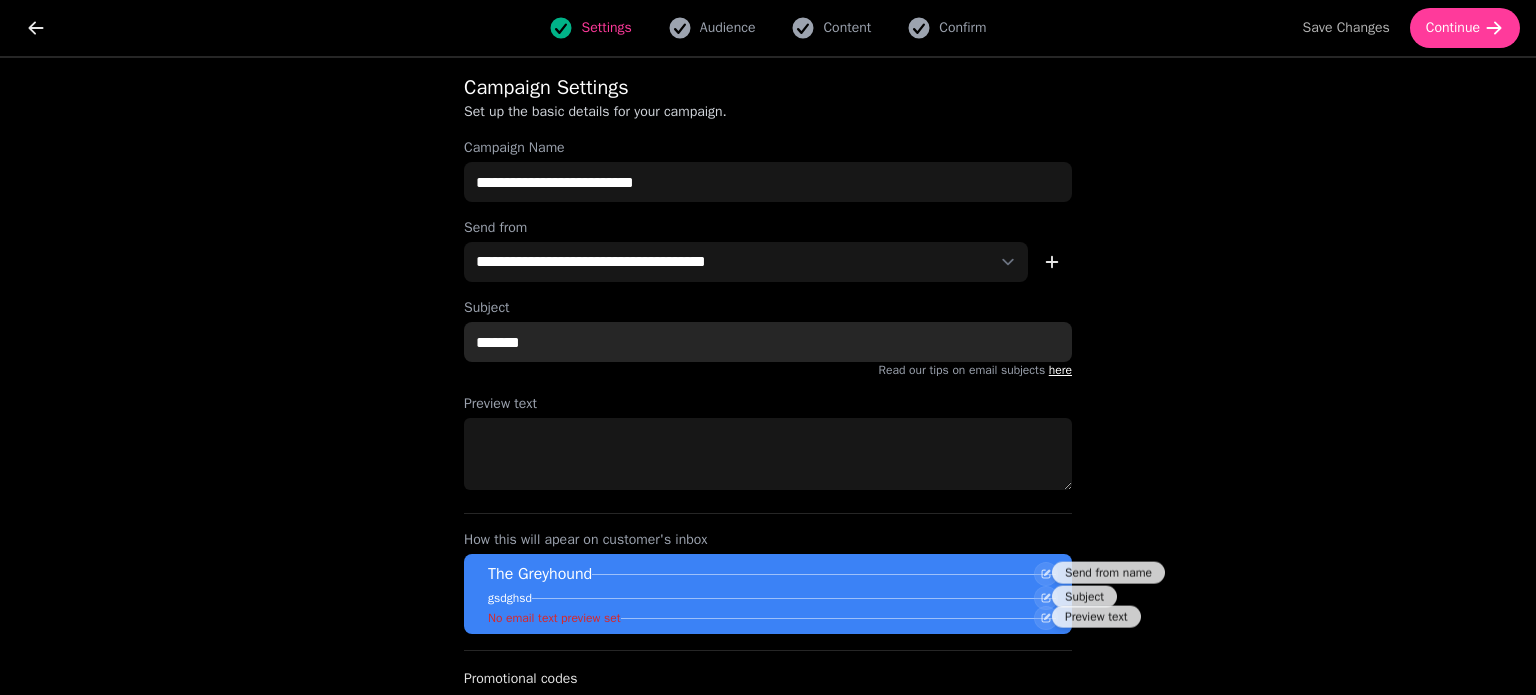 click on "*******" at bounding box center (768, 342) 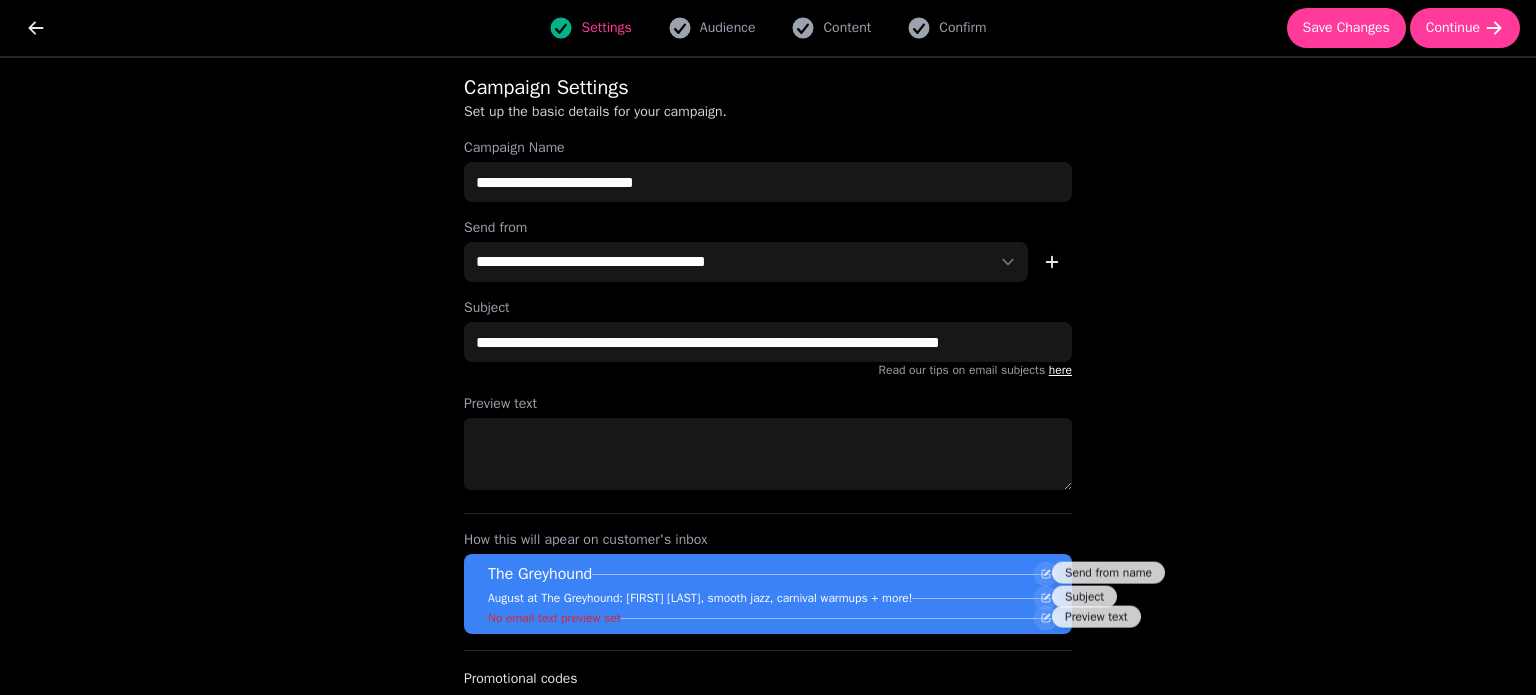 click on "**********" at bounding box center [768, 376] 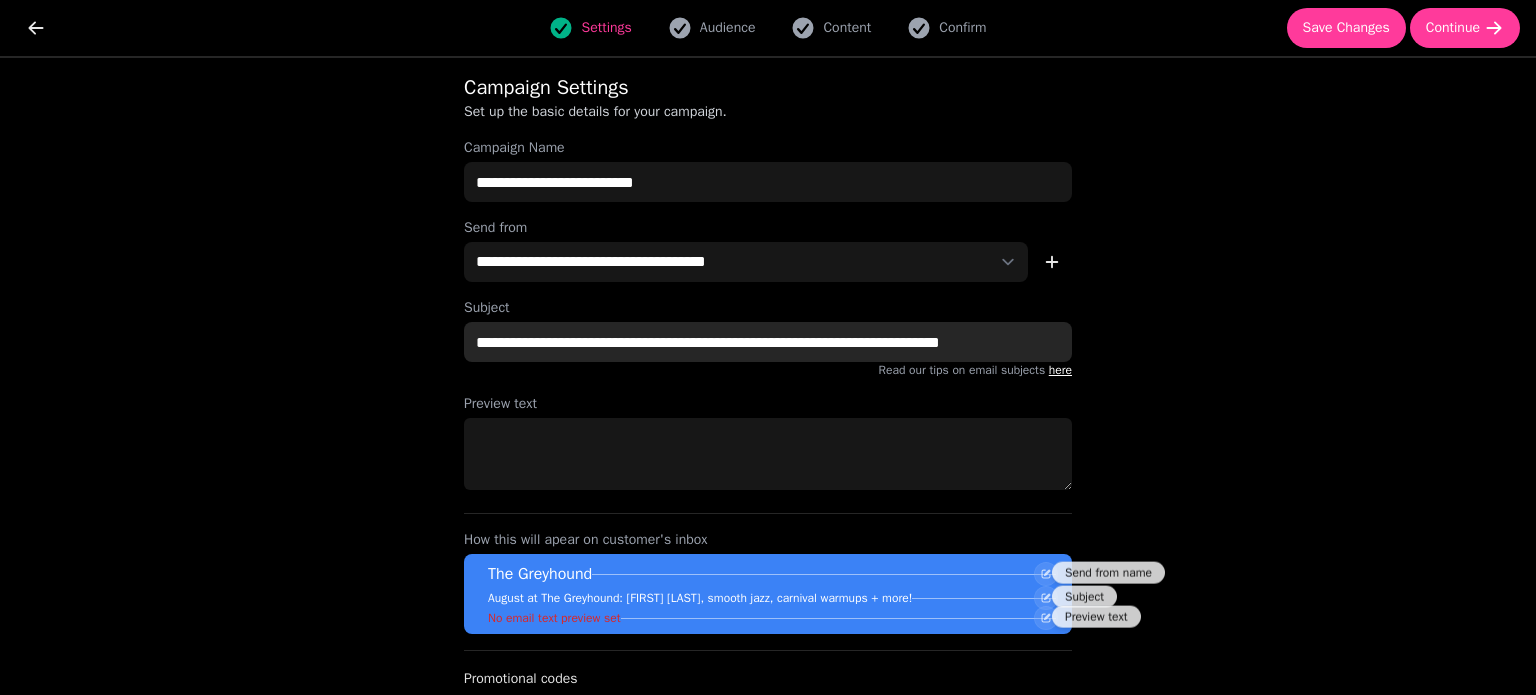click on "**********" at bounding box center (768, 342) 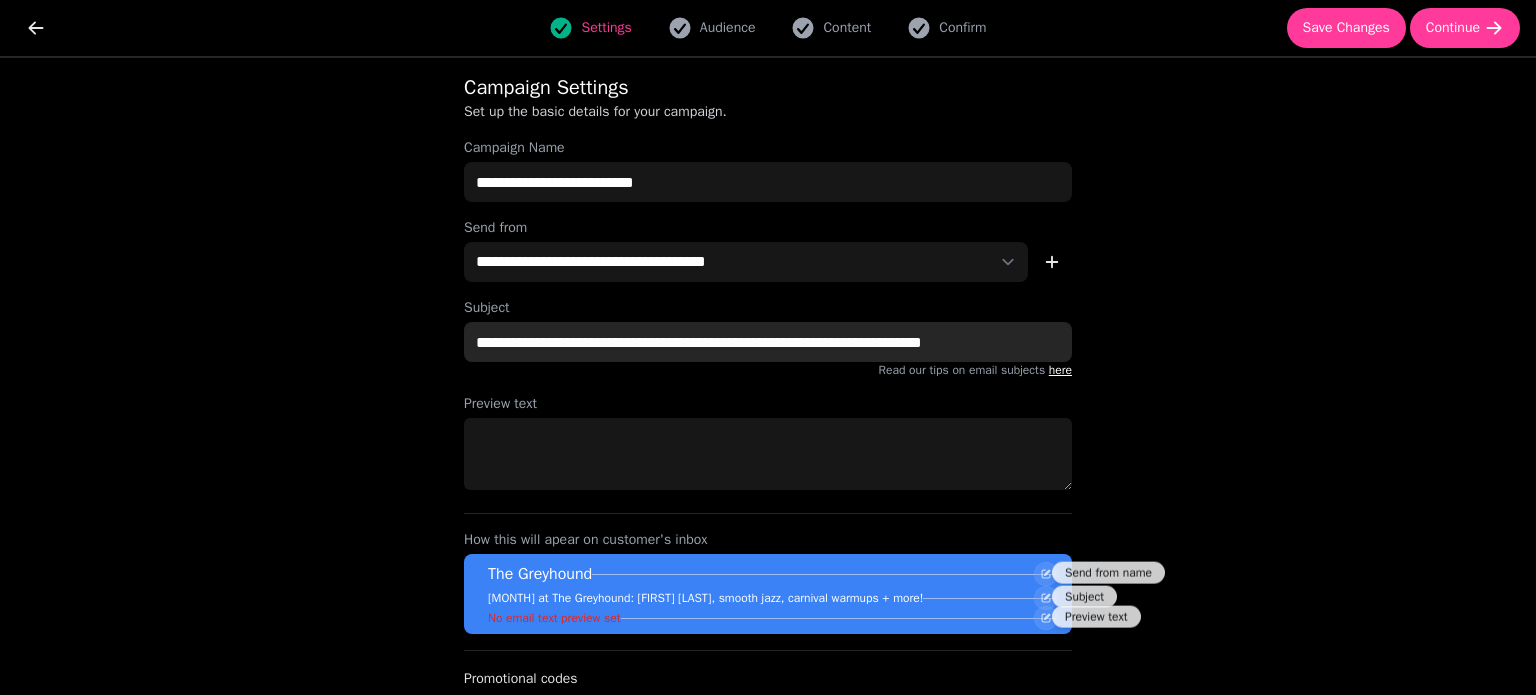 type on "**********" 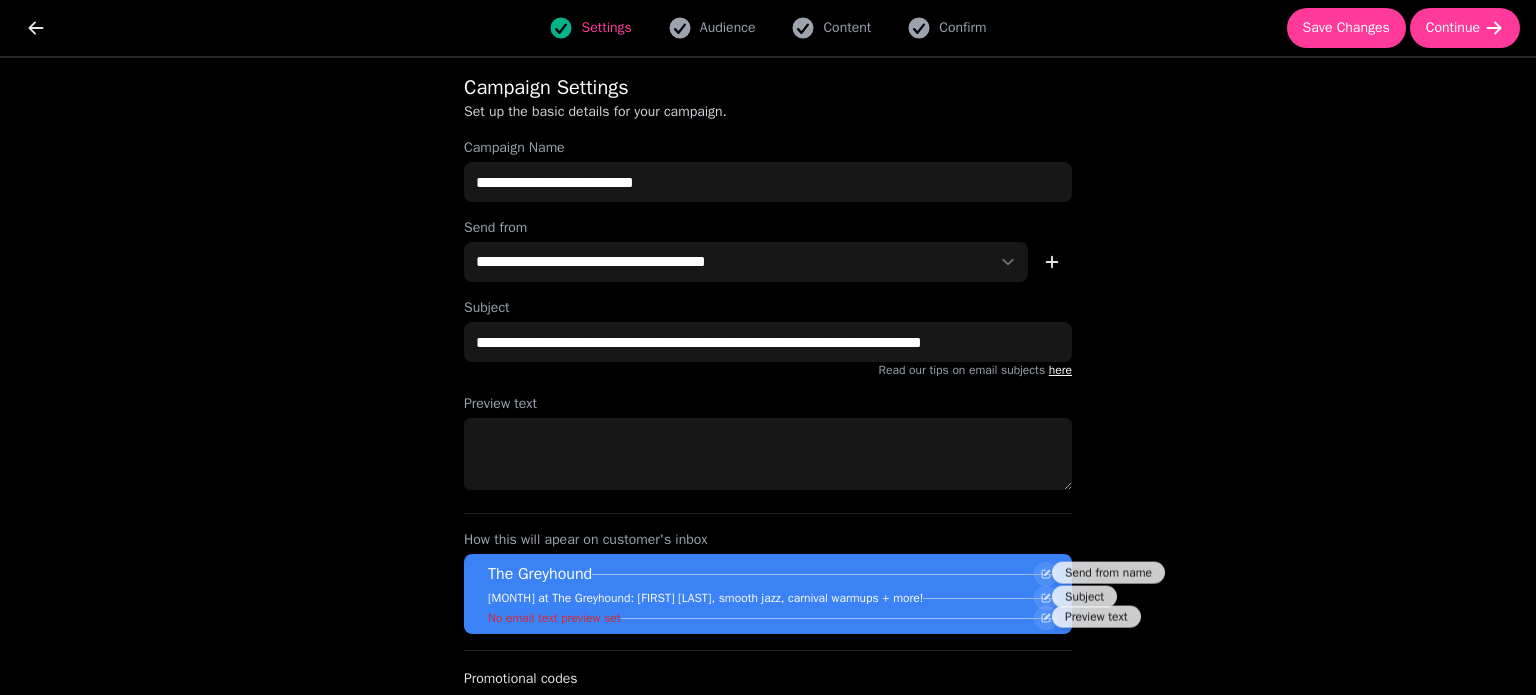 click on "**********" at bounding box center (768, 408) 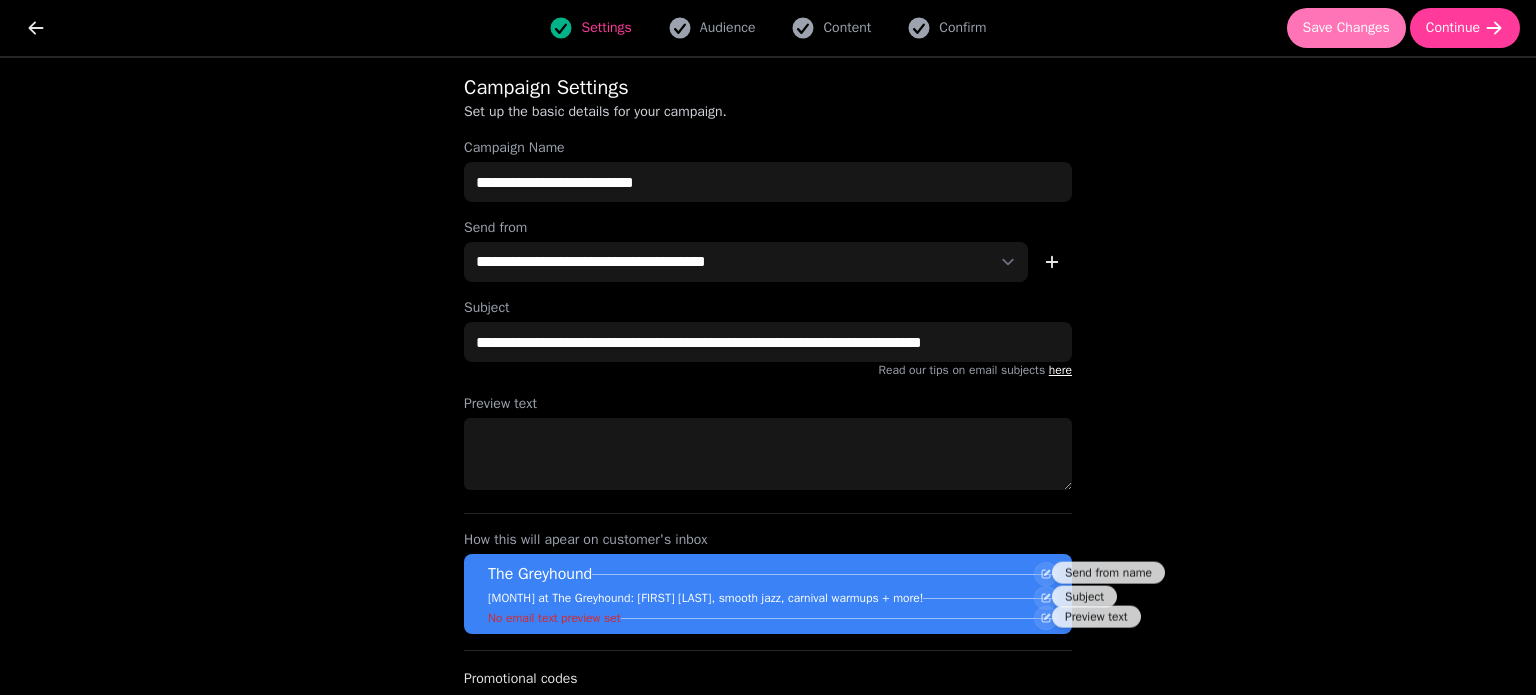 click on "Save Changes" at bounding box center [1346, 28] 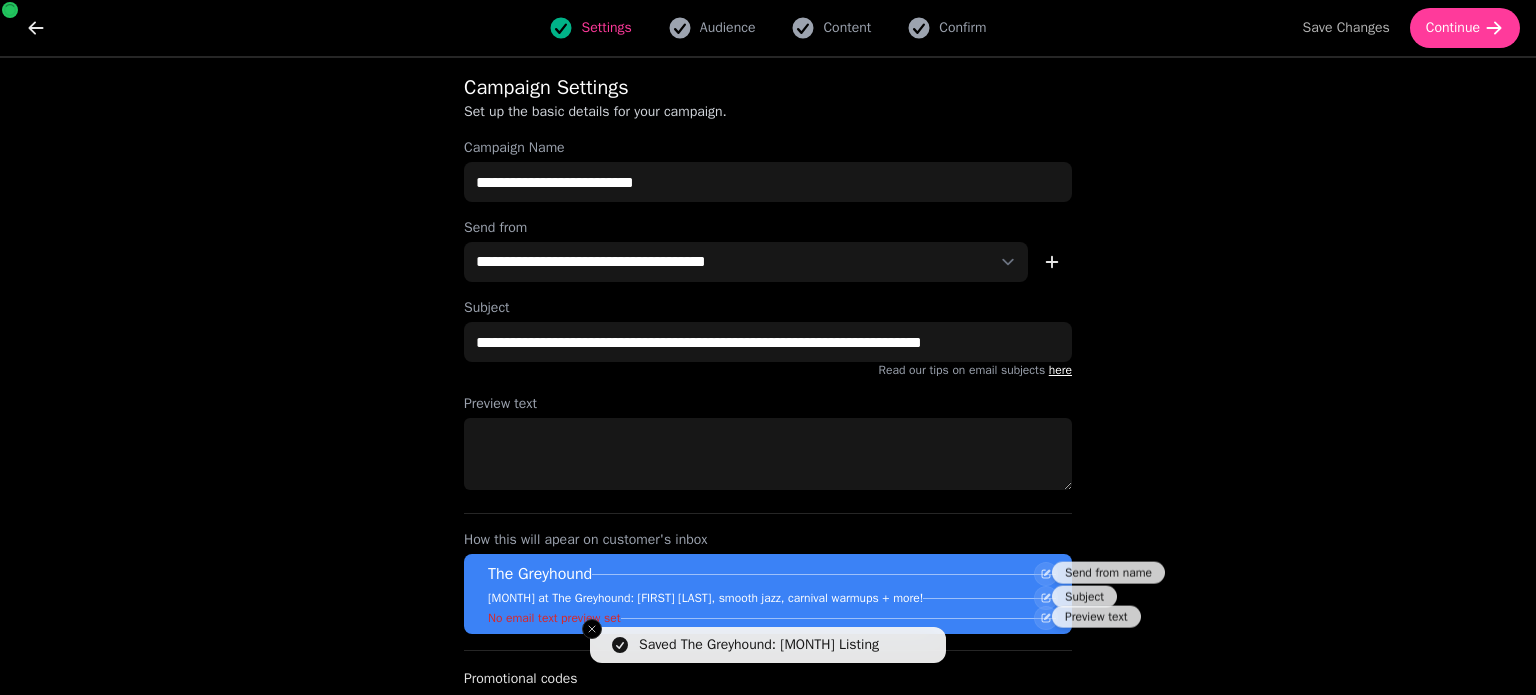 click on "Settings Audience Content Confirm Save Changes Continue" at bounding box center (768, 28) 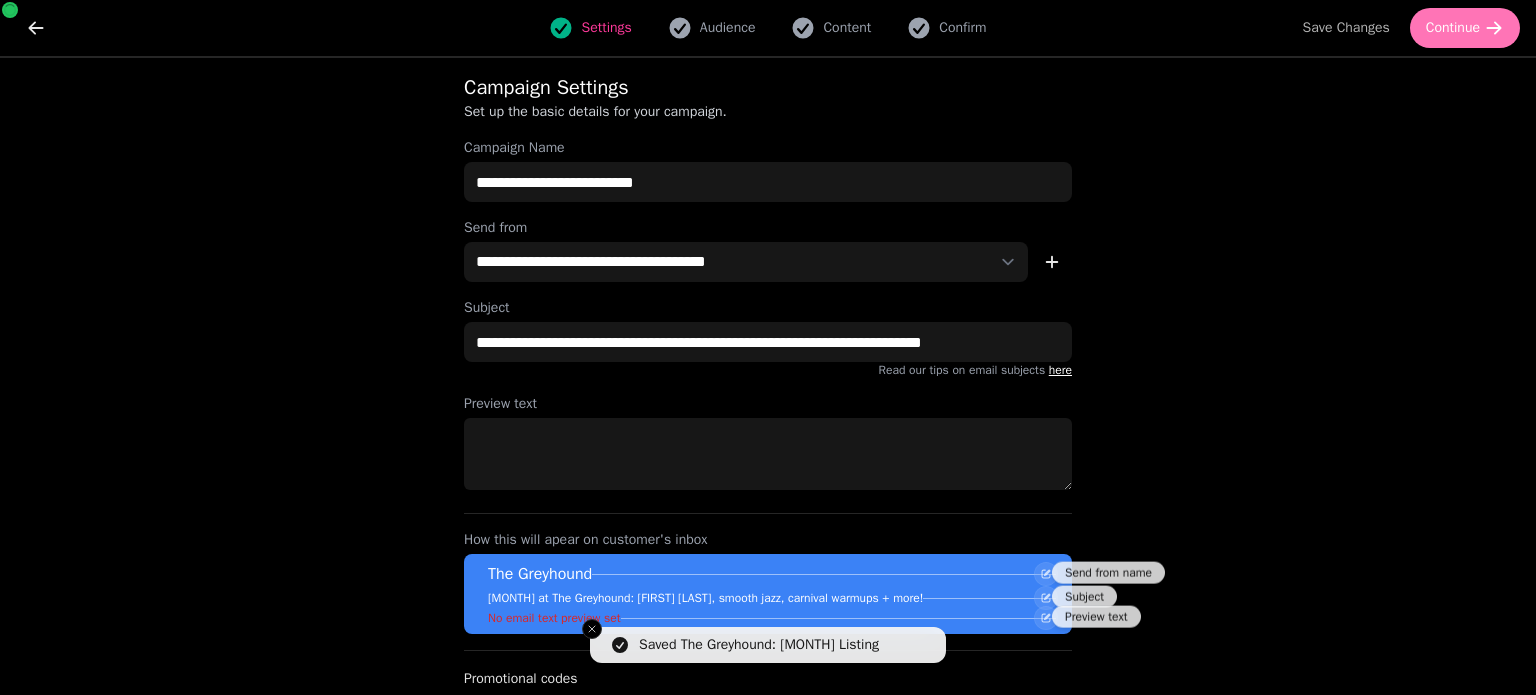 click on "Continue" at bounding box center (1453, 28) 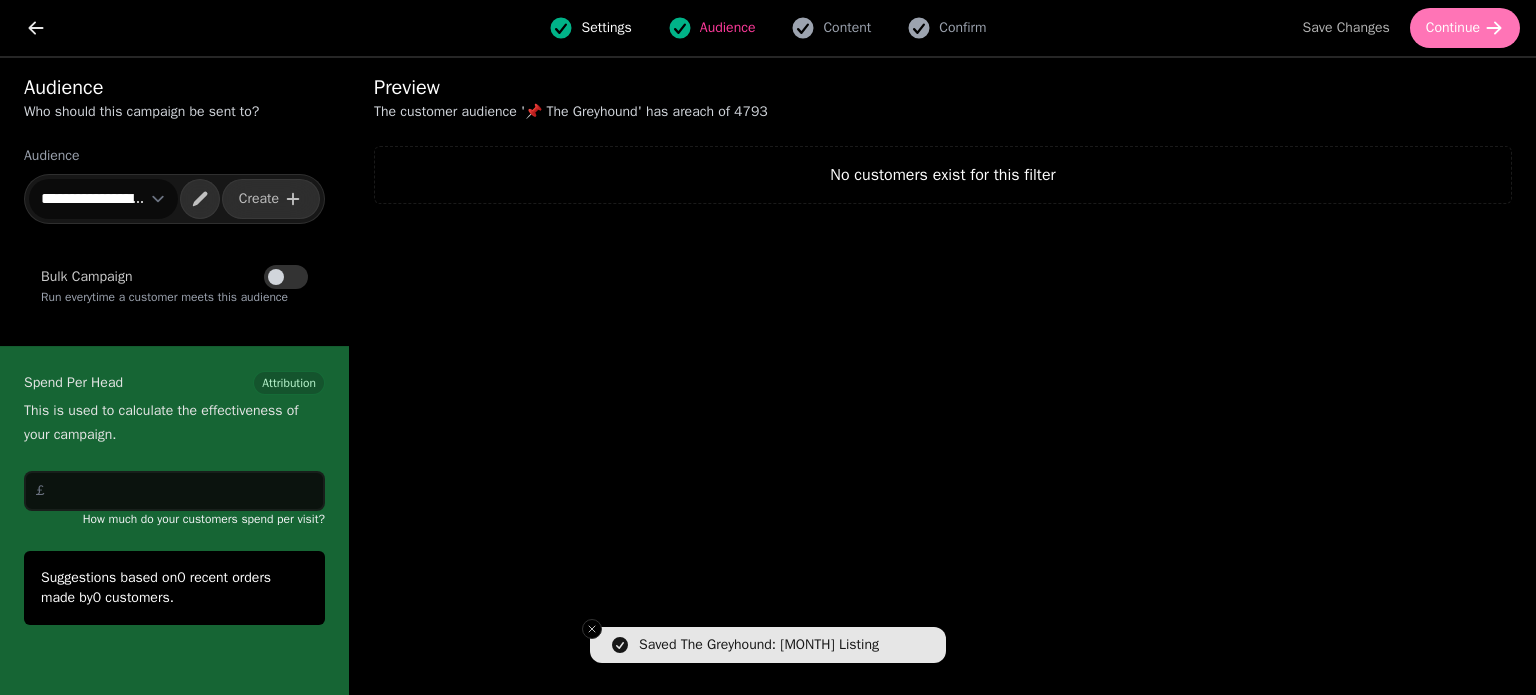 click 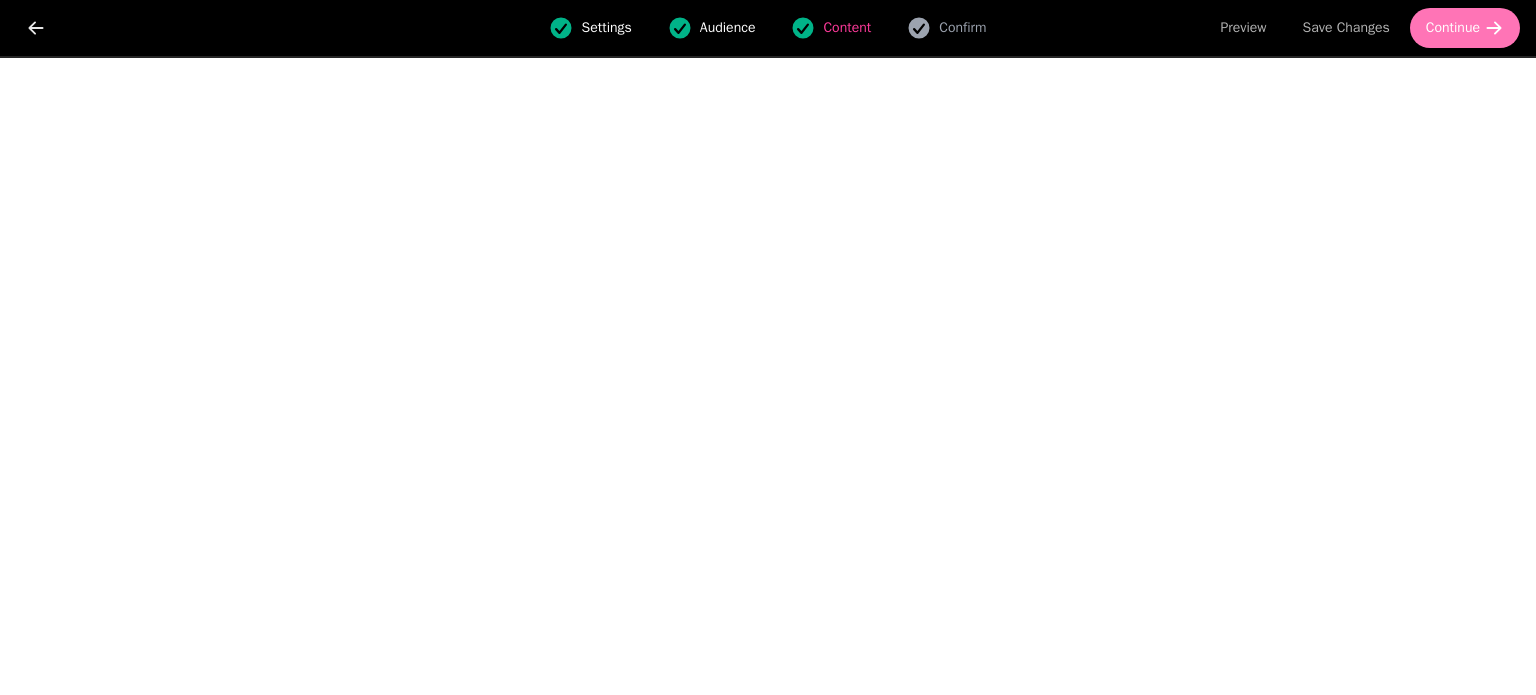 click on "Continue" at bounding box center [1453, 28] 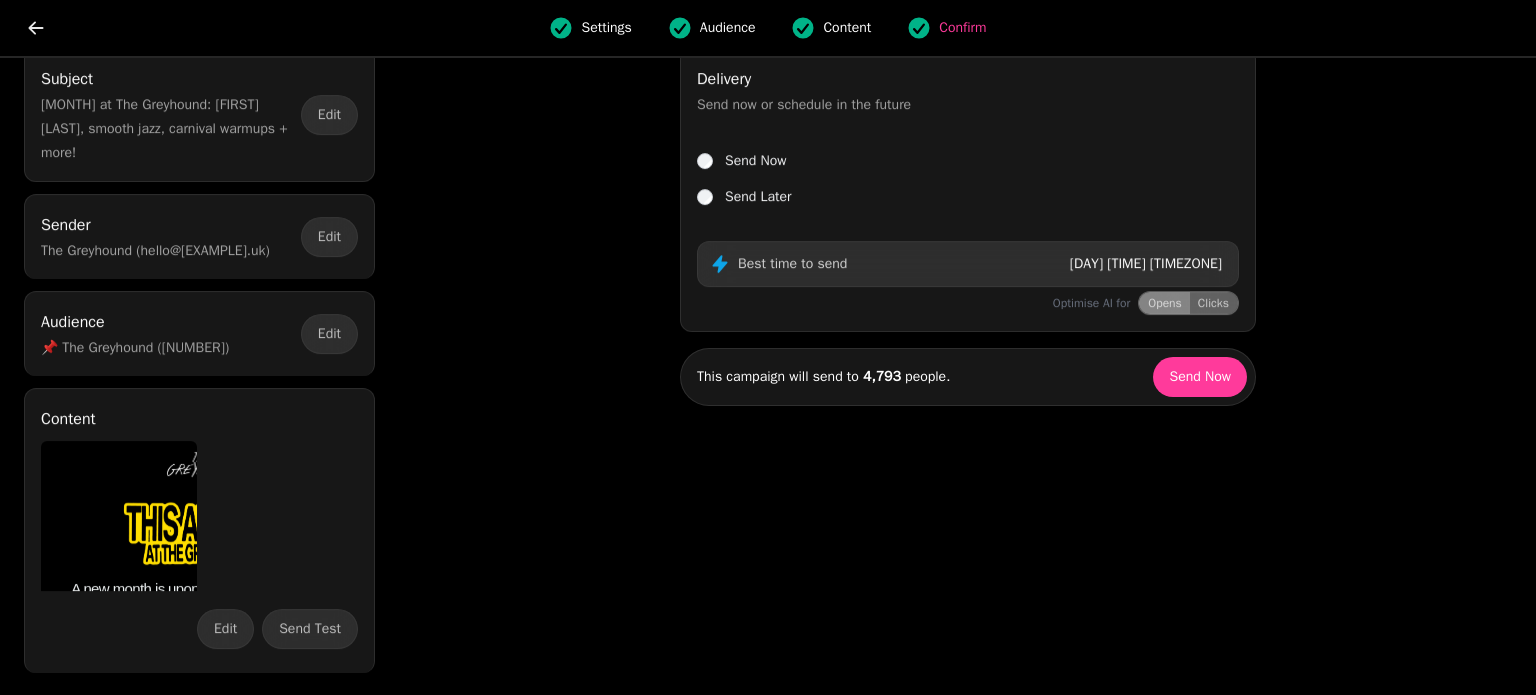 scroll, scrollTop: 0, scrollLeft: 0, axis: both 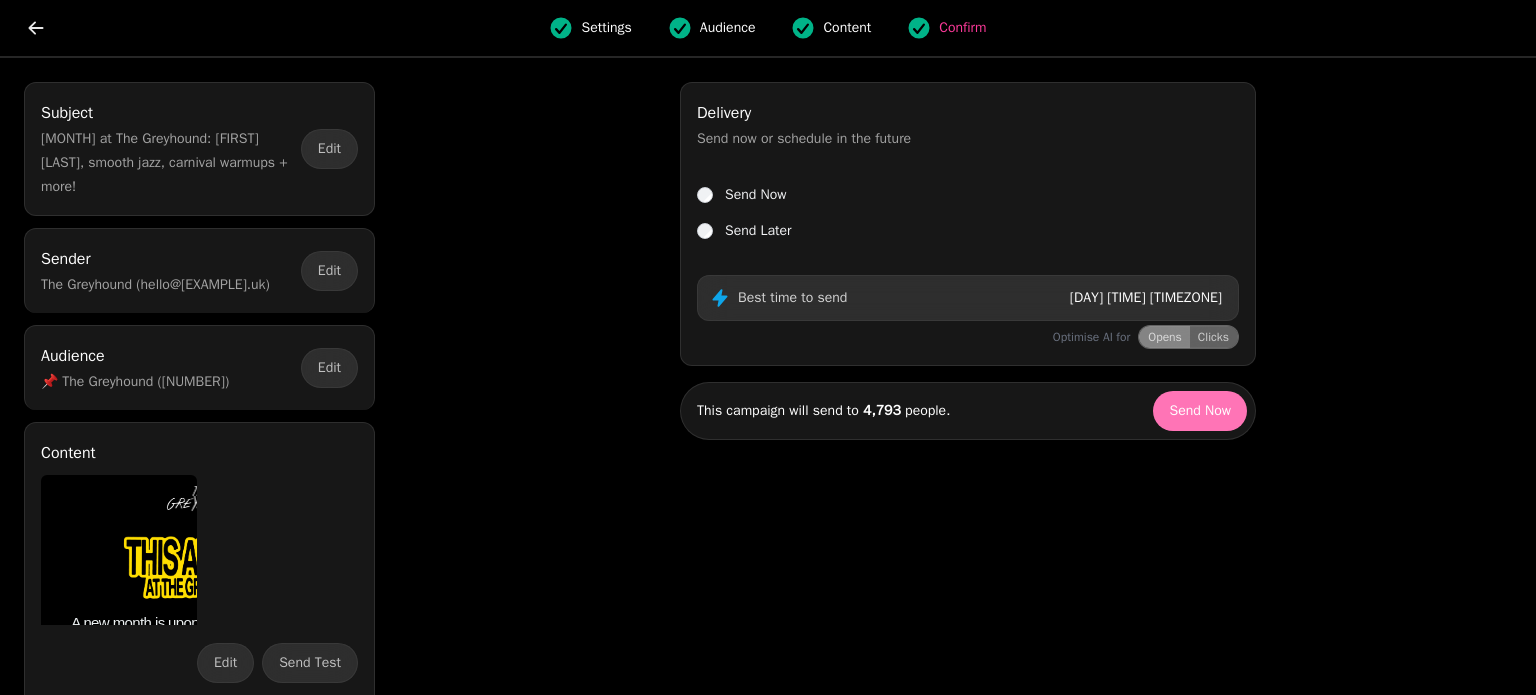 click on "Send Now" at bounding box center (1200, 411) 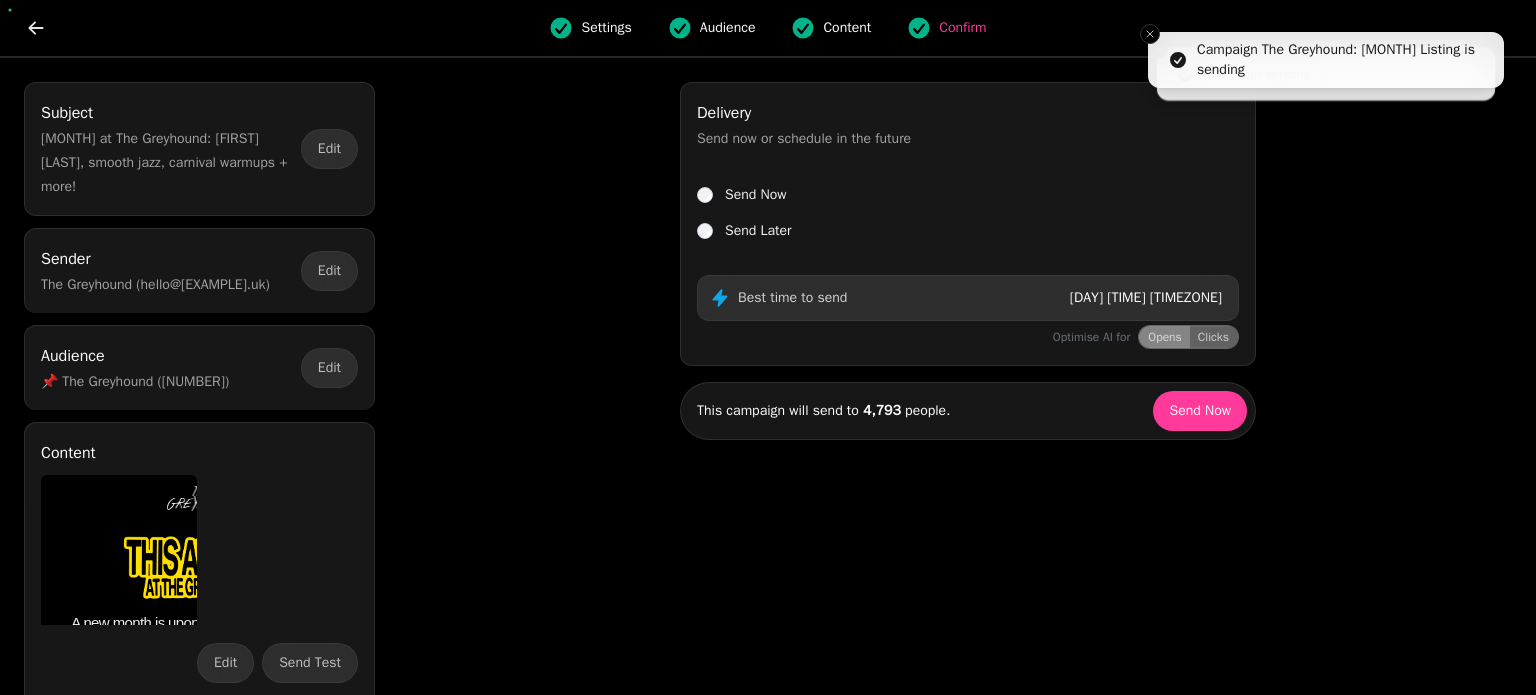 select on "**" 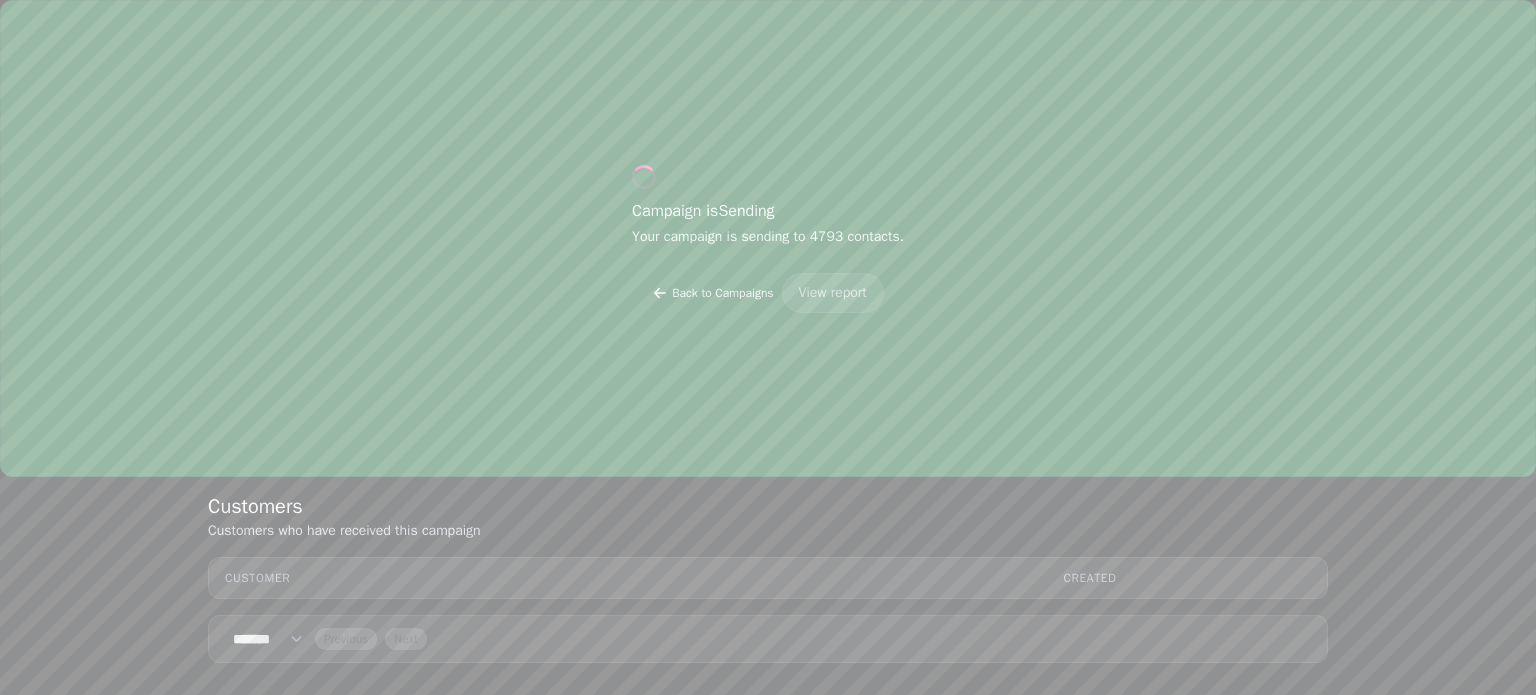 click on "Back to Campaigns" at bounding box center [722, 293] 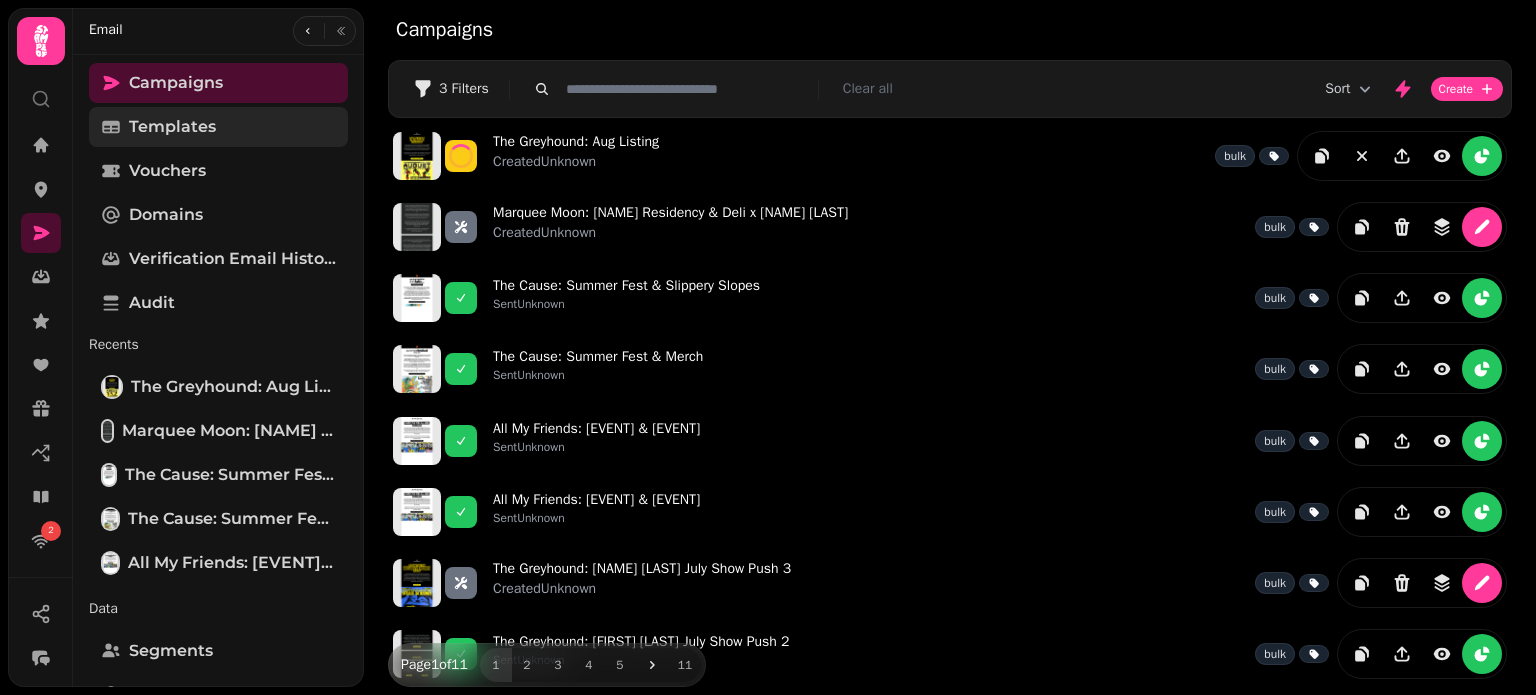 click on "Templates" at bounding box center [172, 127] 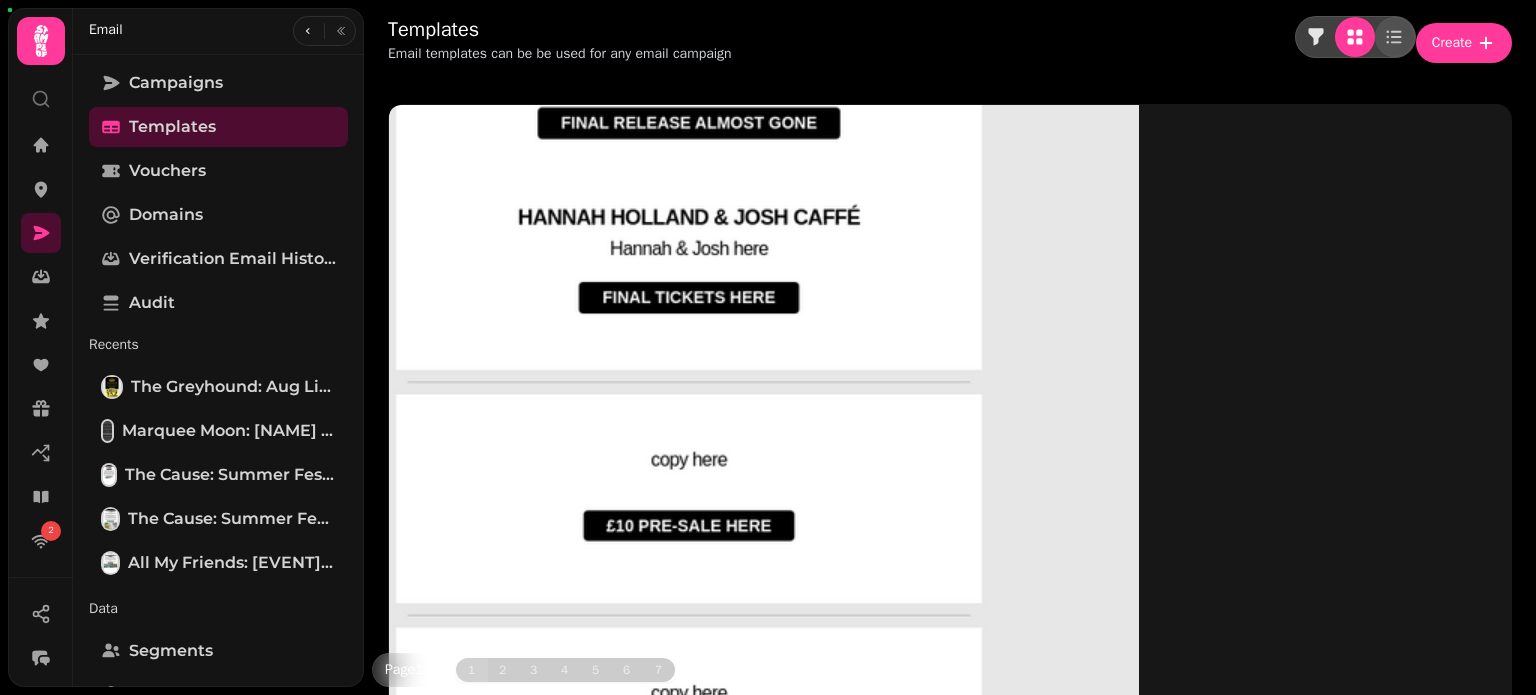 click 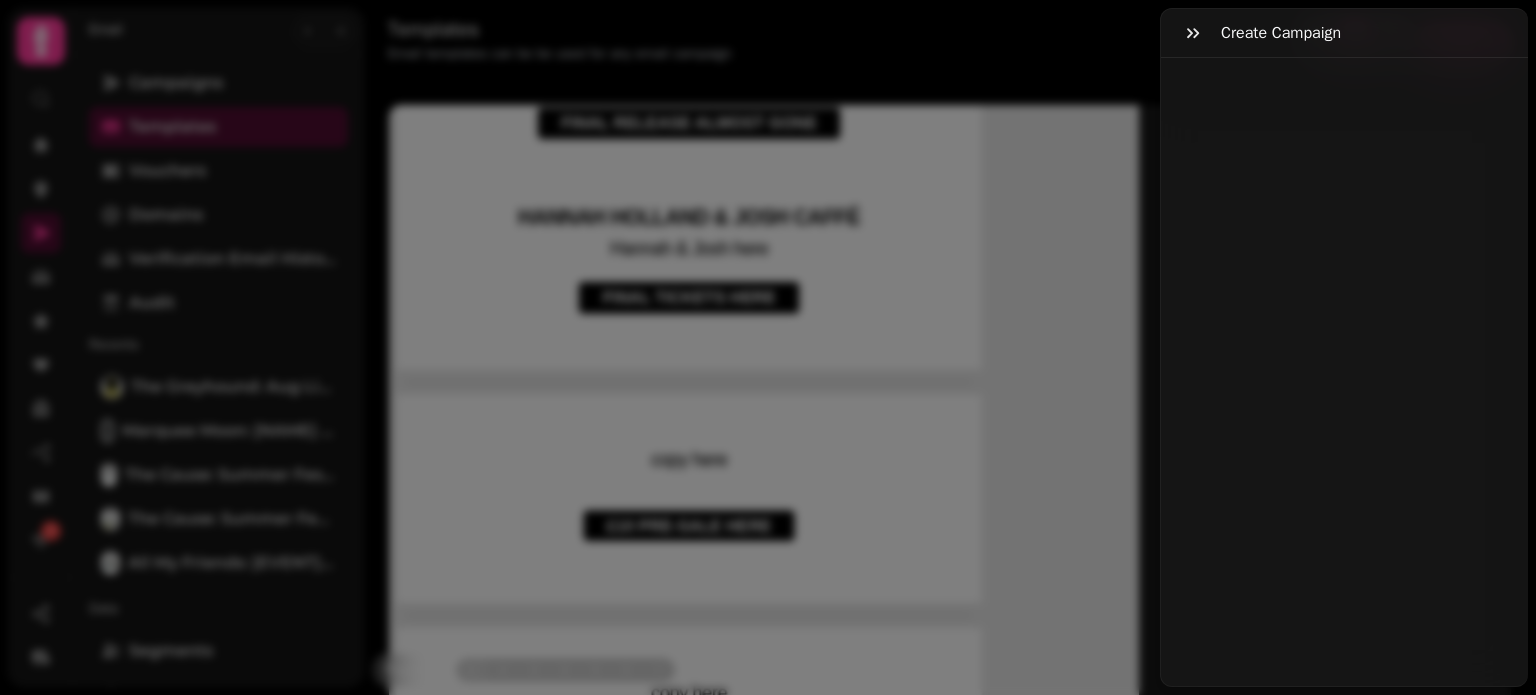 select on "**********" 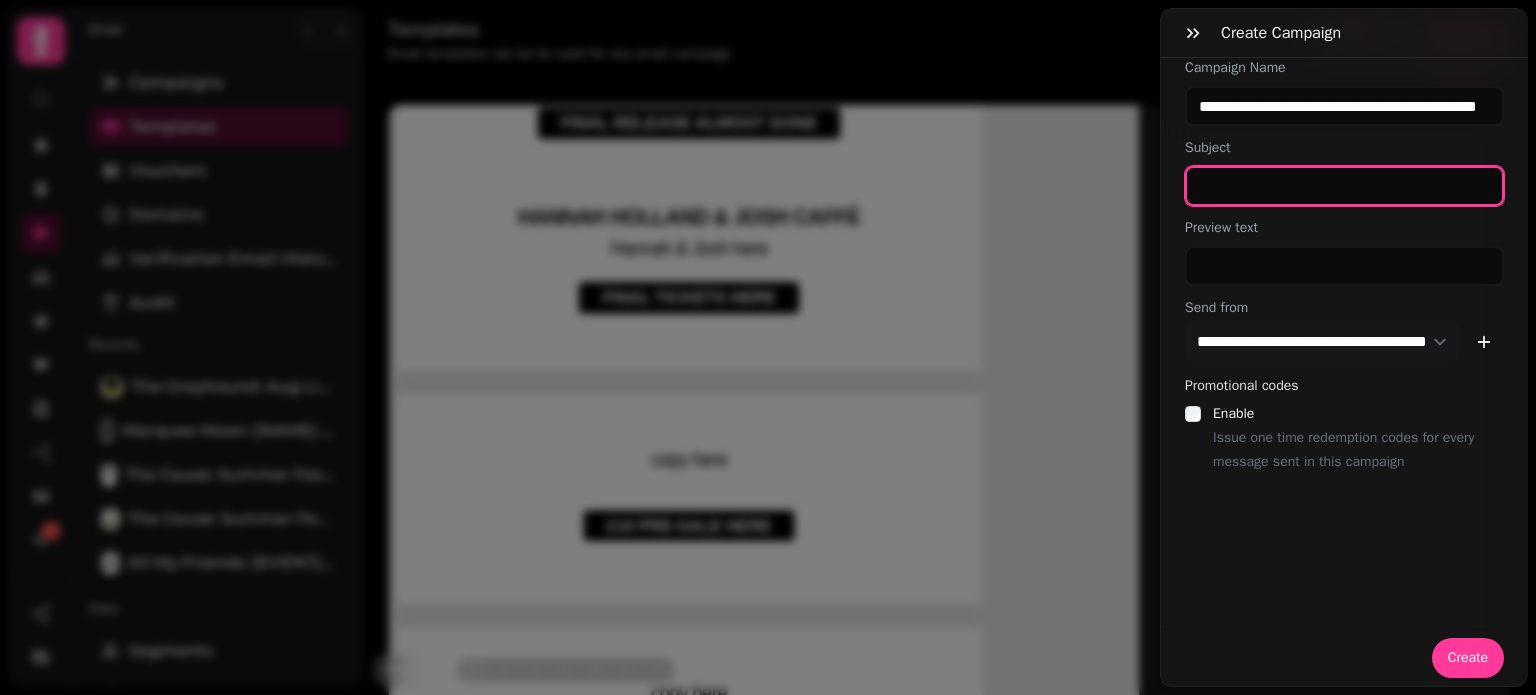 click at bounding box center (1344, 186) 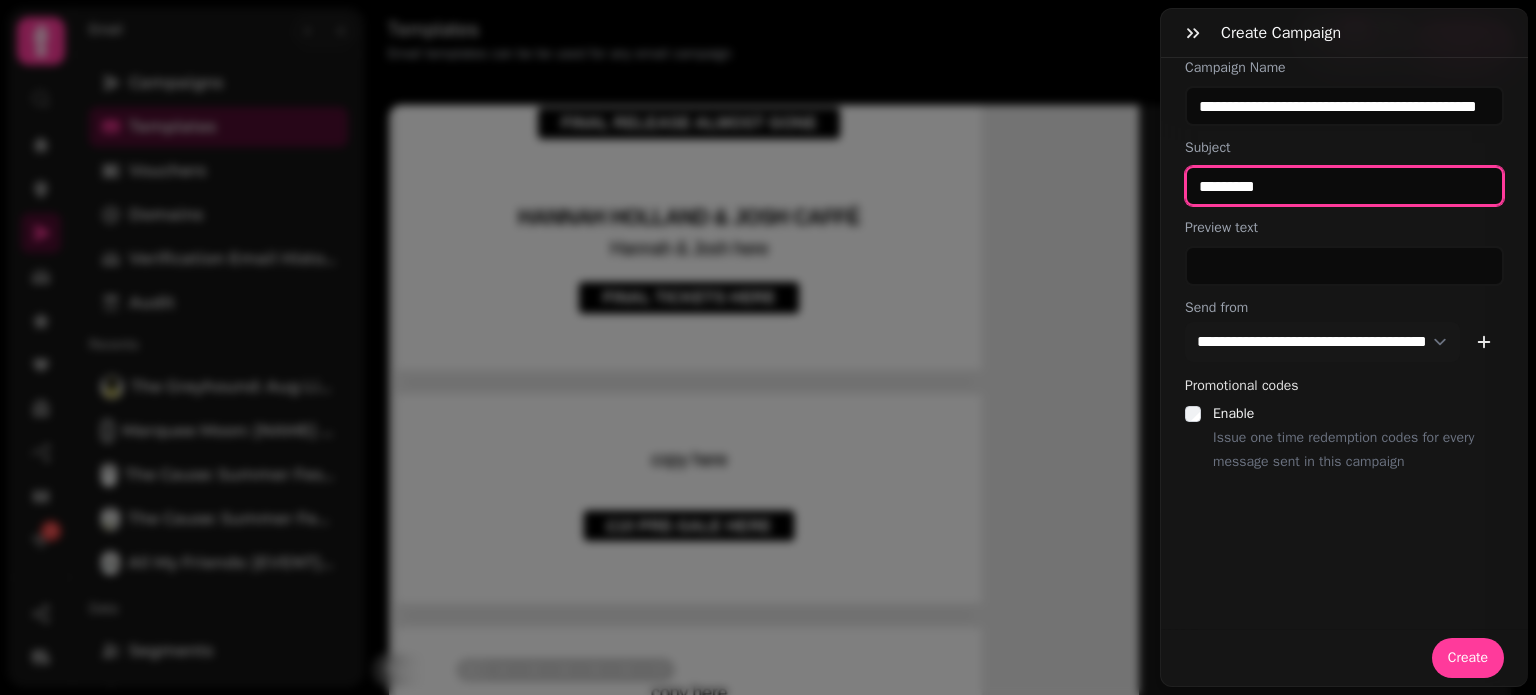 type on "*********" 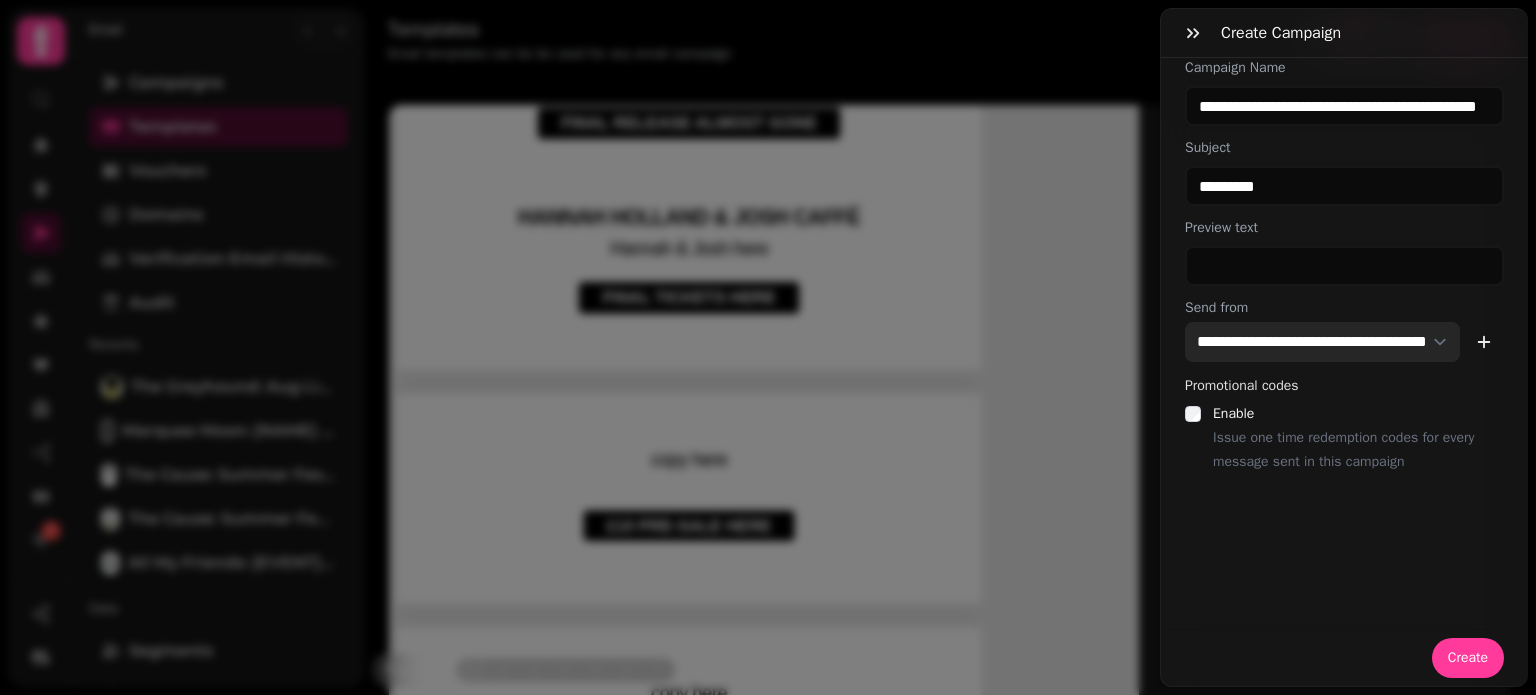 click on "**********" at bounding box center [1322, 342] 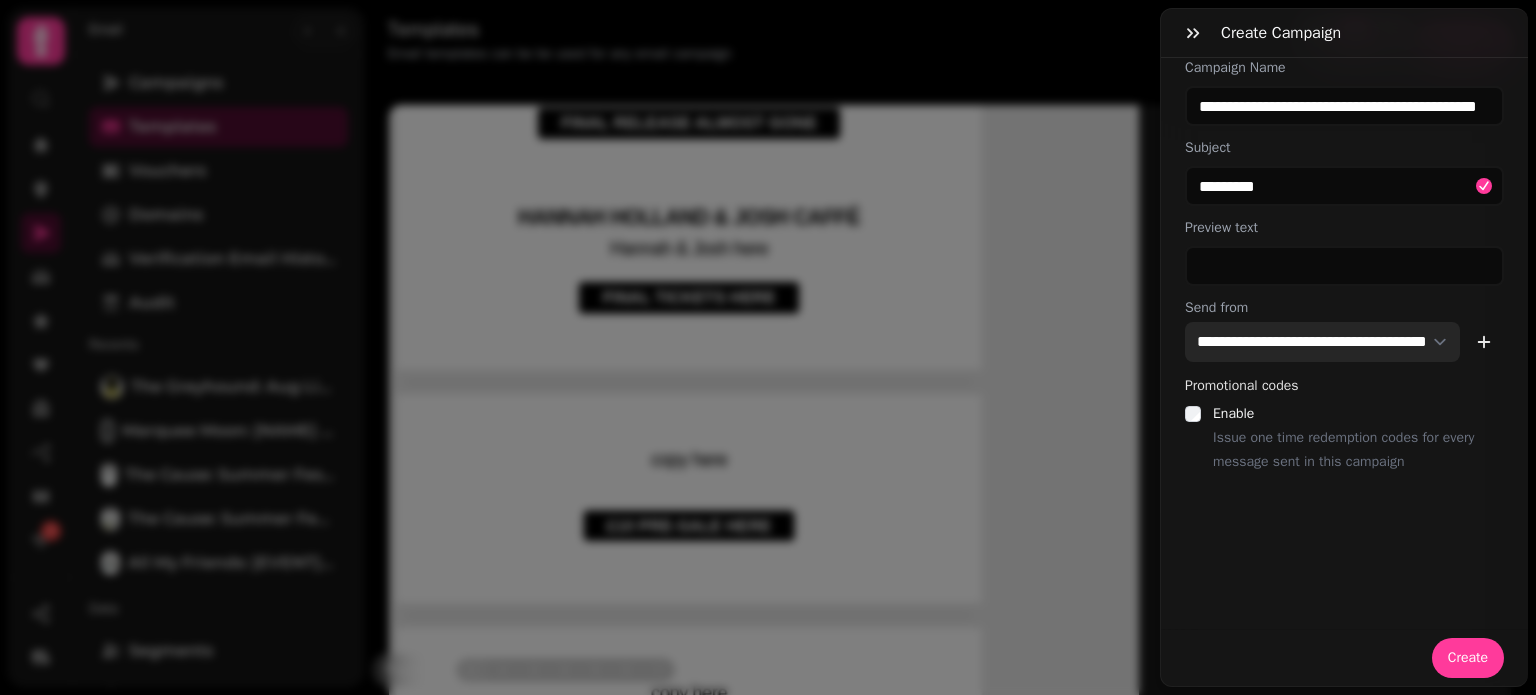 select on "**********" 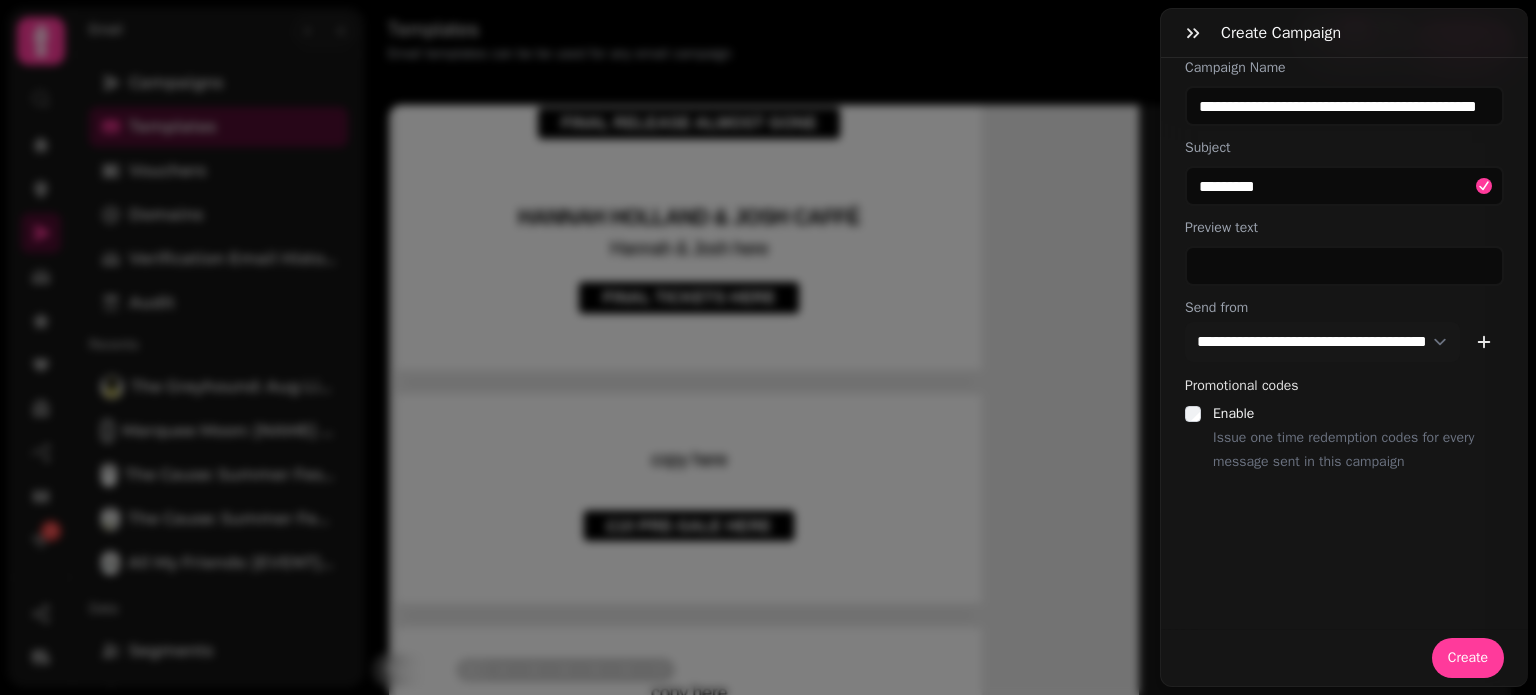 click on "**********" at bounding box center [1344, 372] 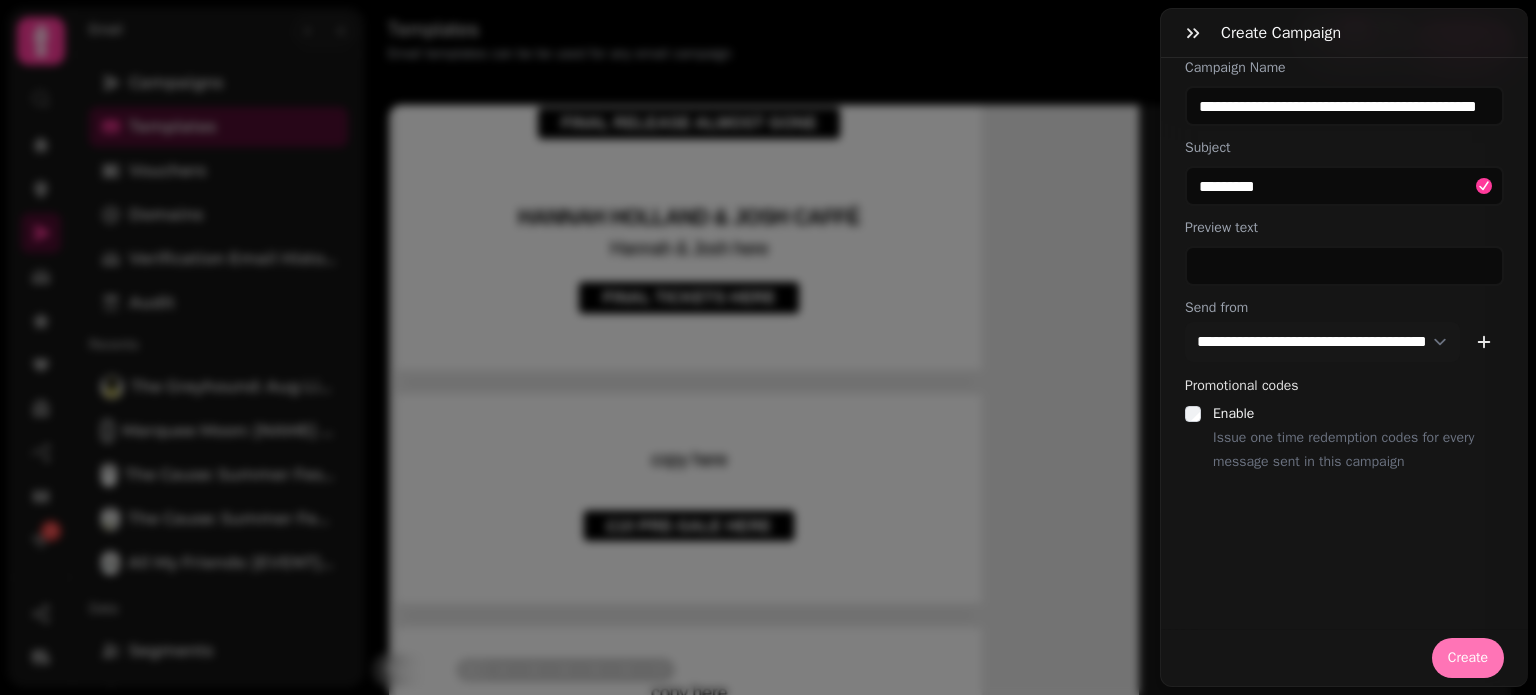 click on "Create" at bounding box center [1468, 658] 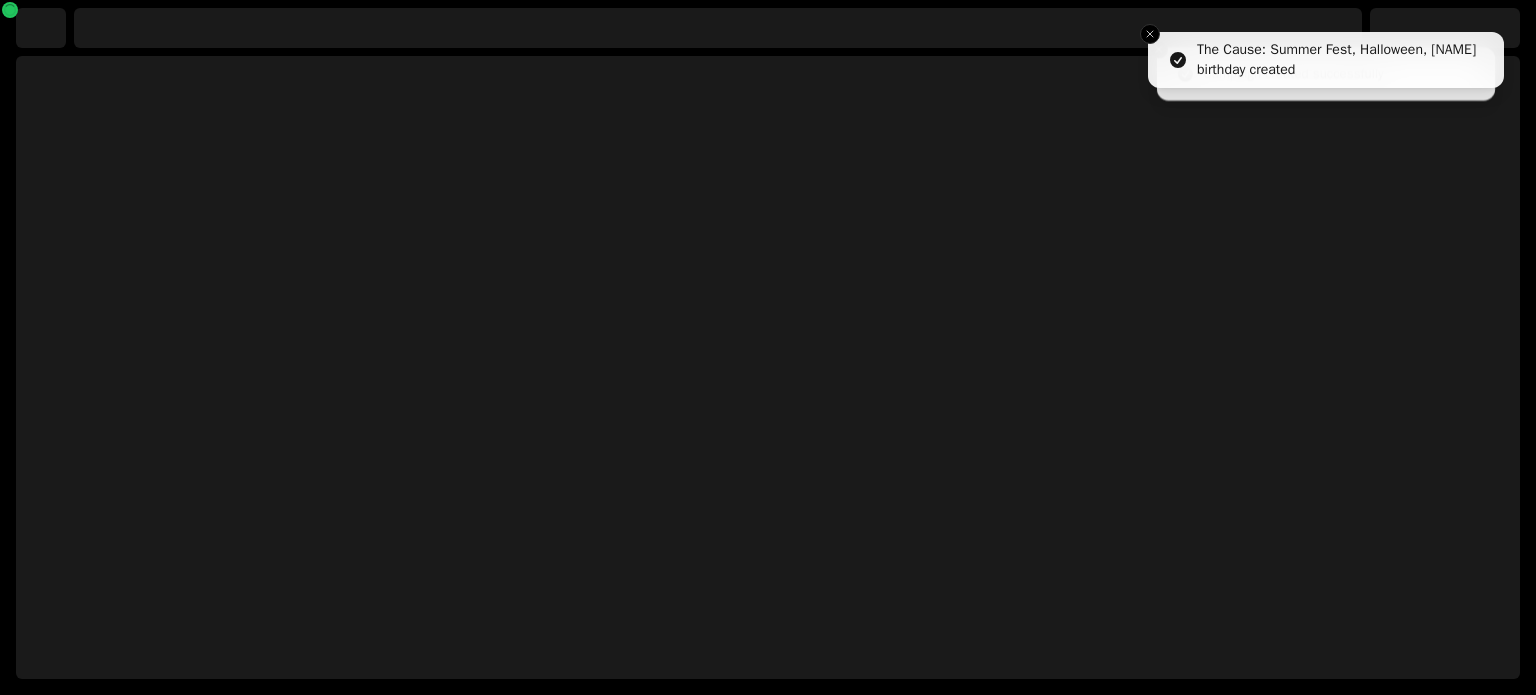 select on "***" 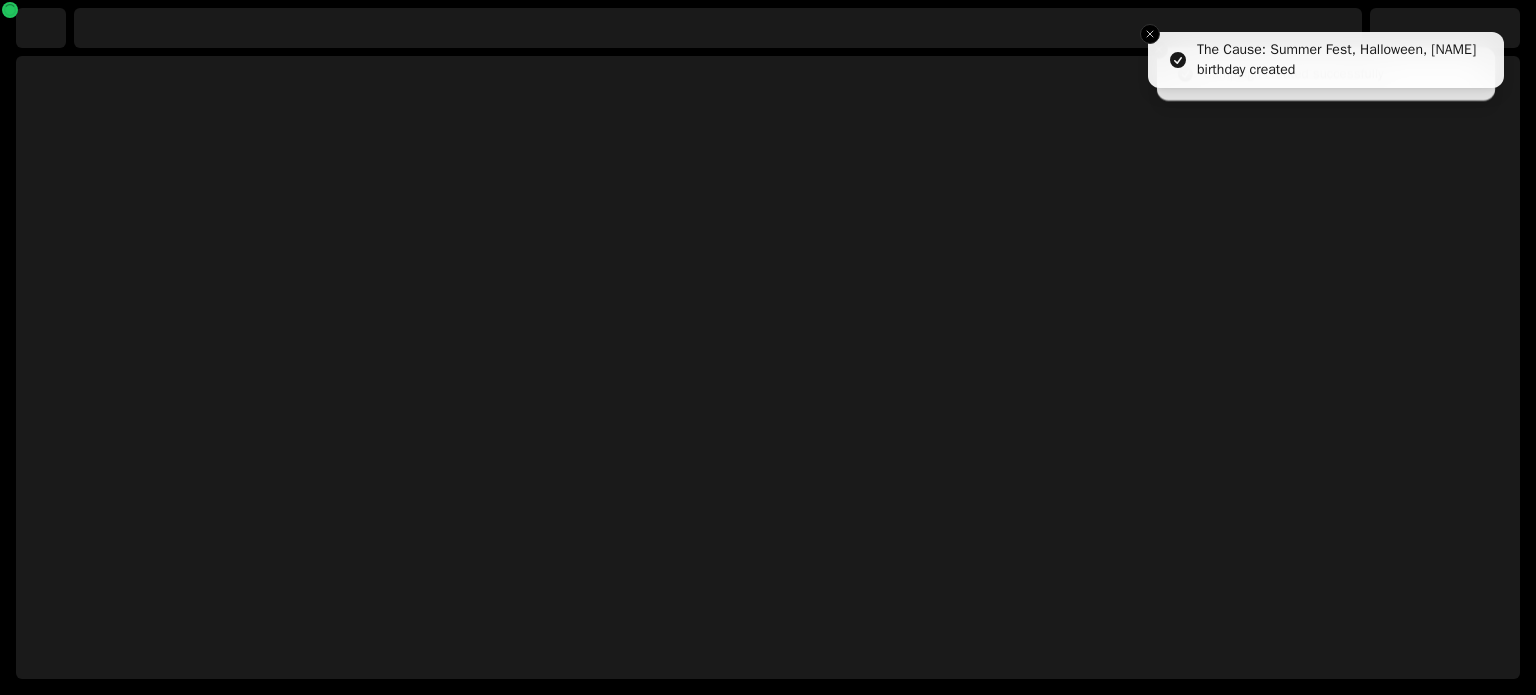 select on "**" 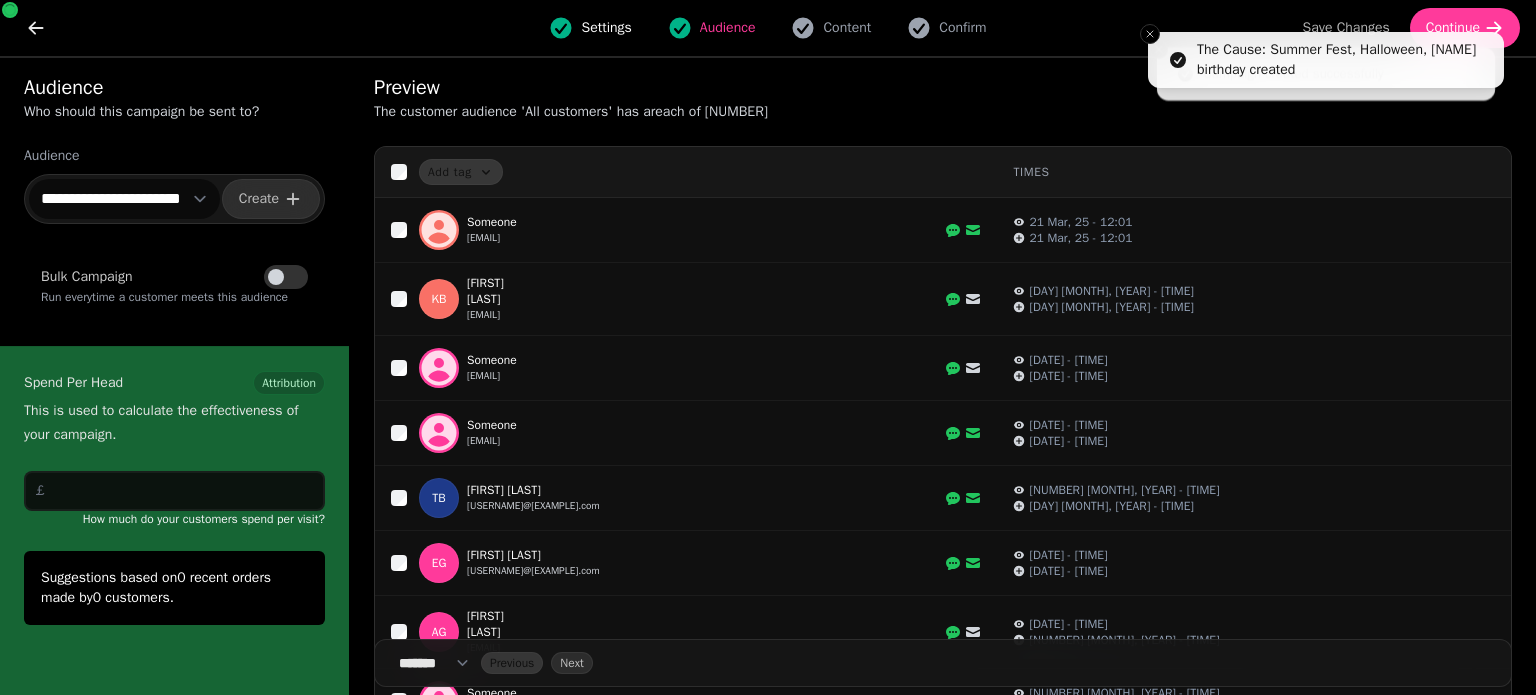 click on "**********" at bounding box center (124, 199) 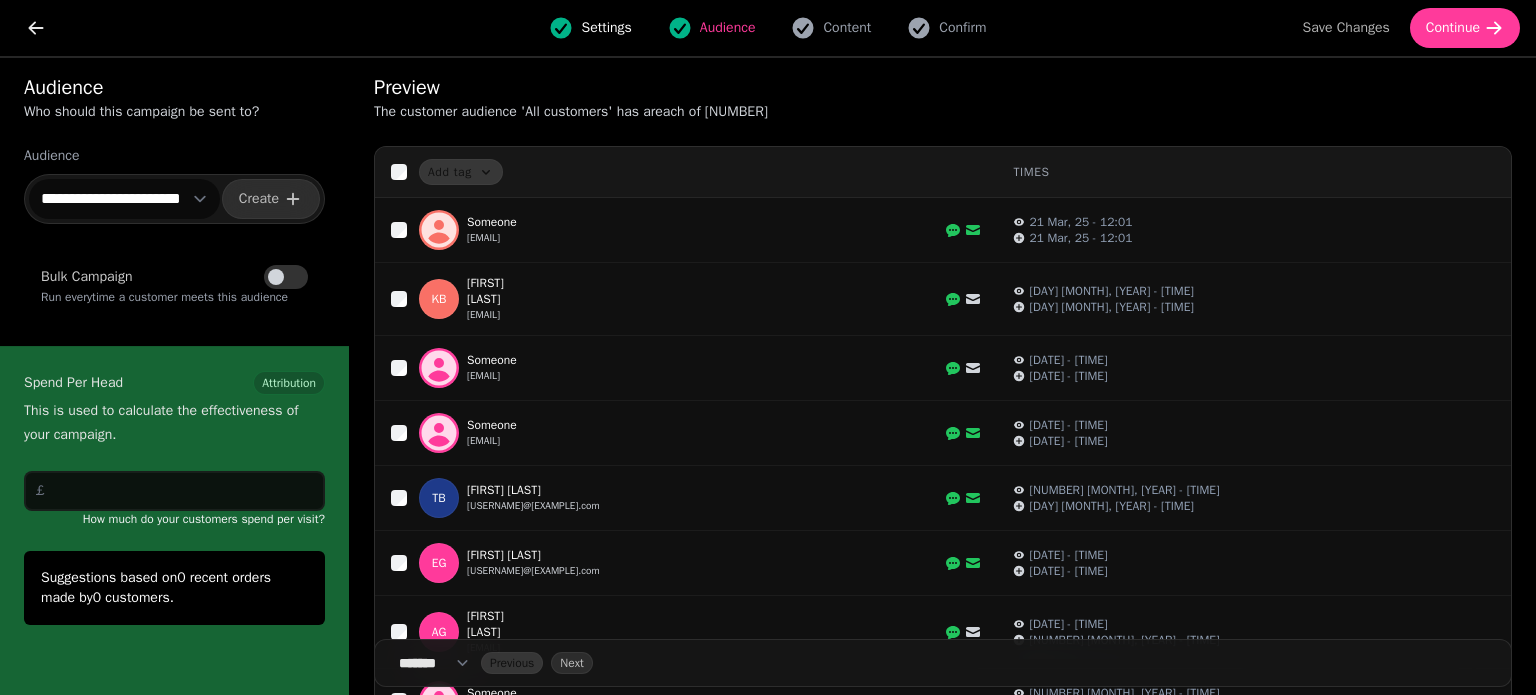 select on "**********" 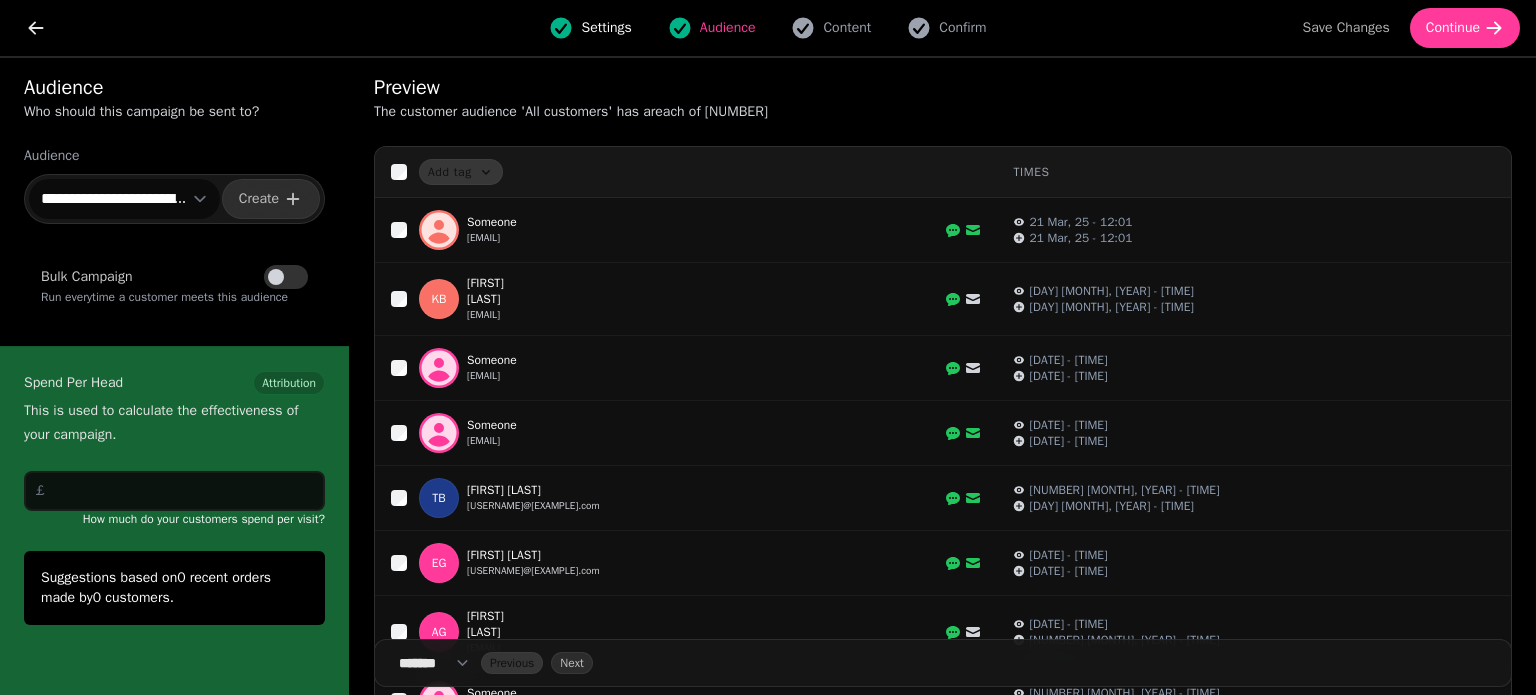 click on "**********" at bounding box center [124, 199] 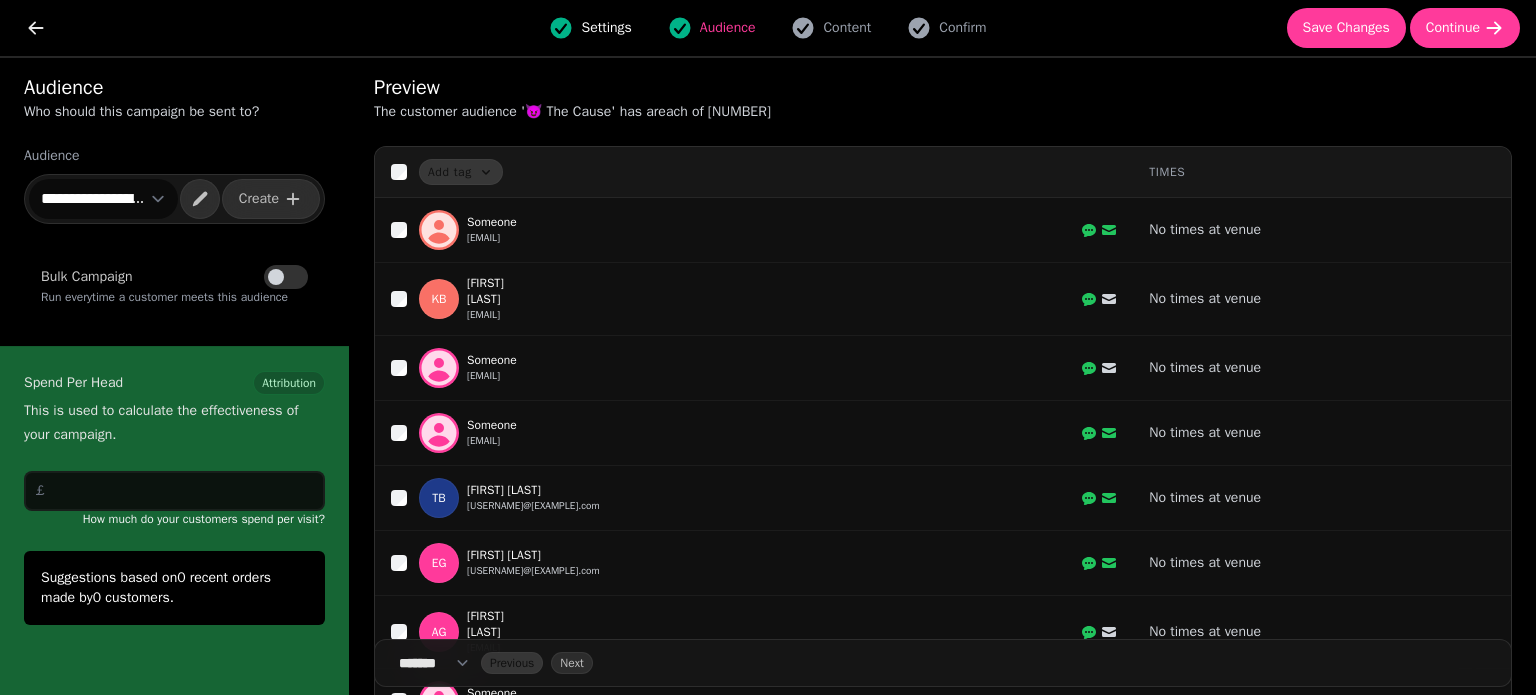 click on "Preview The customer audience ' 😈  The Cause ' has   a  reach of   75273" at bounding box center [943, 90] 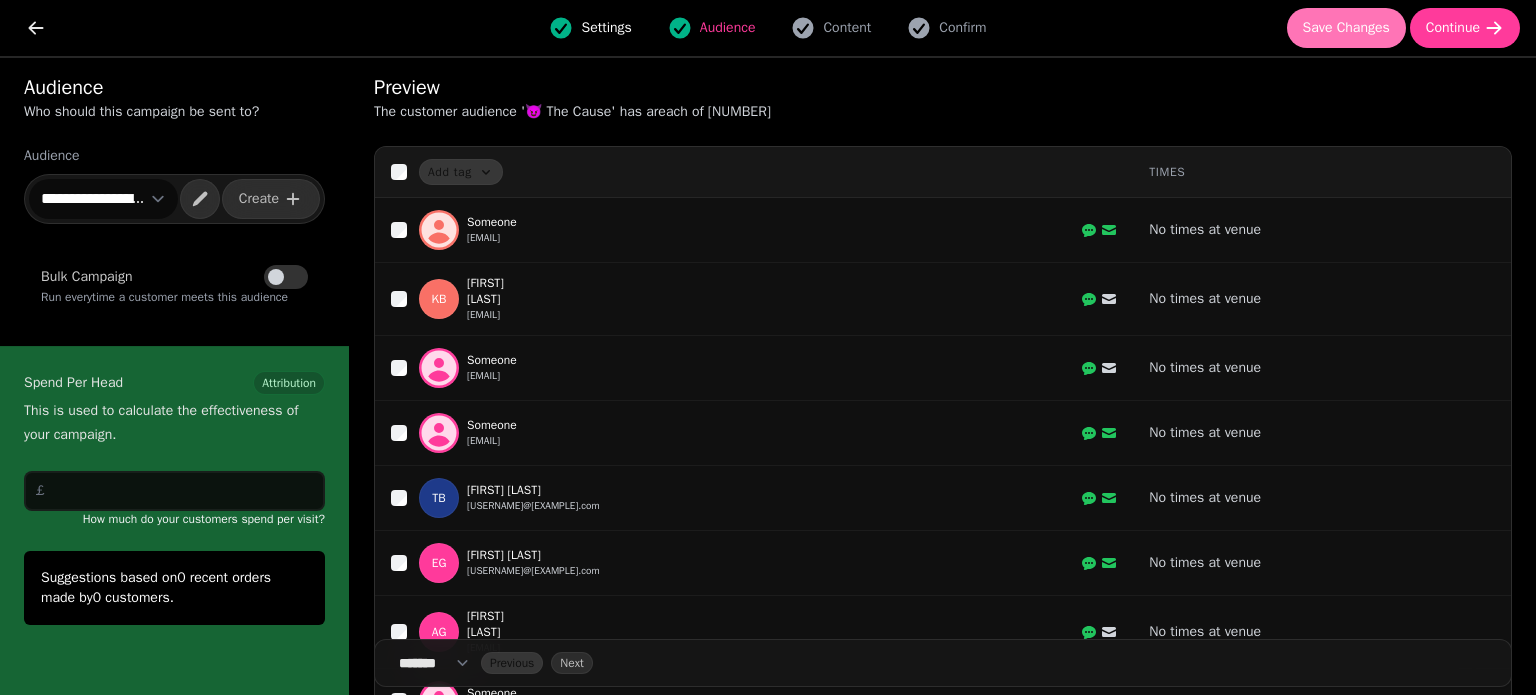 click on "Save Changes" at bounding box center [1346, 28] 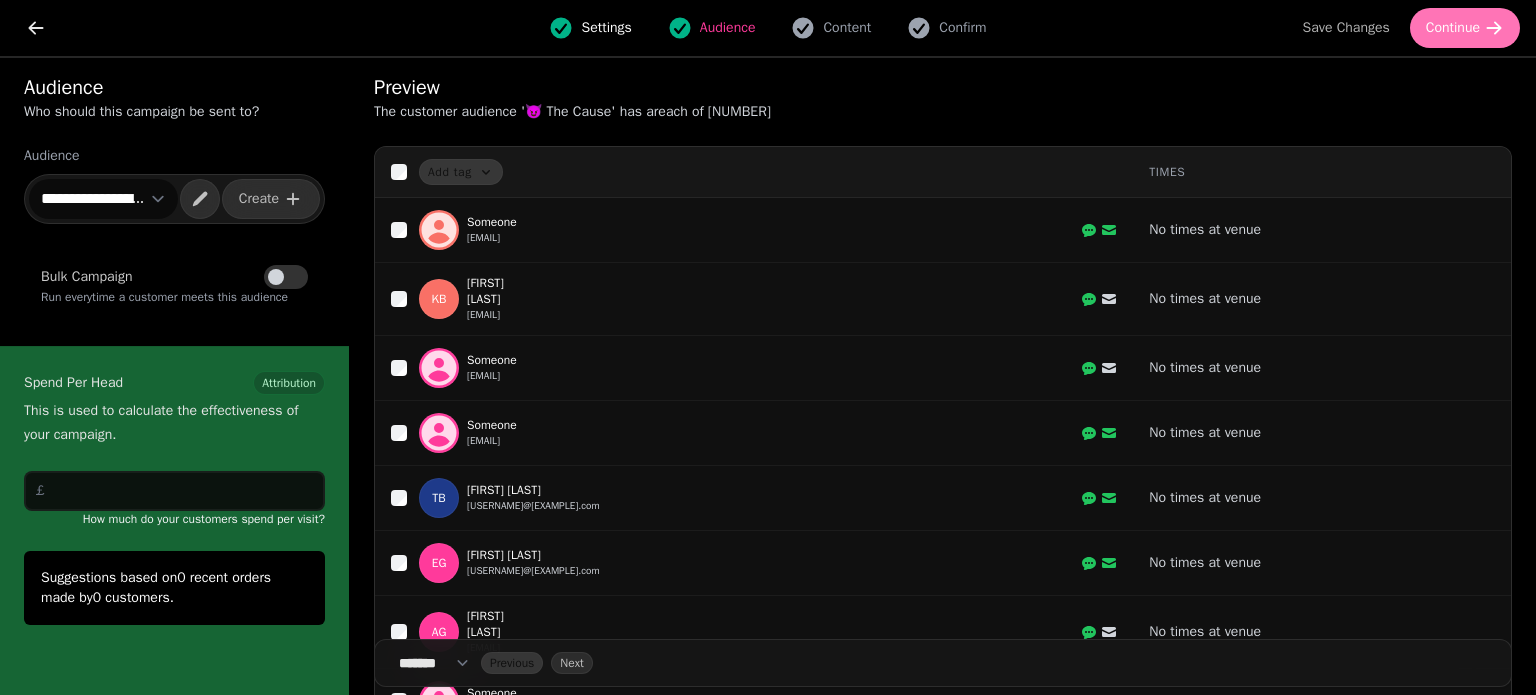 click on "Continue" at bounding box center [1465, 28] 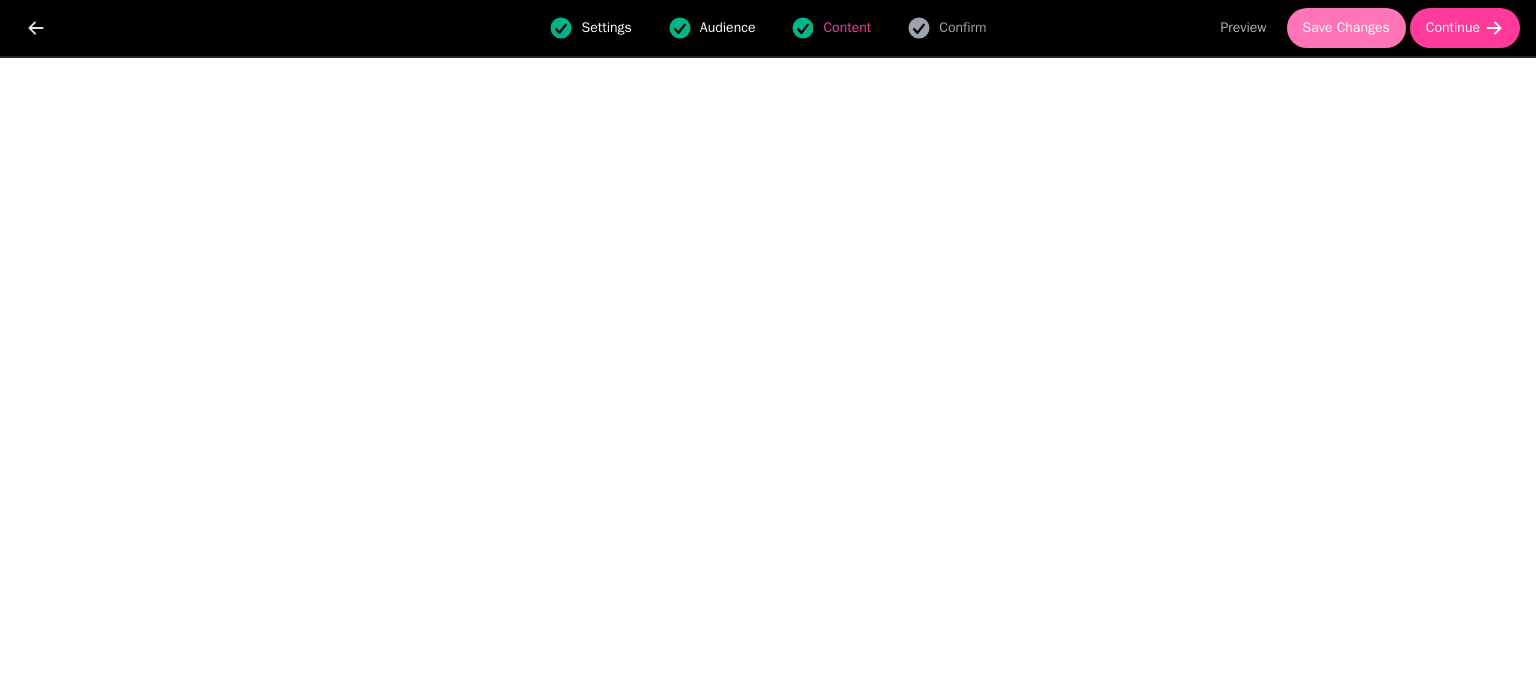 click on "Save Changes" at bounding box center (1346, 28) 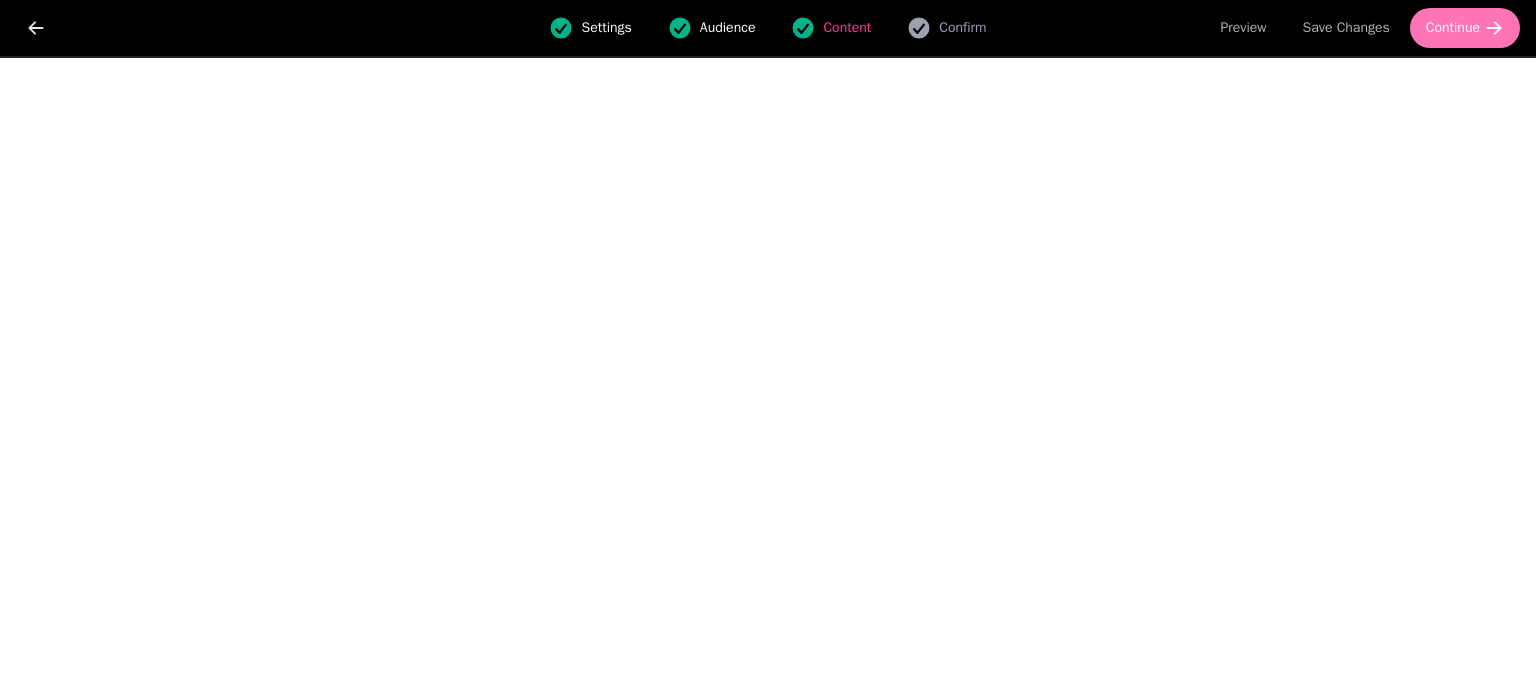 click on "Continue" at bounding box center (1453, 28) 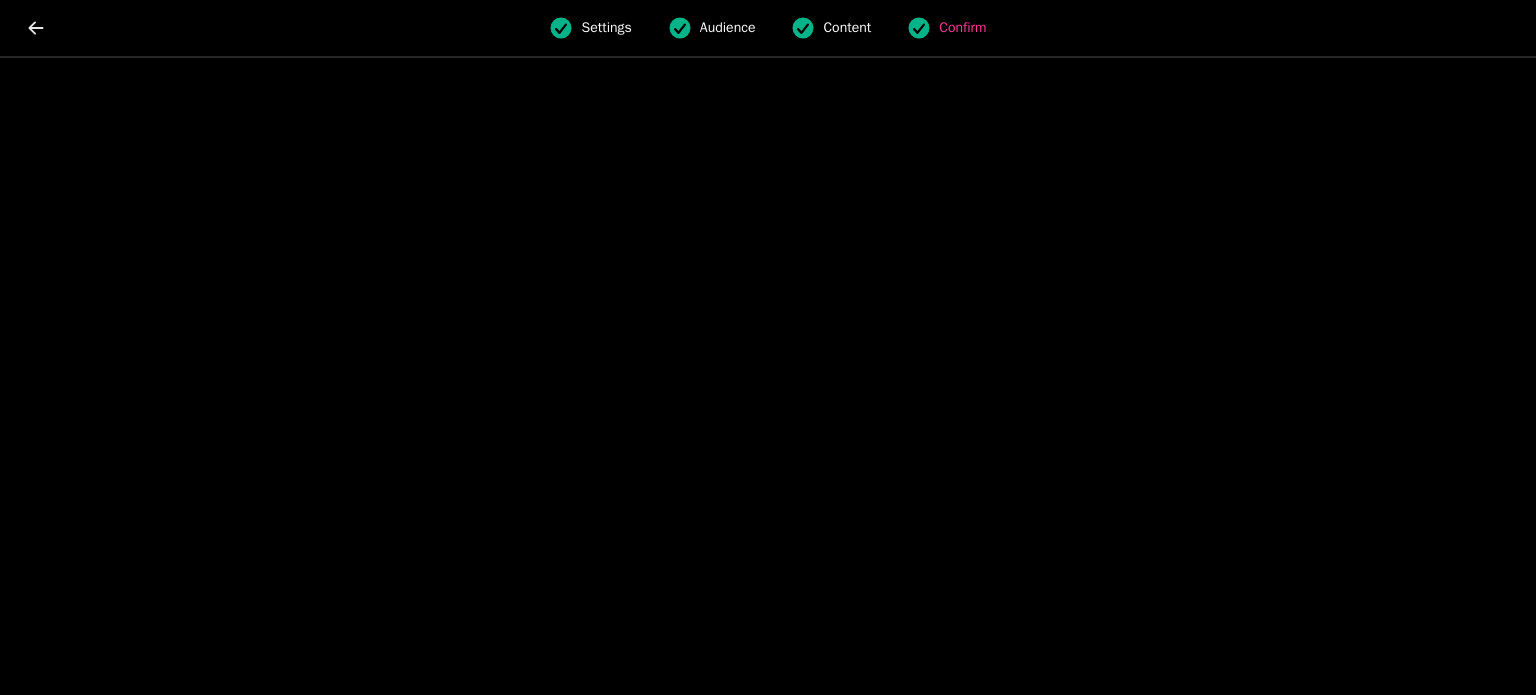 scroll, scrollTop: 0, scrollLeft: 0, axis: both 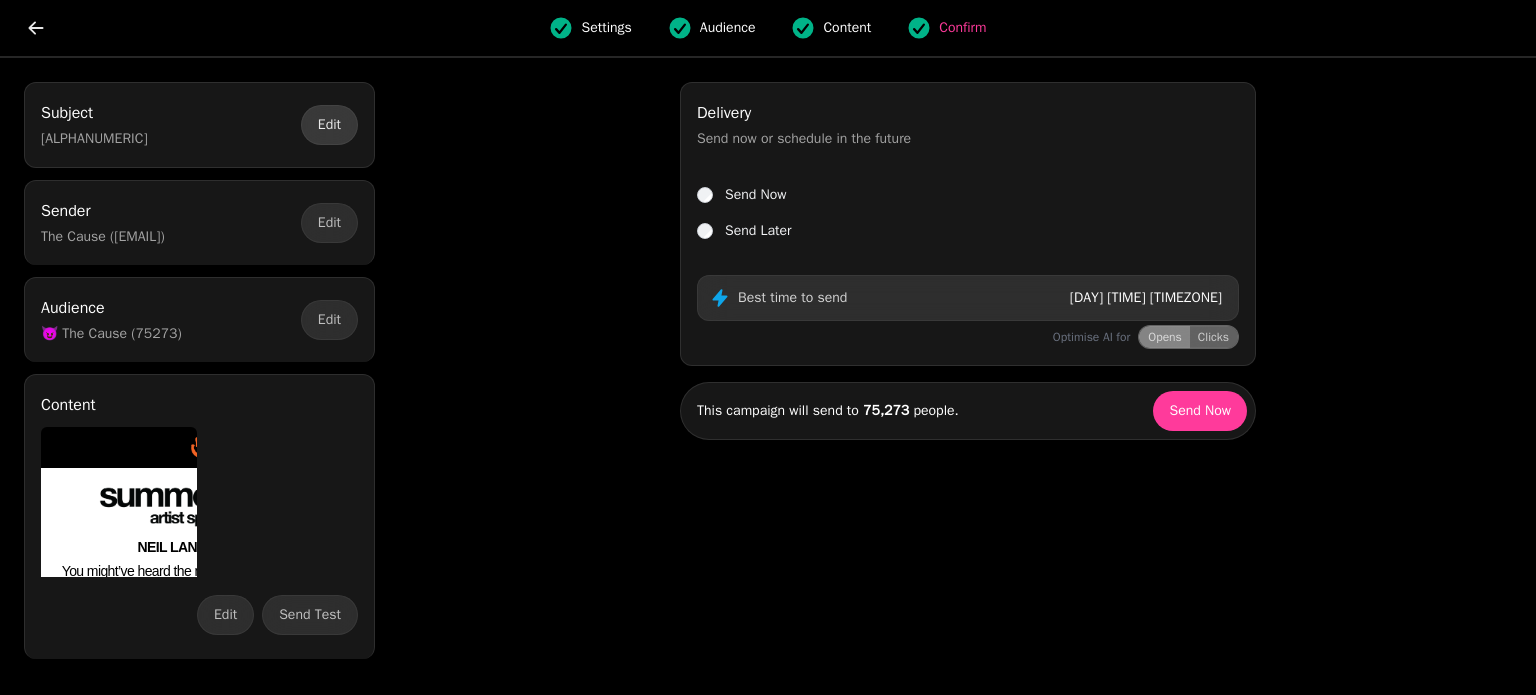 click on "Edit" at bounding box center (329, 125) 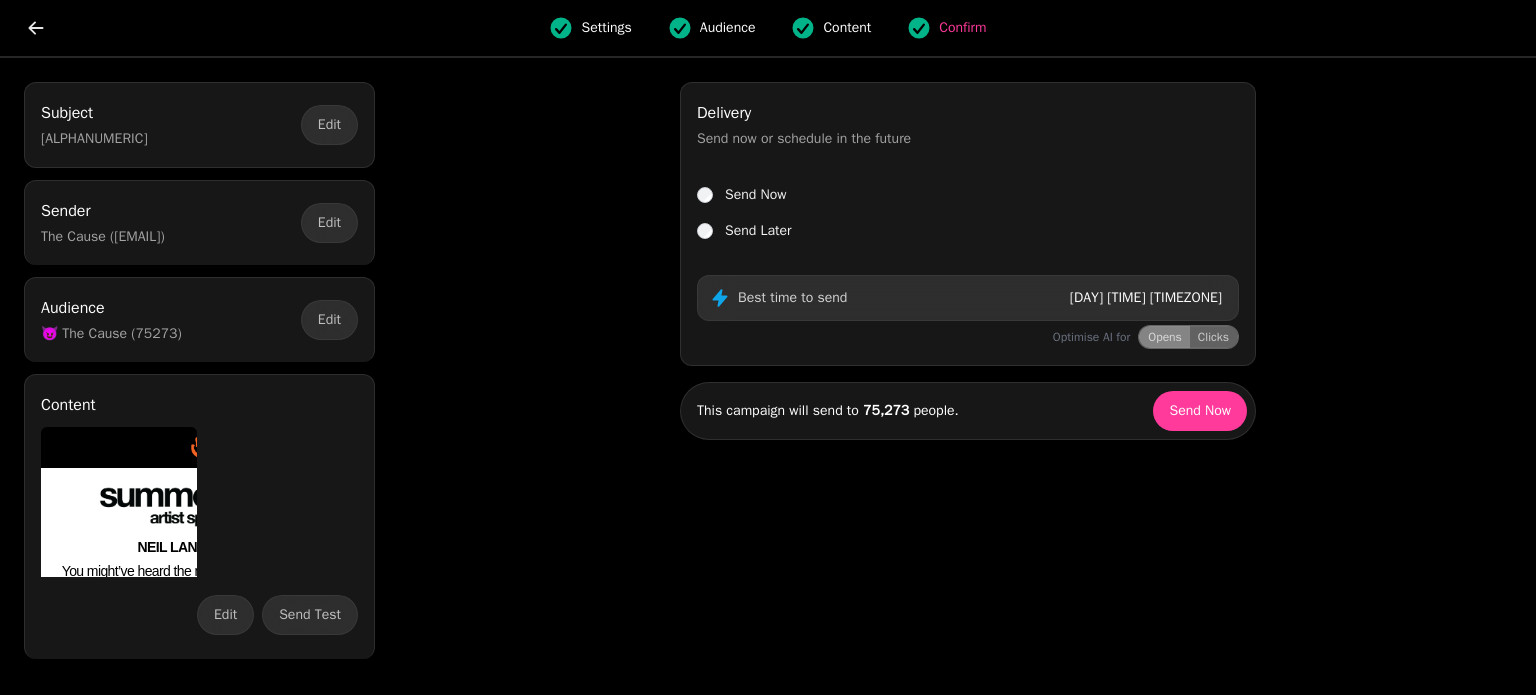 select on "**********" 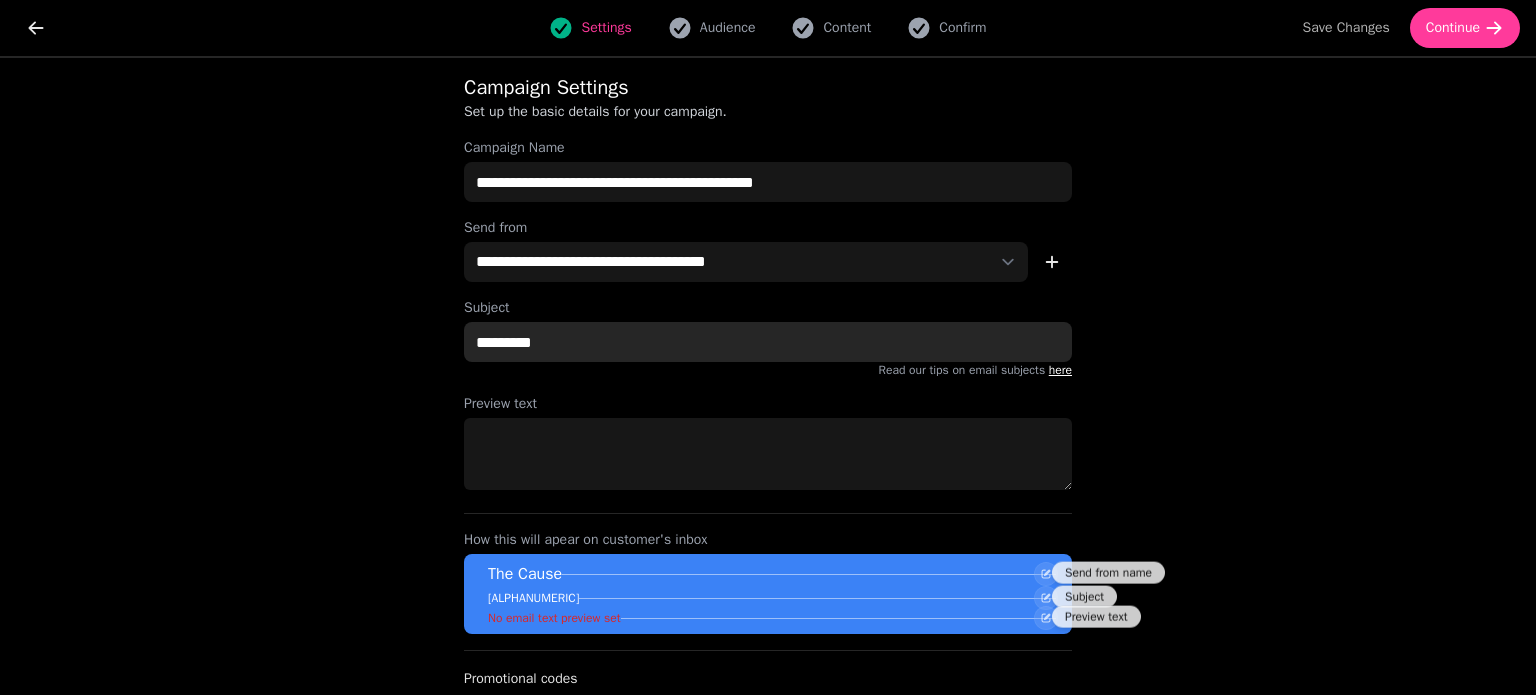 click on "*********" at bounding box center (768, 342) 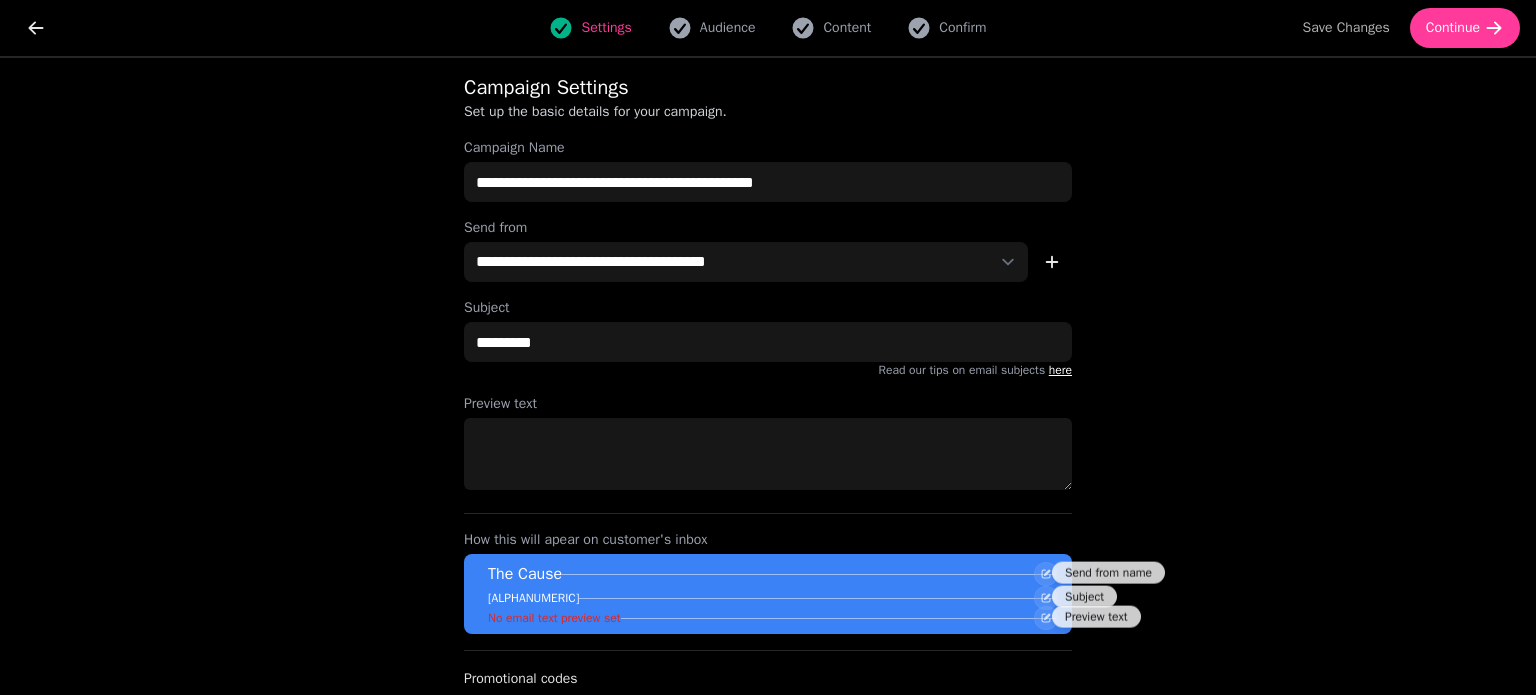 click on "**********" at bounding box center [768, 408] 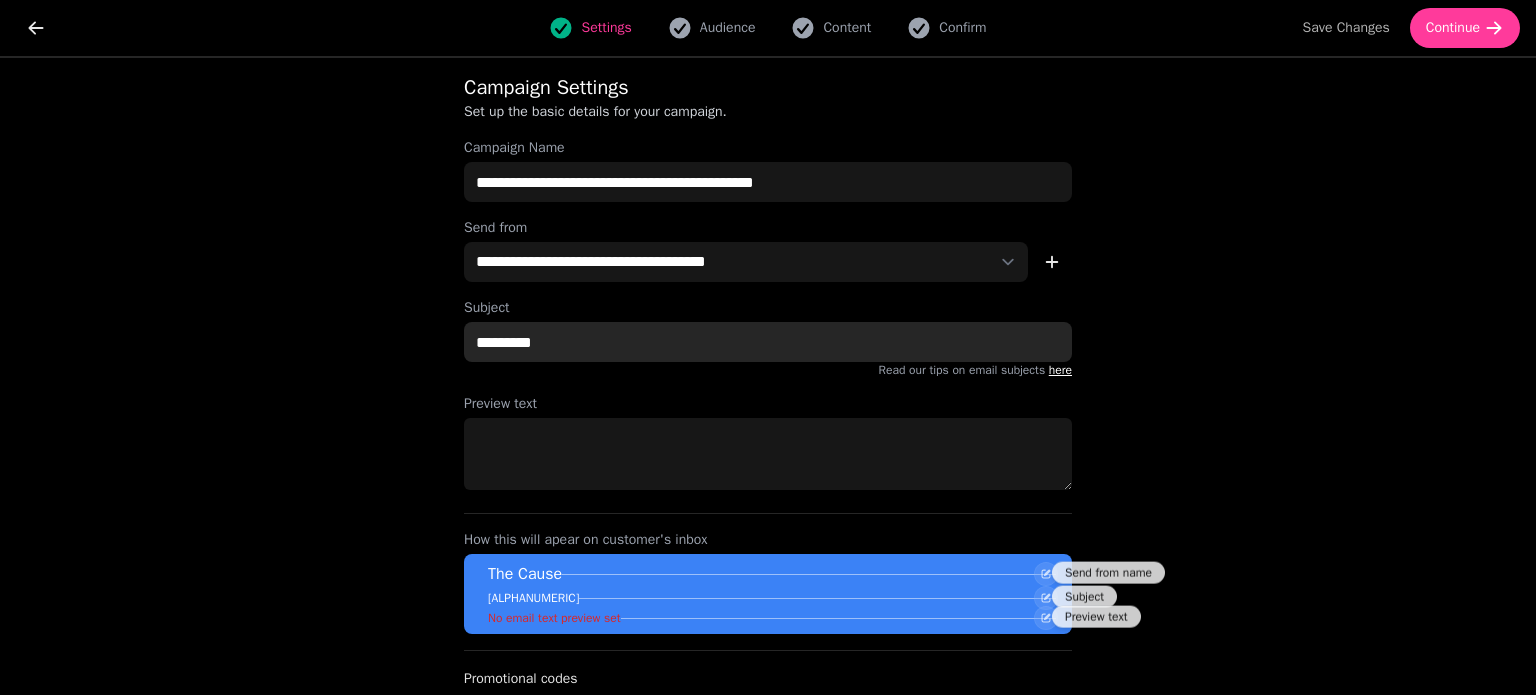 click on "*********" at bounding box center (768, 342) 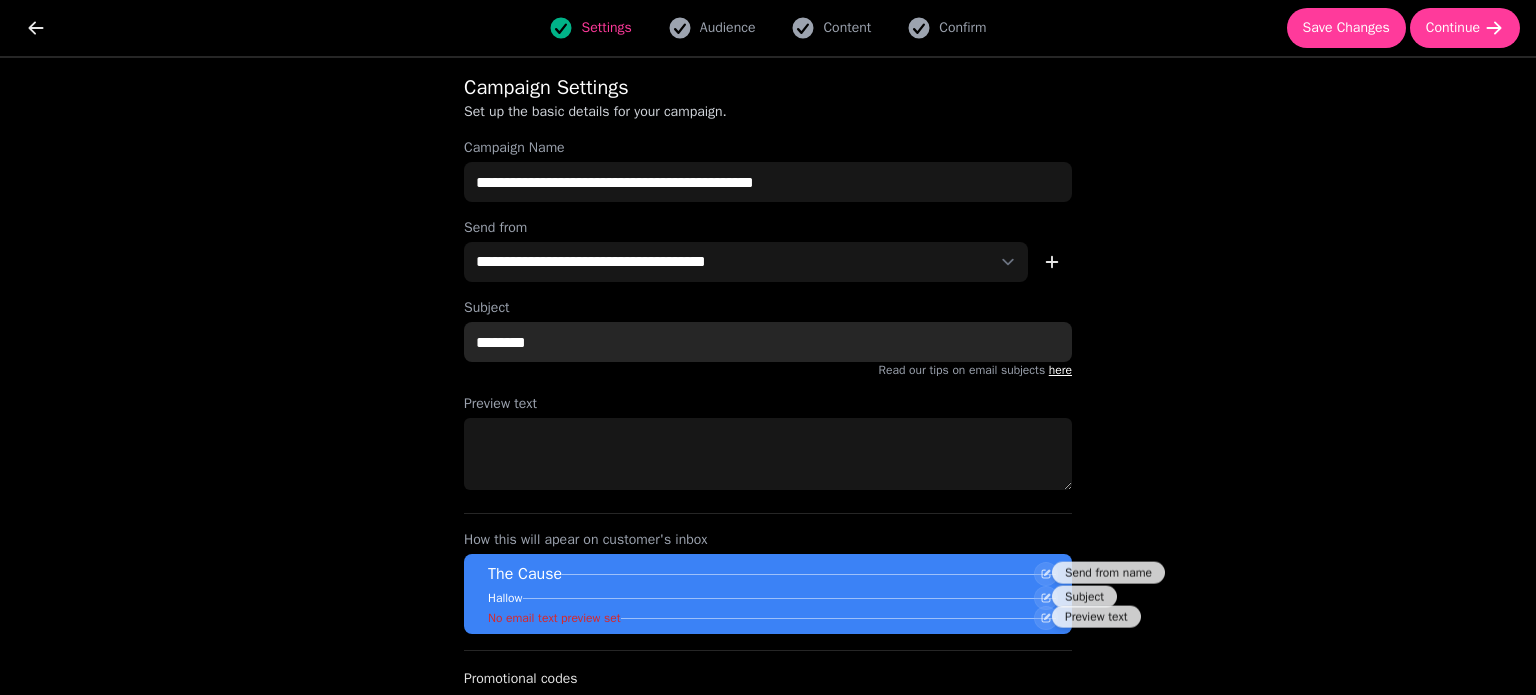 type on "*********" 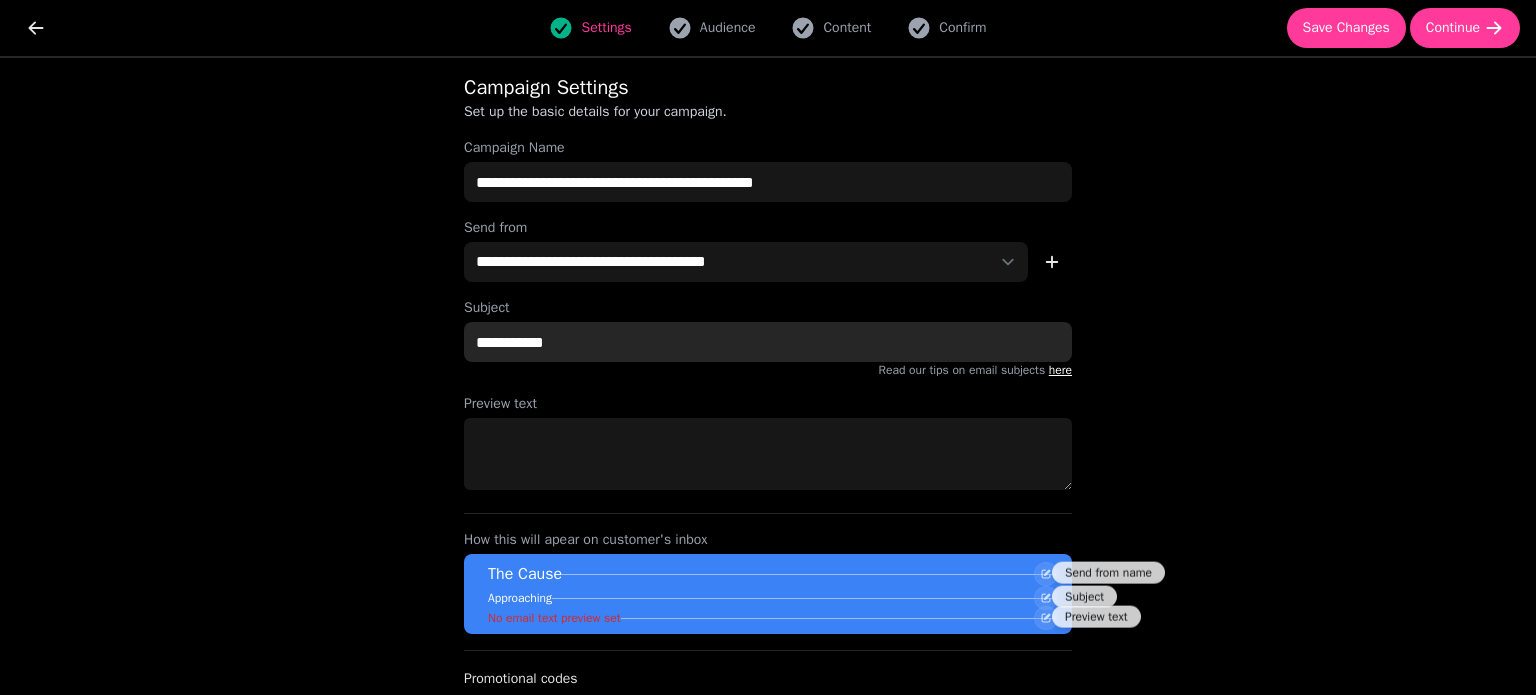 type on "**********" 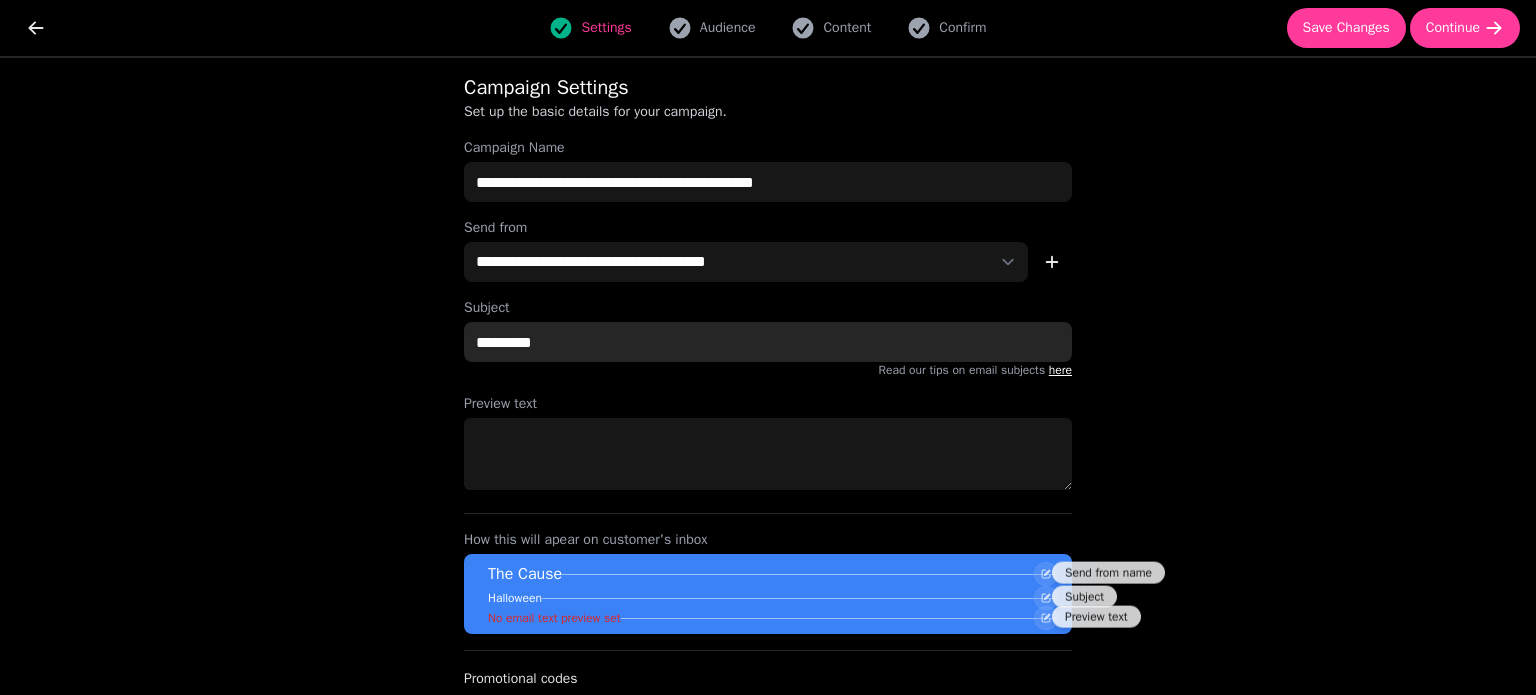 type on "*********" 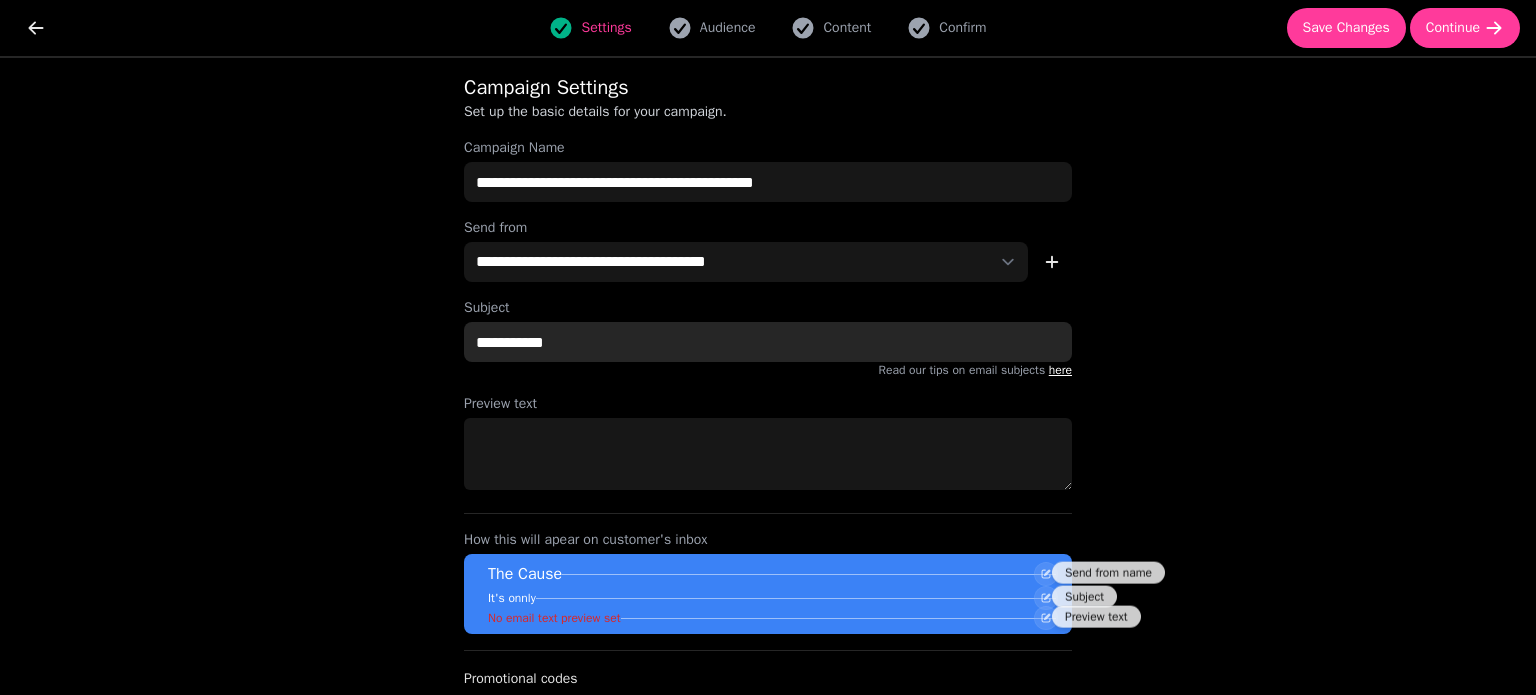 type on "****" 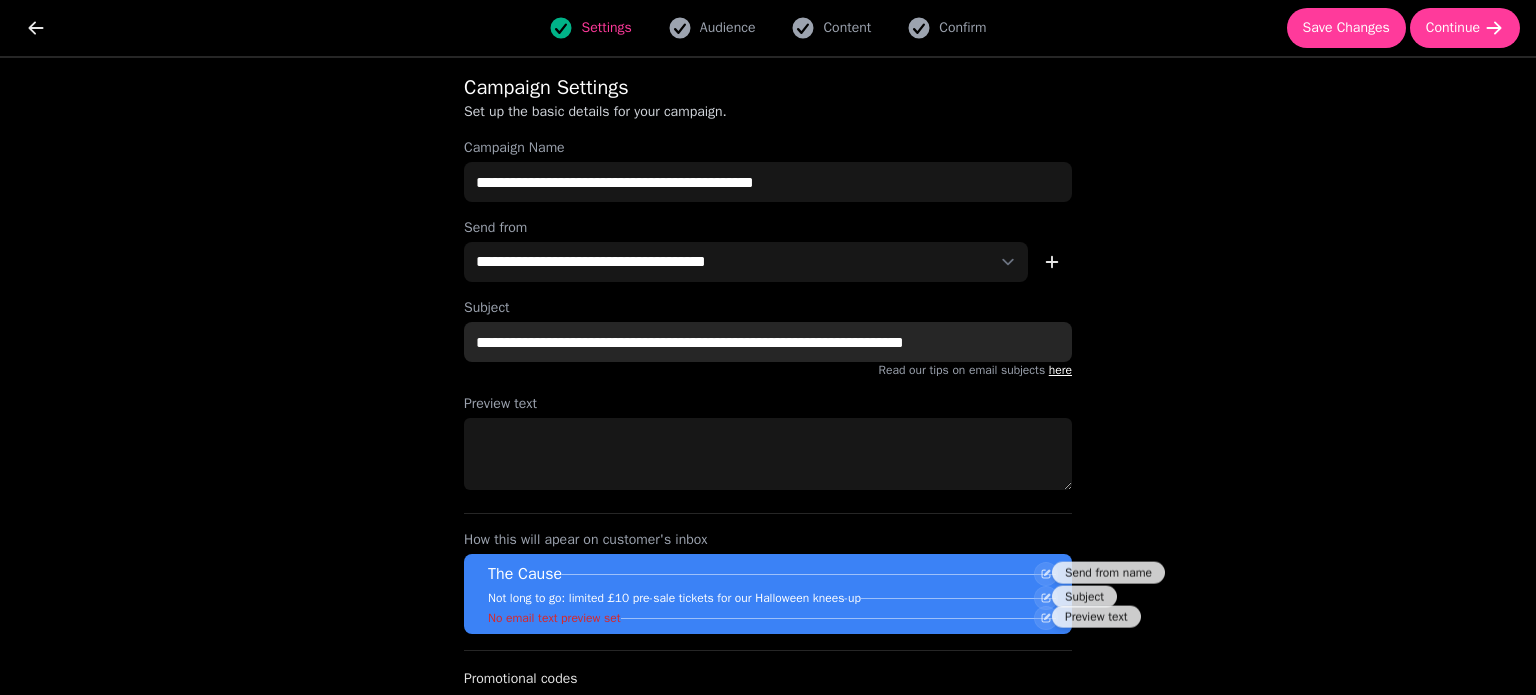 type on "**********" 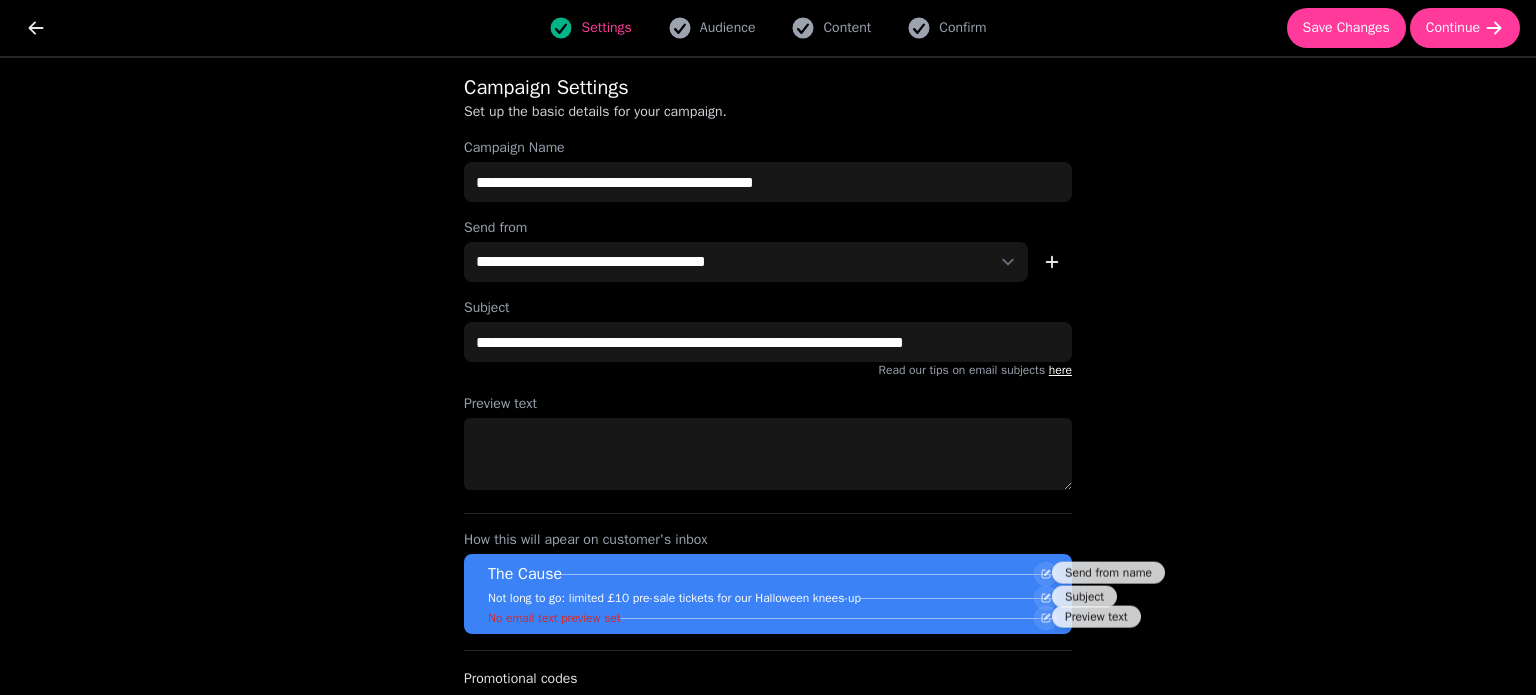 click on "**********" at bounding box center [768, 376] 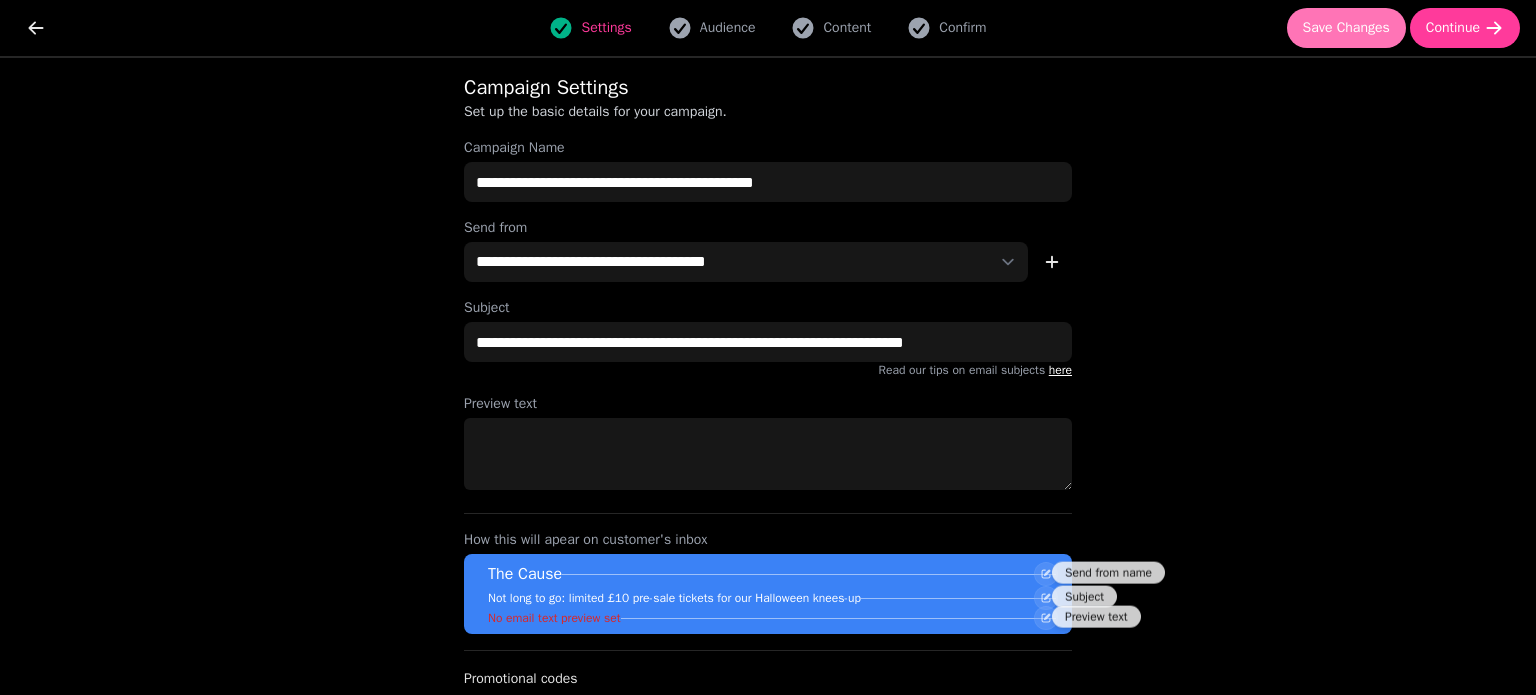 click on "Save Changes" at bounding box center [1346, 28] 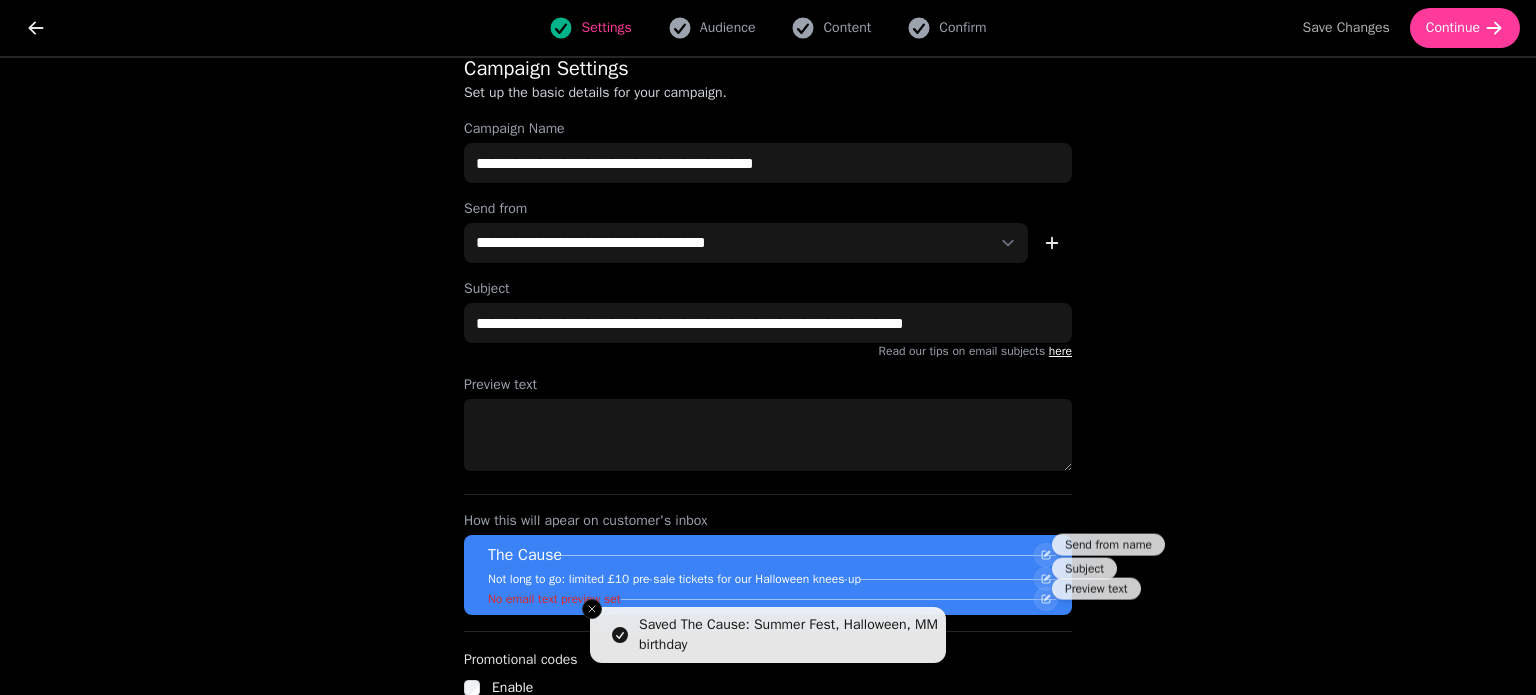 scroll, scrollTop: 0, scrollLeft: 0, axis: both 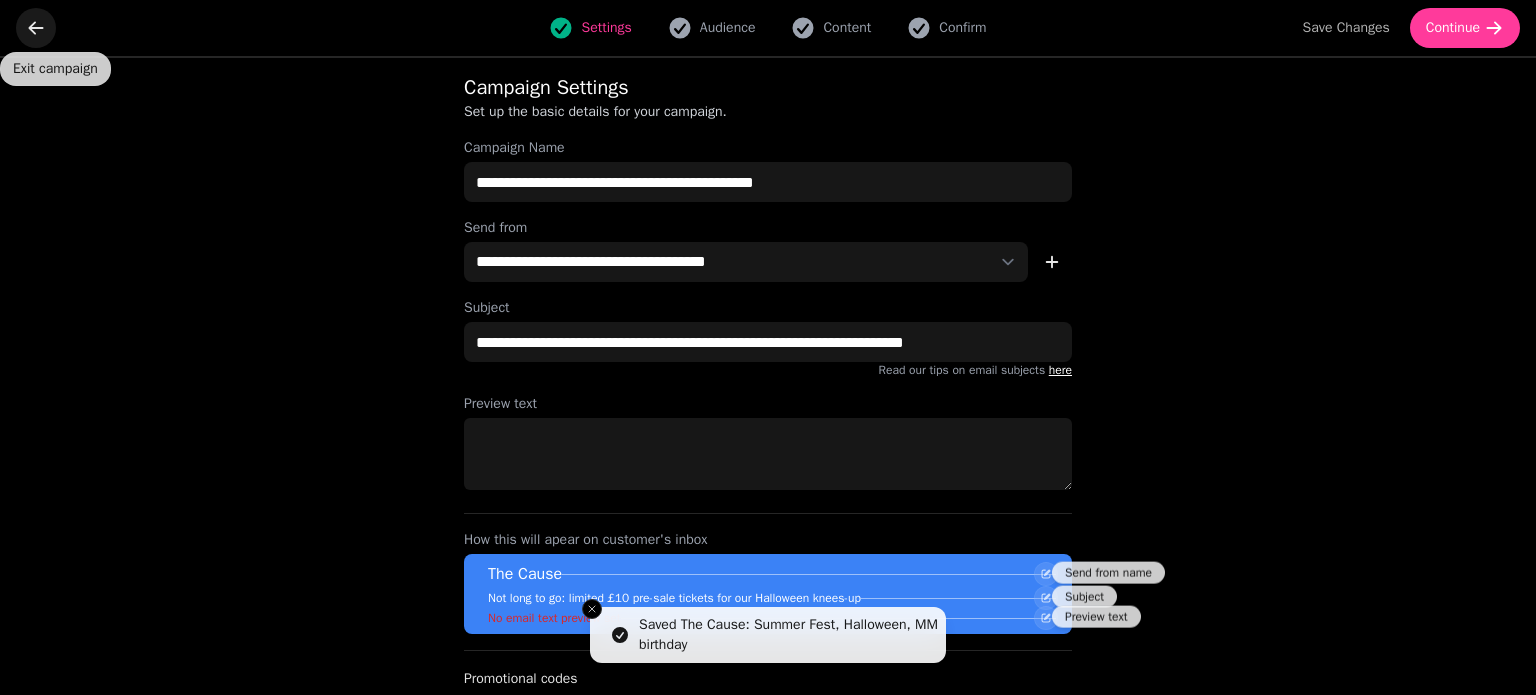 click at bounding box center [36, 28] 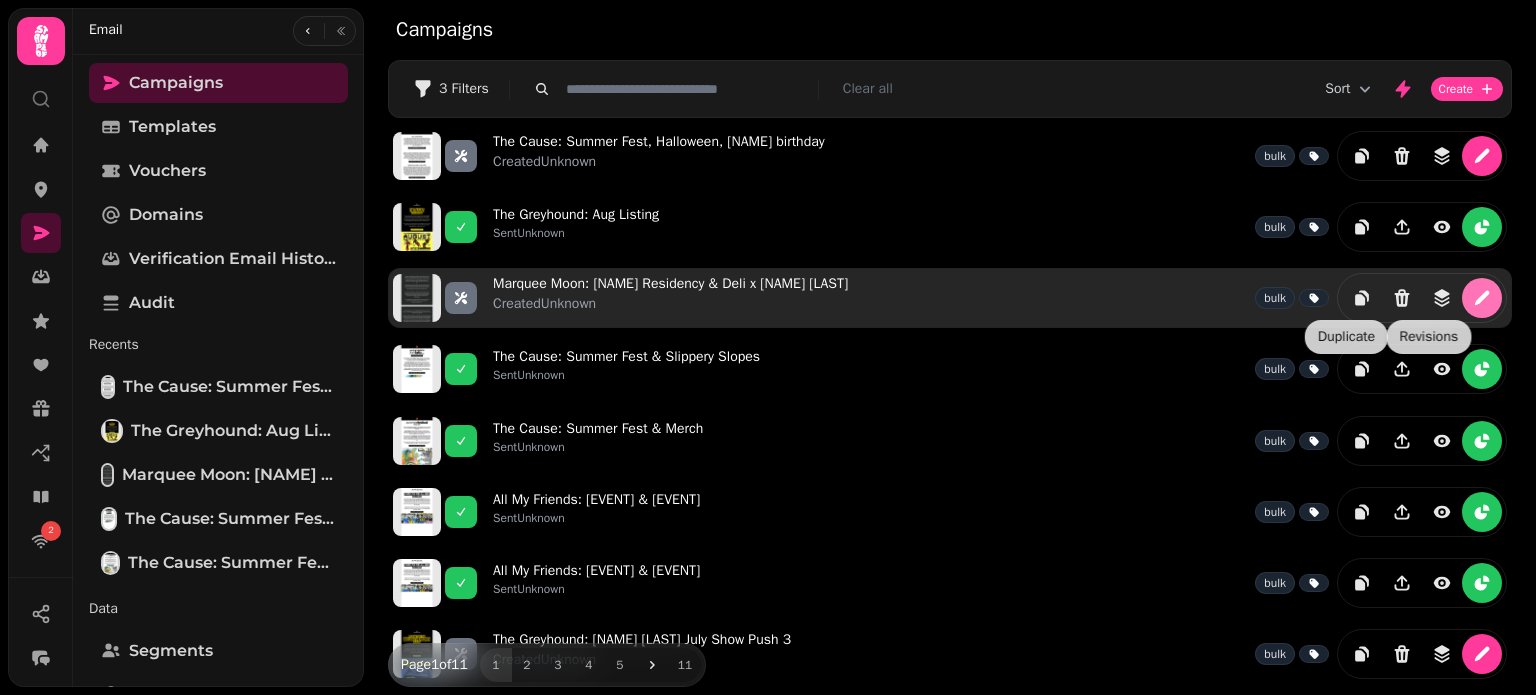 click 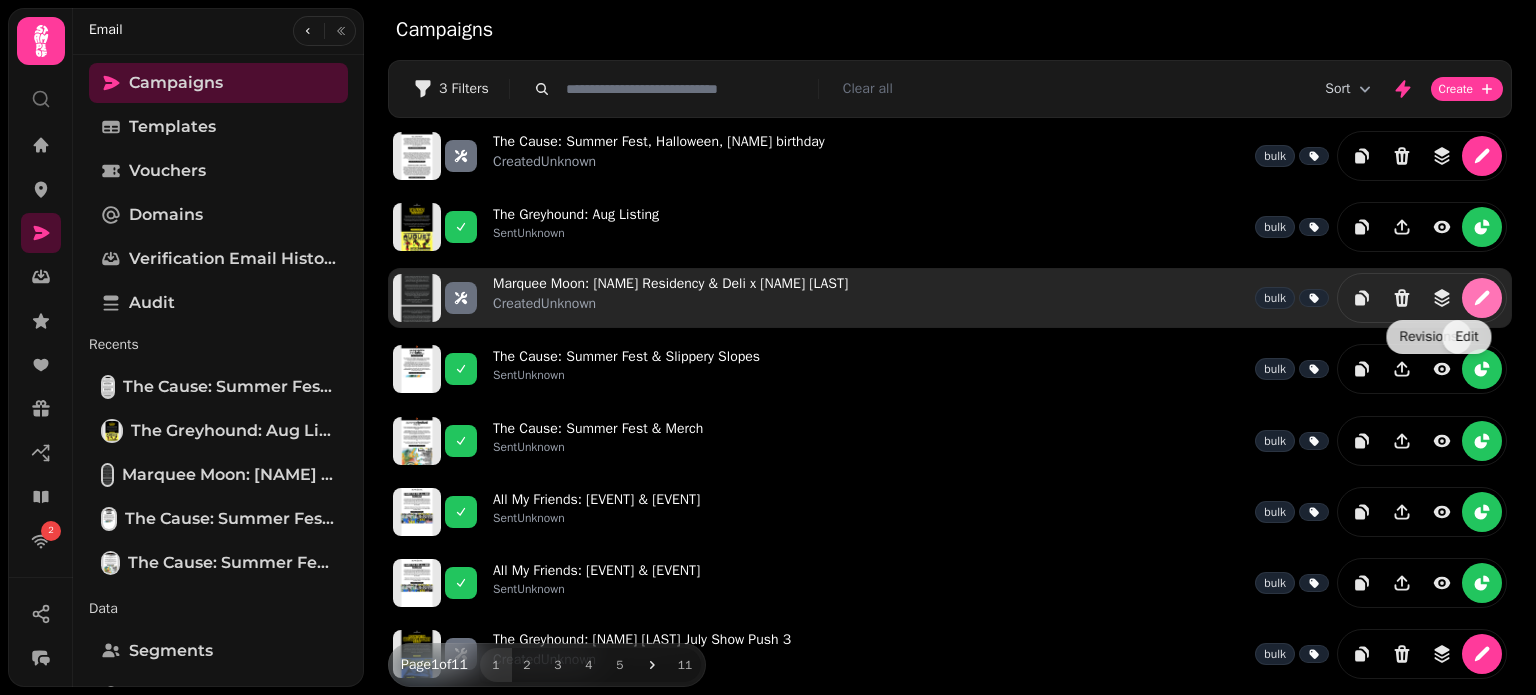 select on "**********" 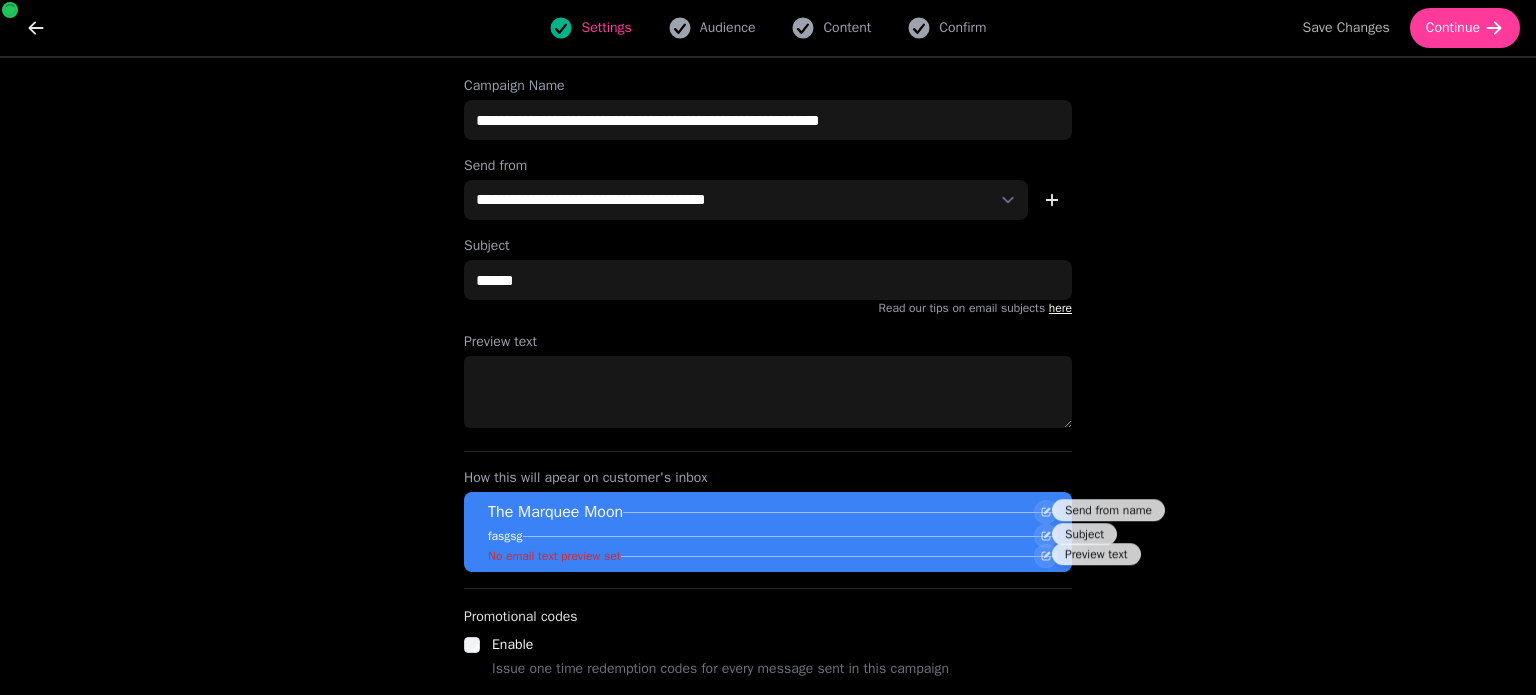 scroll, scrollTop: 0, scrollLeft: 0, axis: both 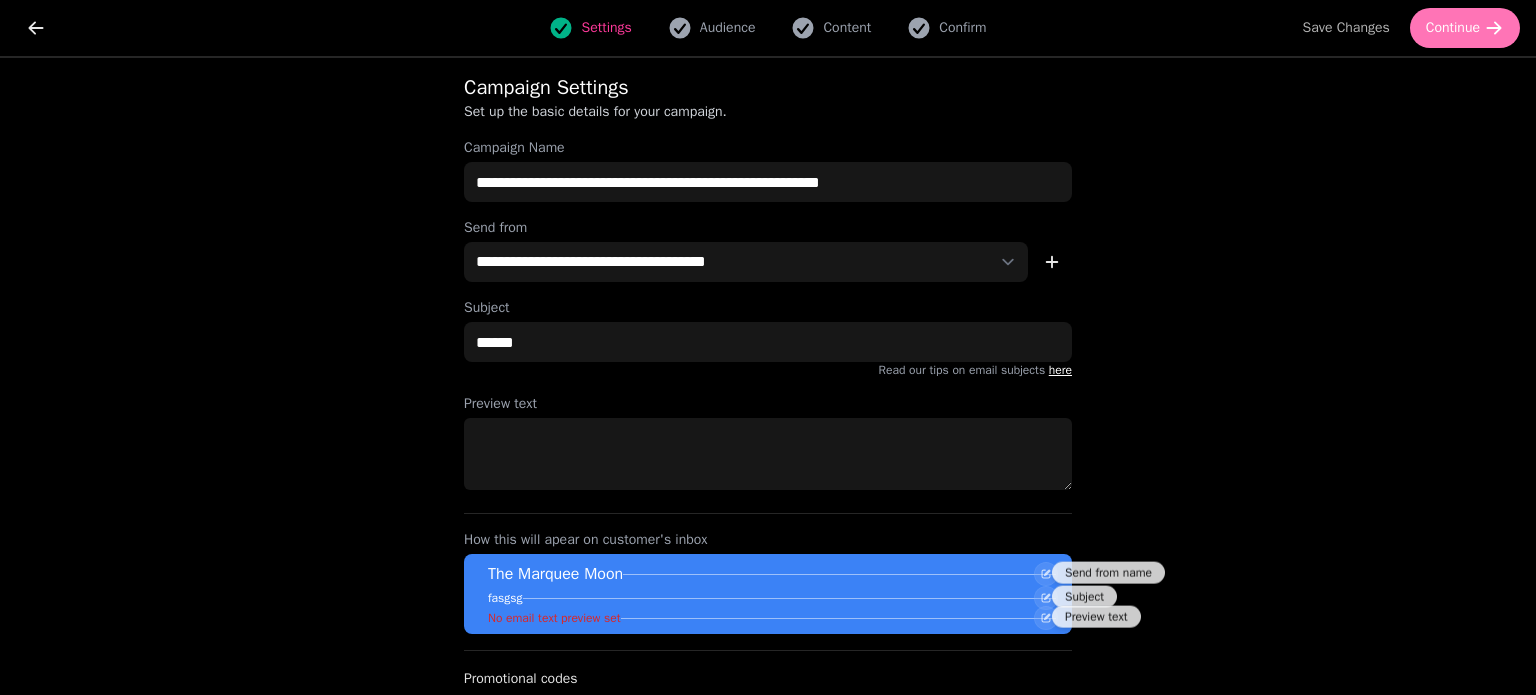 click on "Continue" at bounding box center (1453, 28) 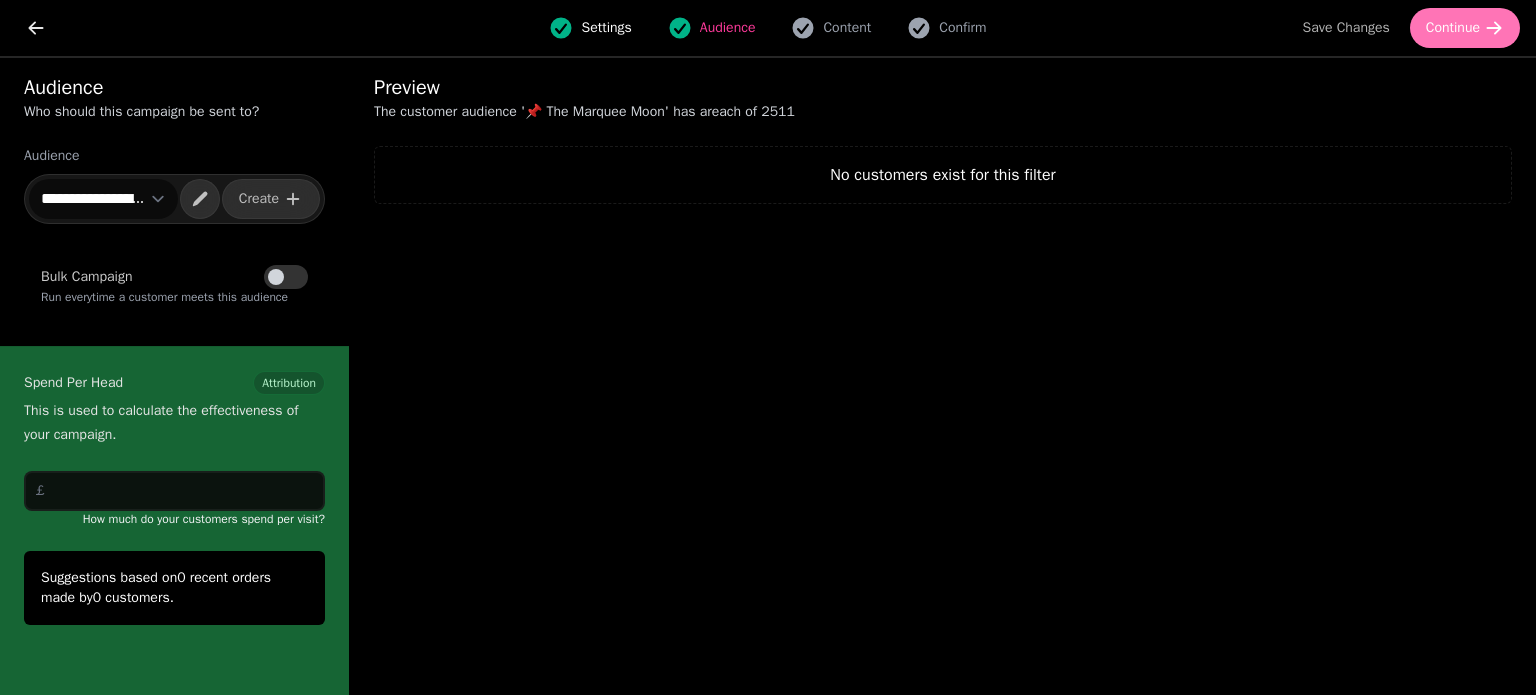 click 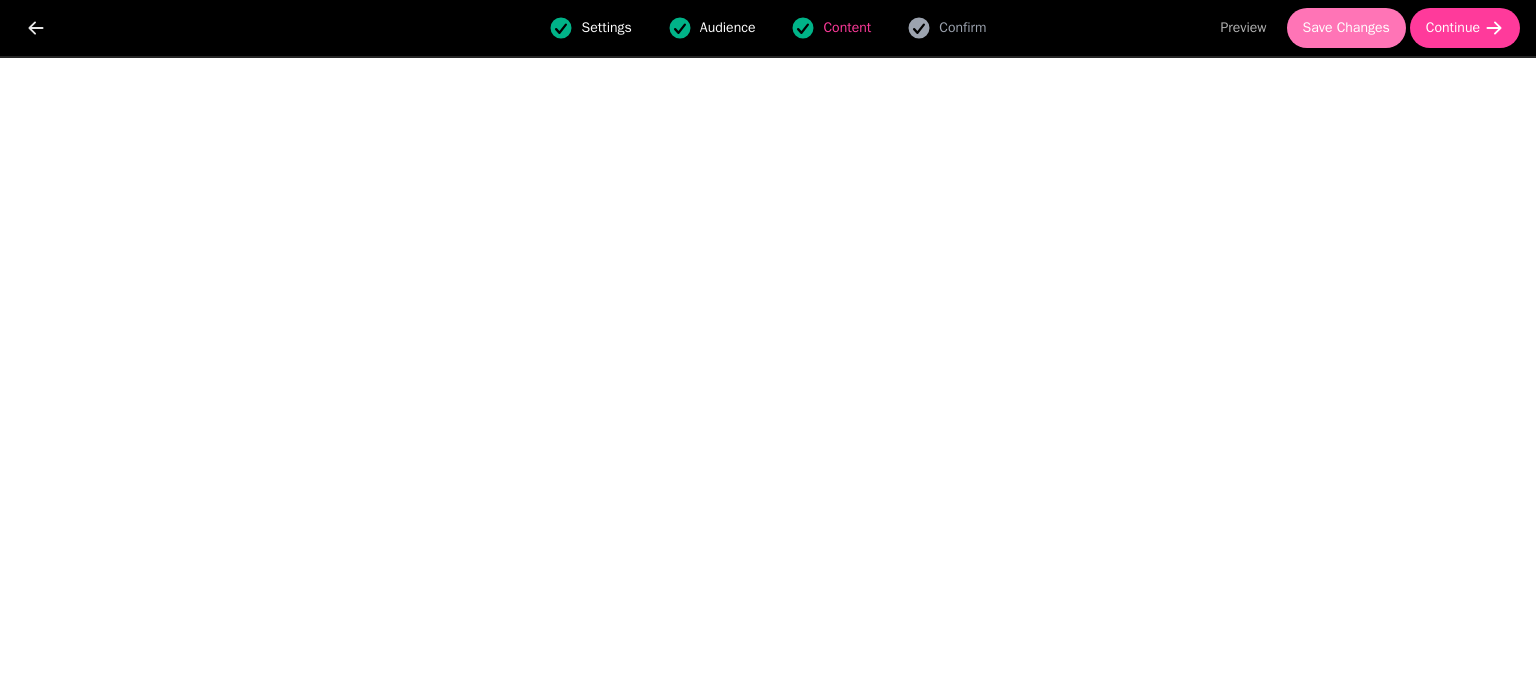 click on "Save Changes" at bounding box center [1346, 28] 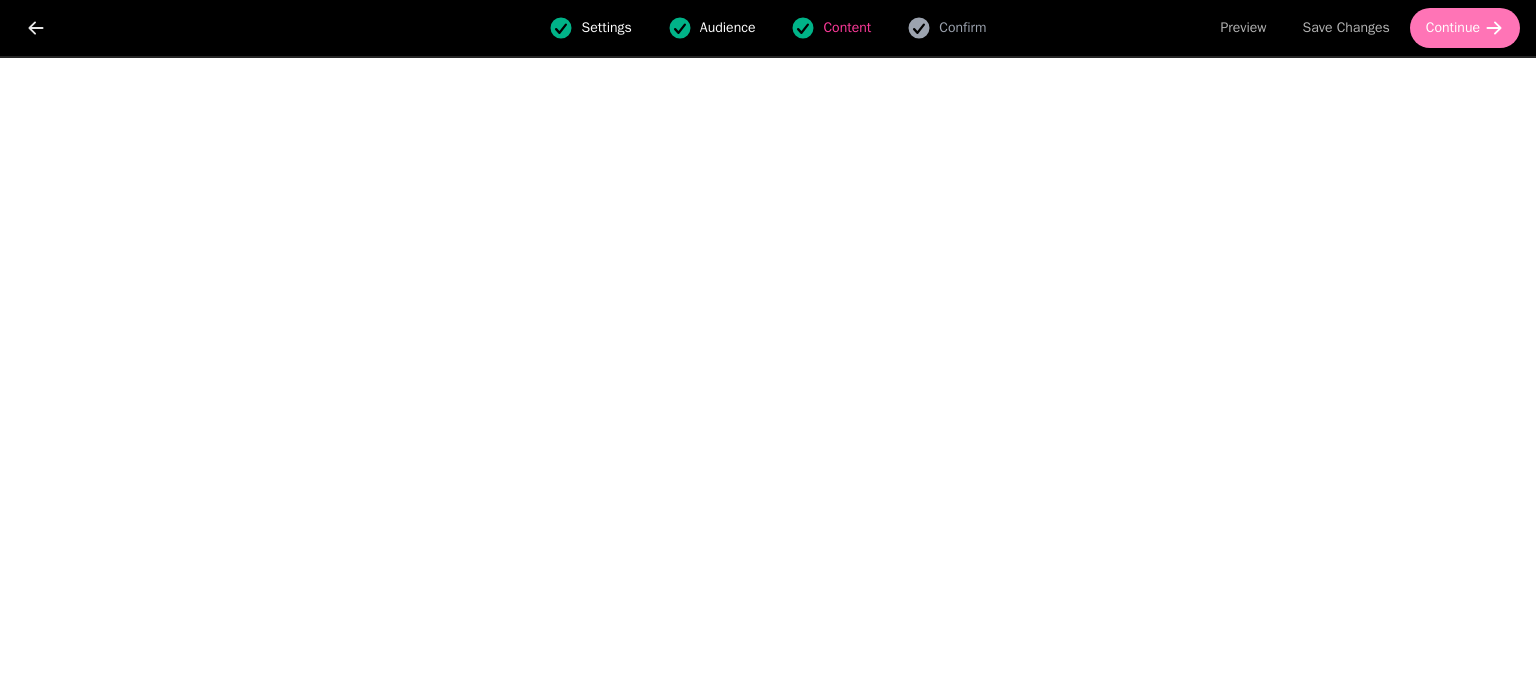 click on "Continue" at bounding box center (1465, 28) 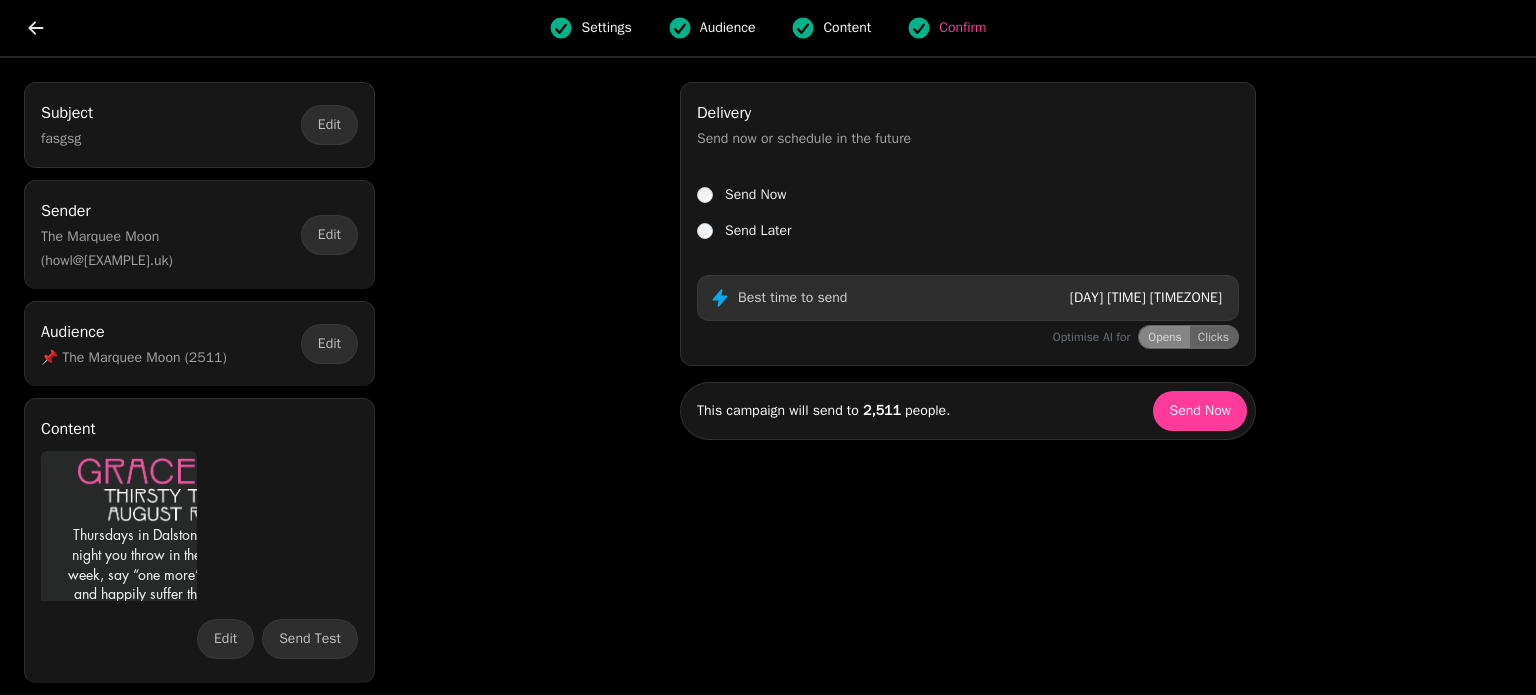 scroll, scrollTop: 0, scrollLeft: 0, axis: both 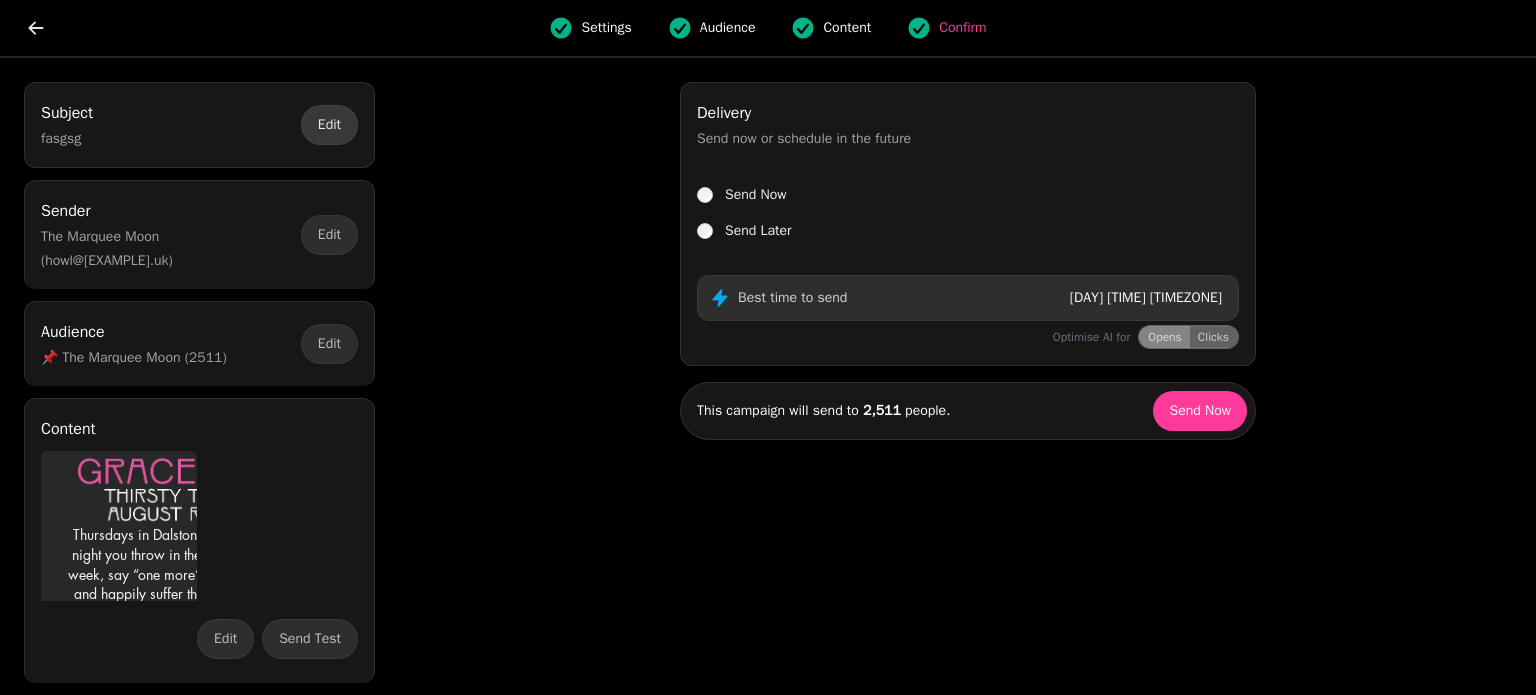 click on "Edit" at bounding box center (329, 125) 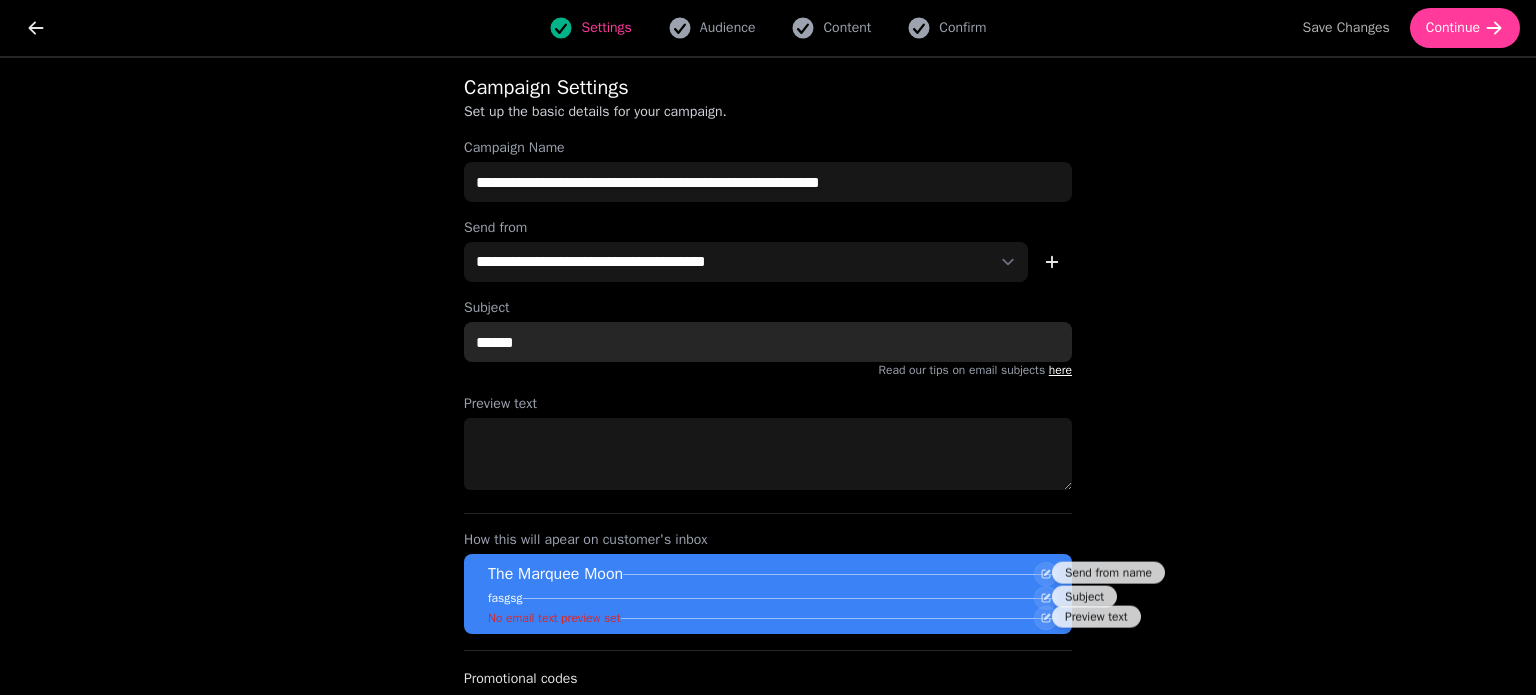 click on "******" at bounding box center (768, 342) 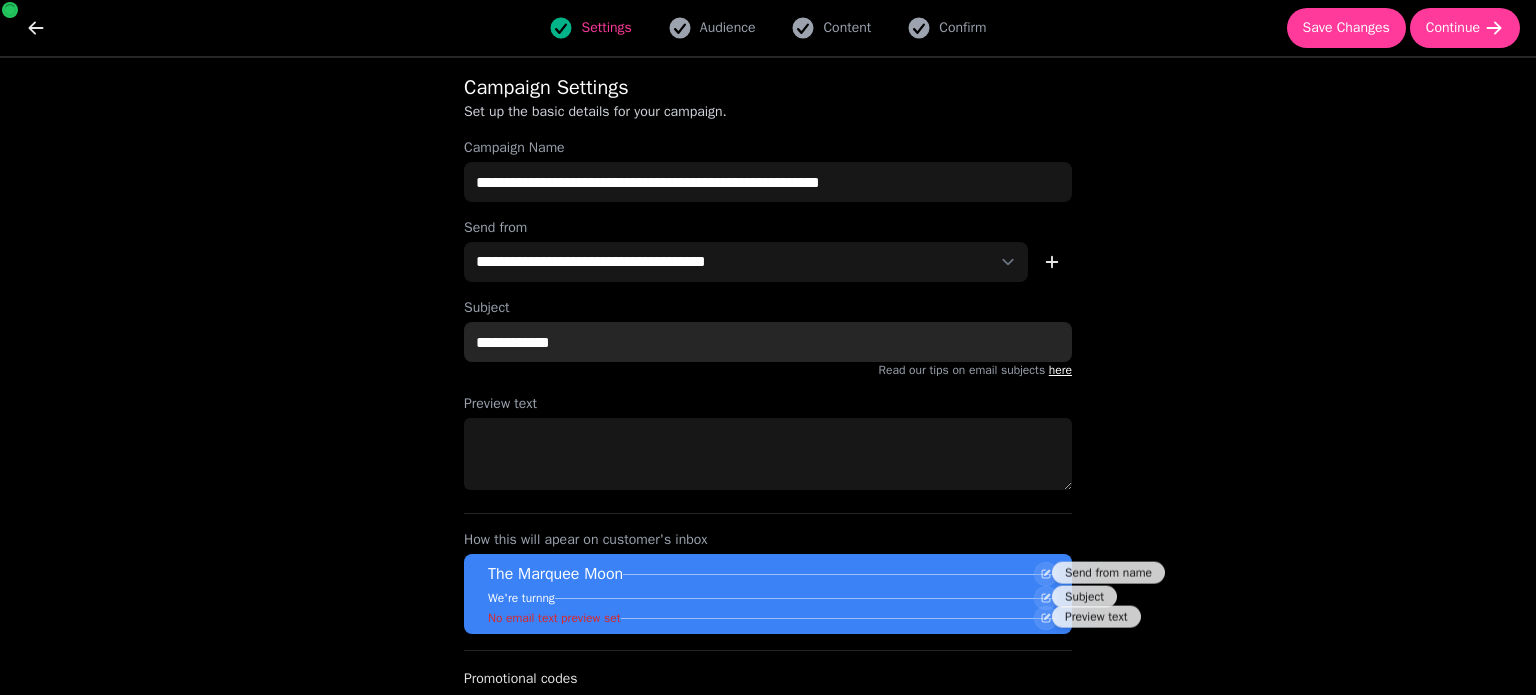 type on "*****" 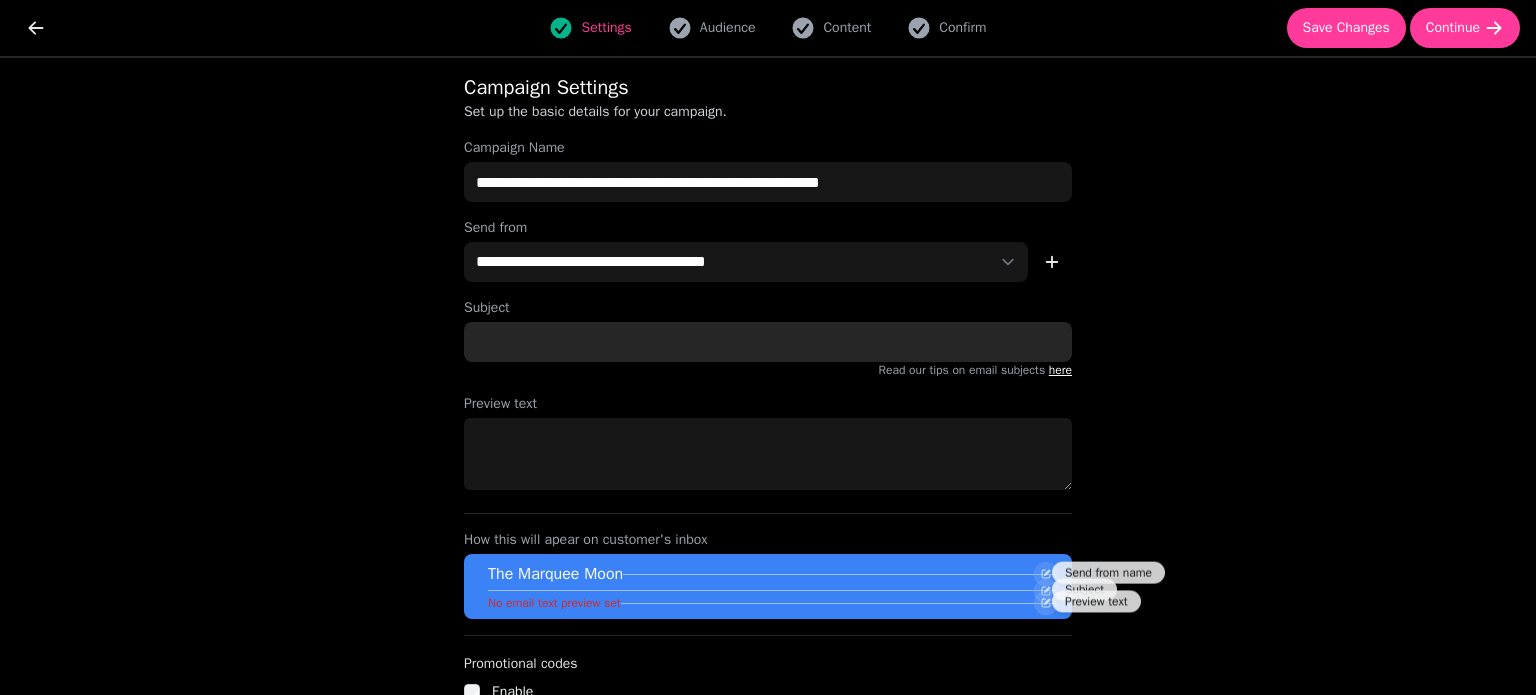 type 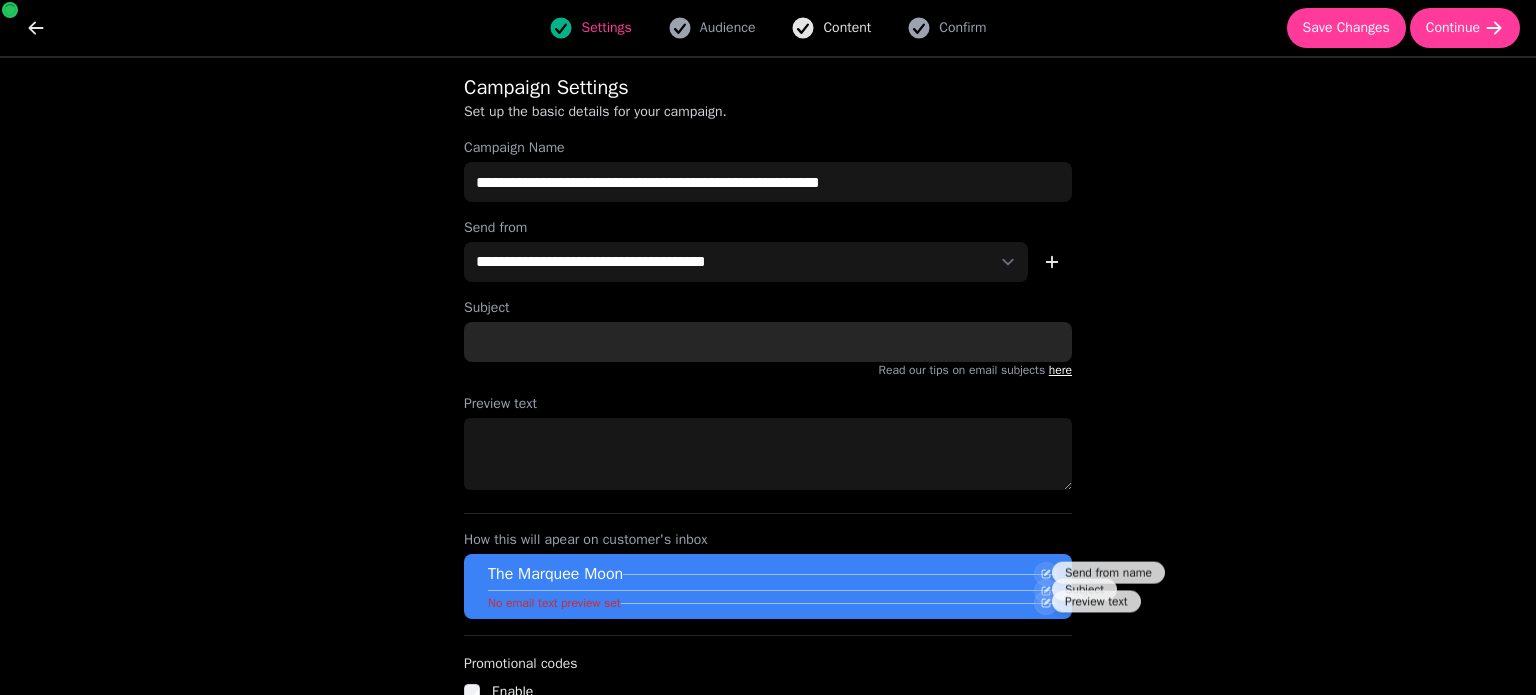 click on "Content" at bounding box center (847, 28) 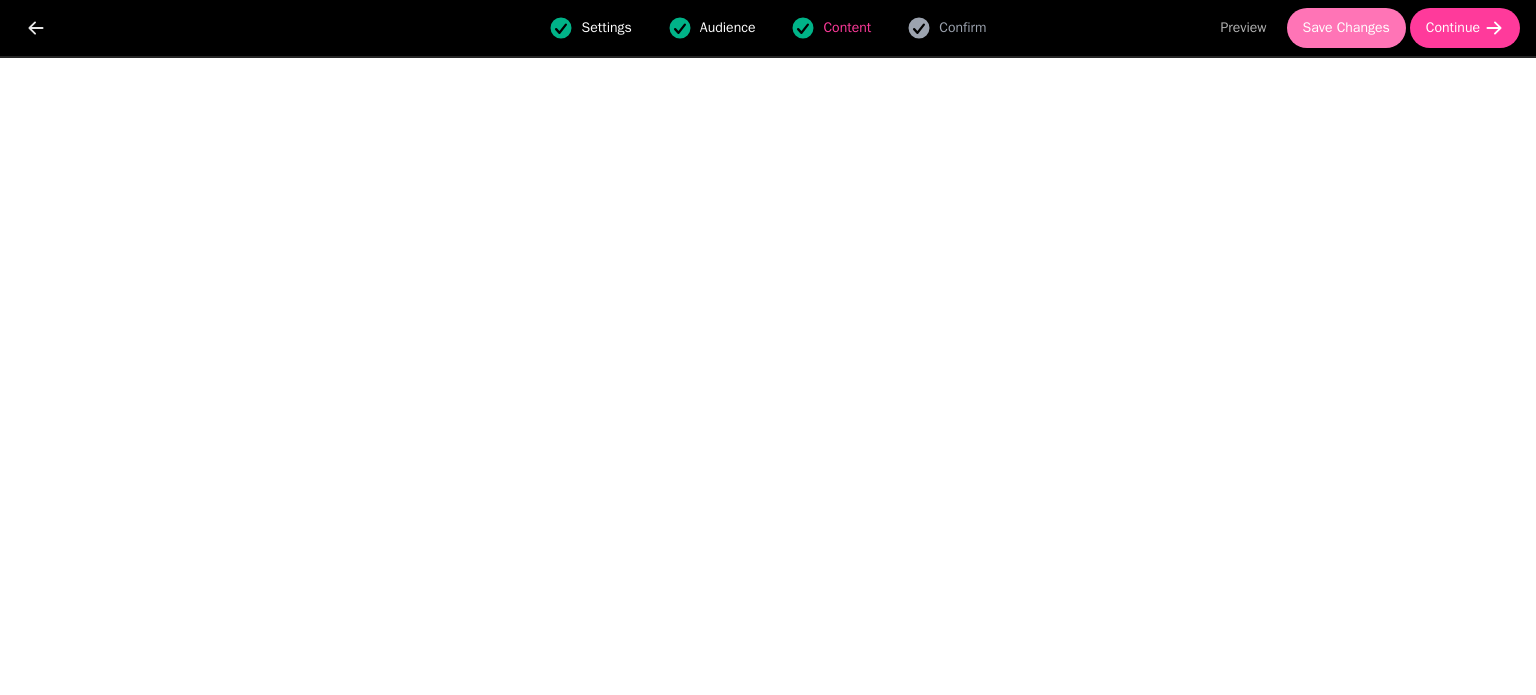 click on "Save Changes" at bounding box center [1346, 28] 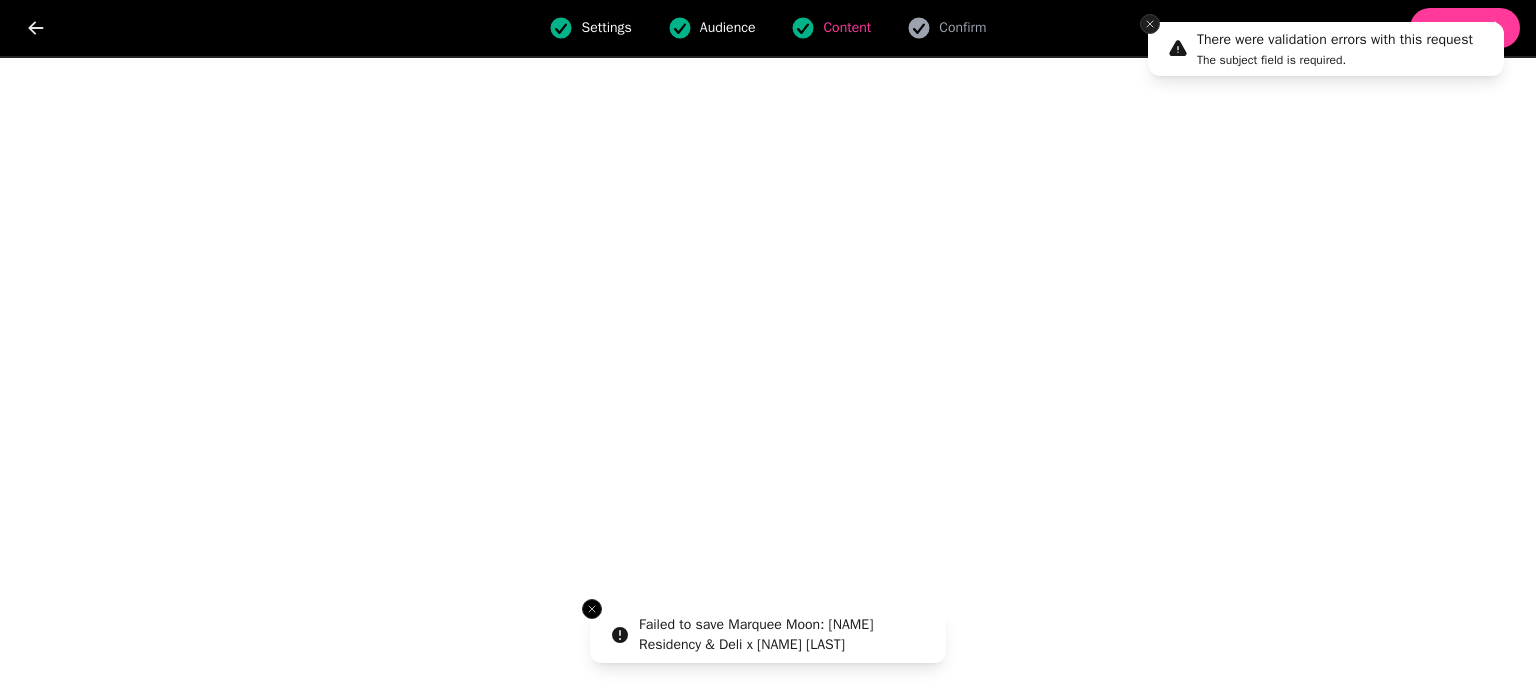 click 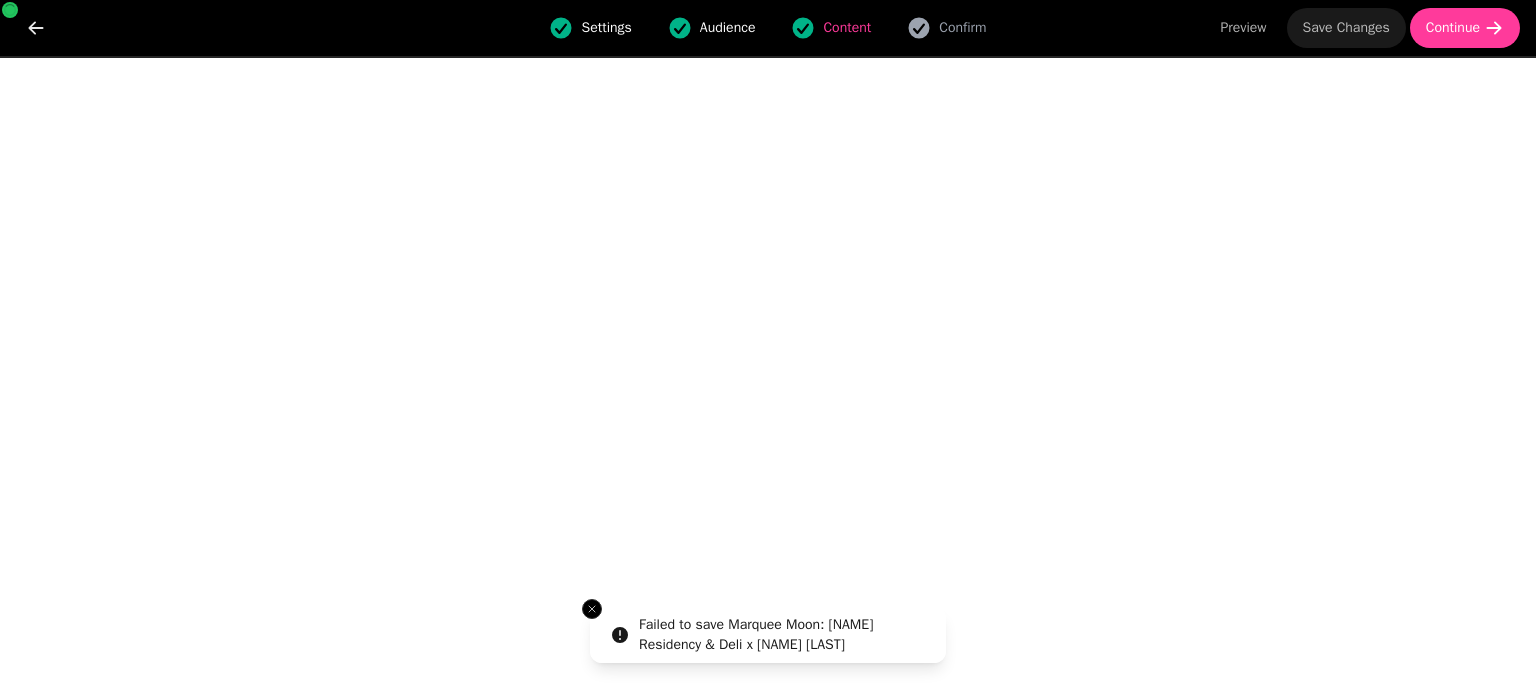 click on "Save Changes" at bounding box center (1346, 28) 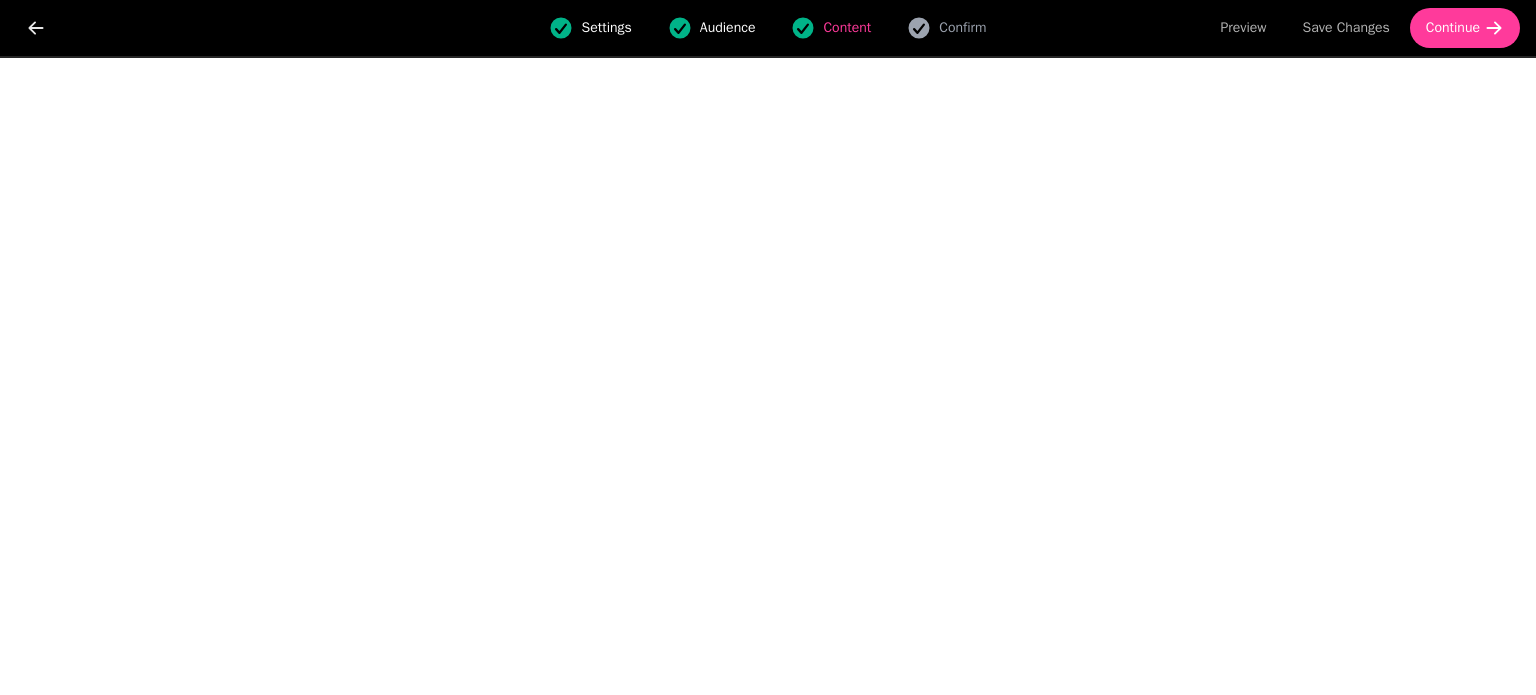 scroll, scrollTop: 0, scrollLeft: 0, axis: both 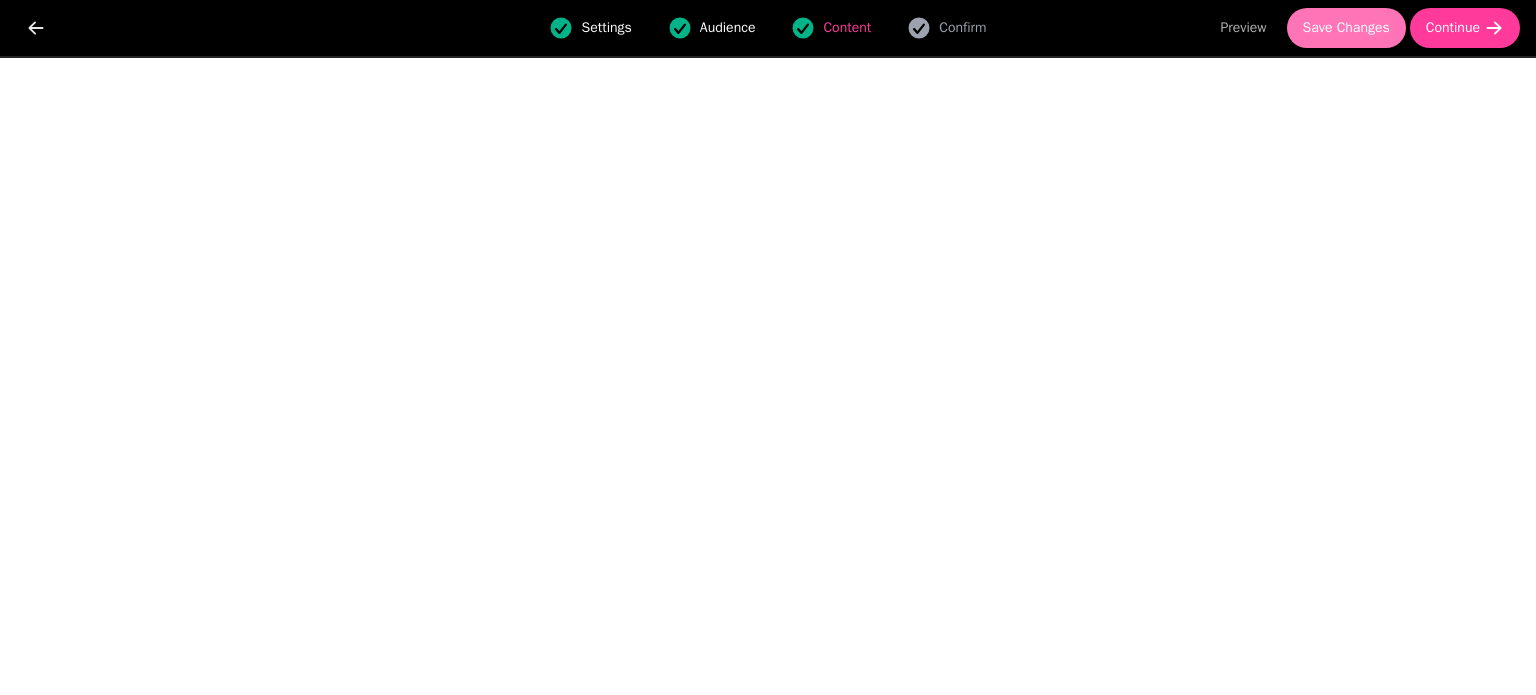click on "Save Changes" at bounding box center [1346, 28] 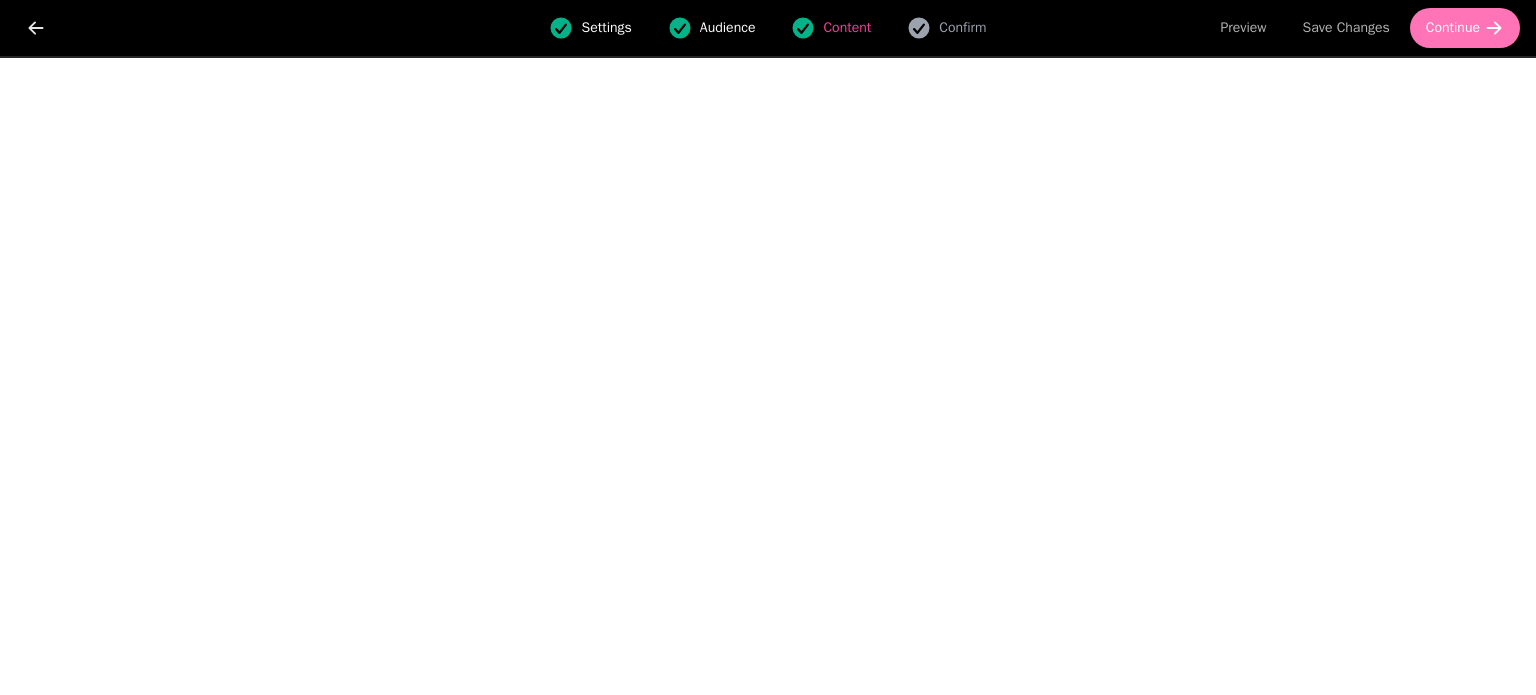 click on "Continue" at bounding box center [1453, 28] 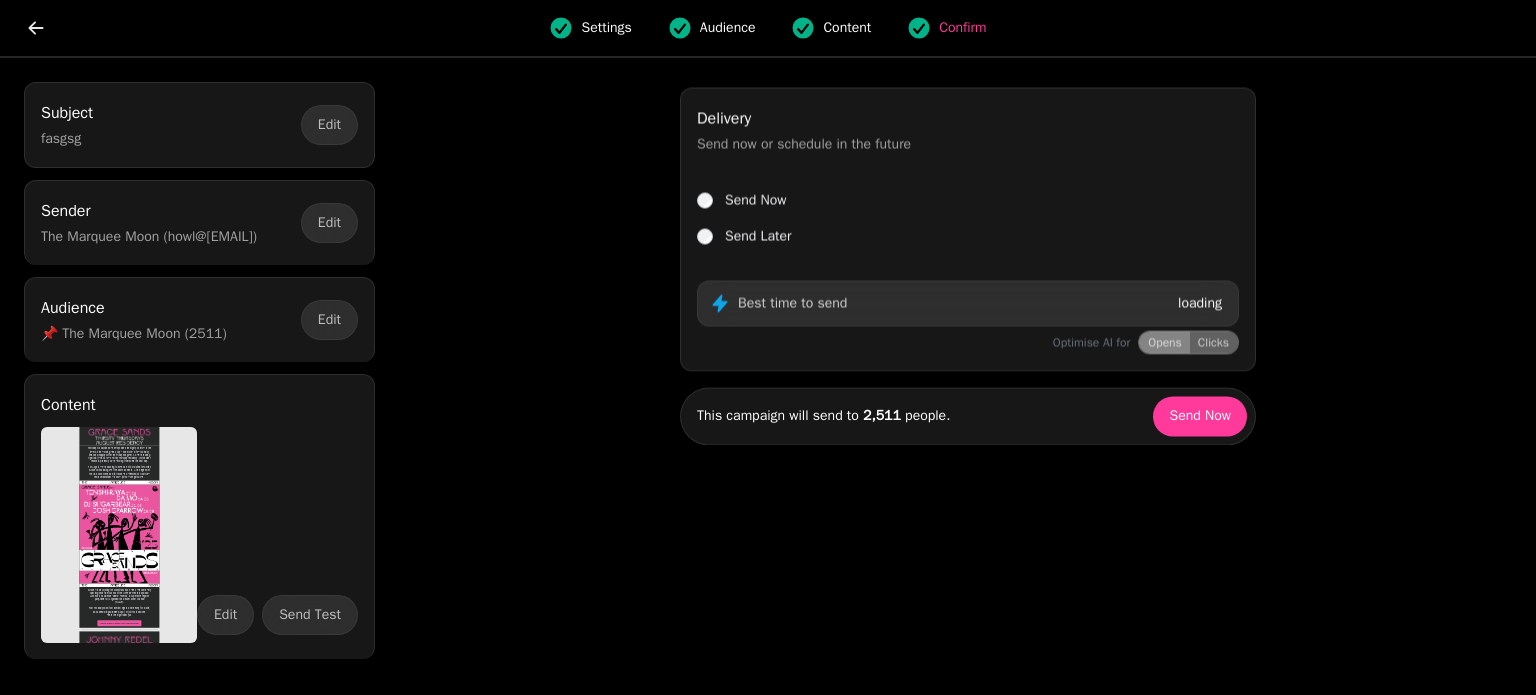 scroll, scrollTop: 0, scrollLeft: 0, axis: both 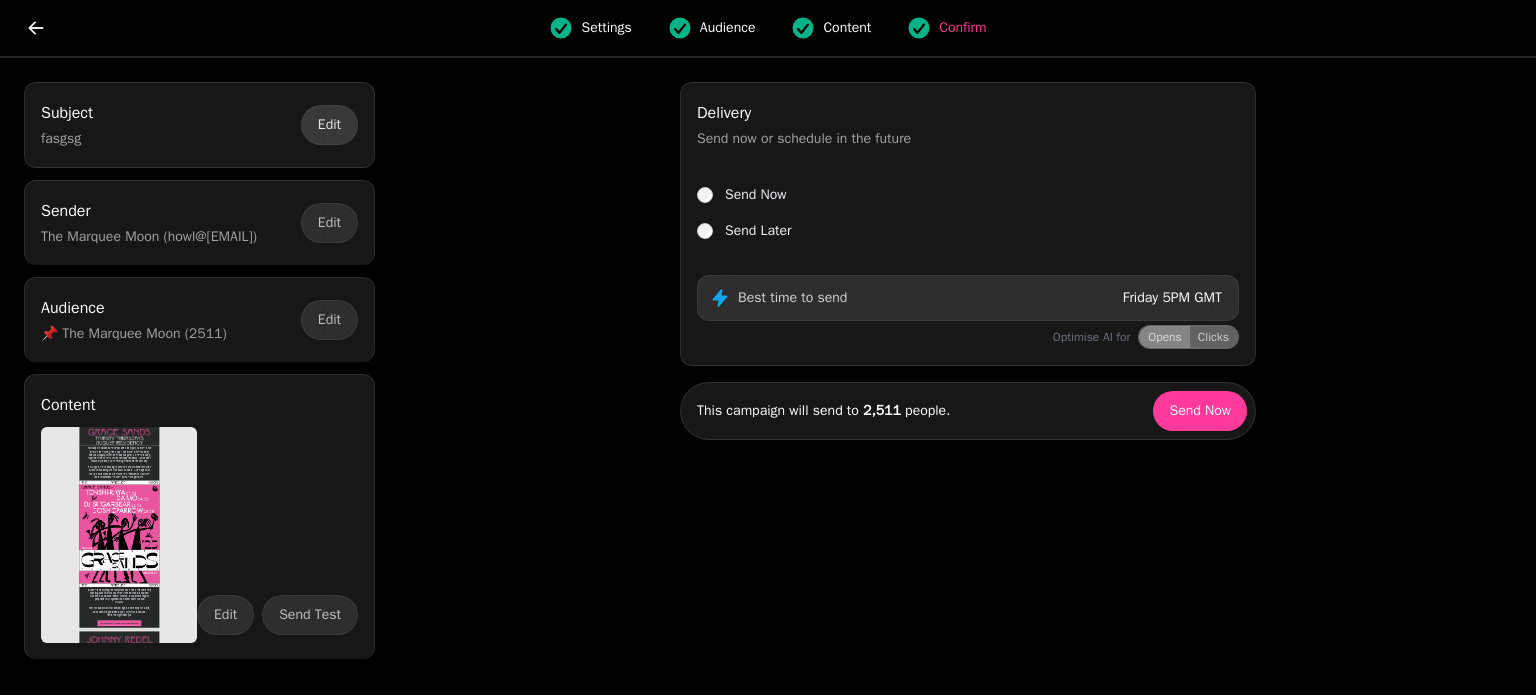 click on "Edit" at bounding box center [329, 125] 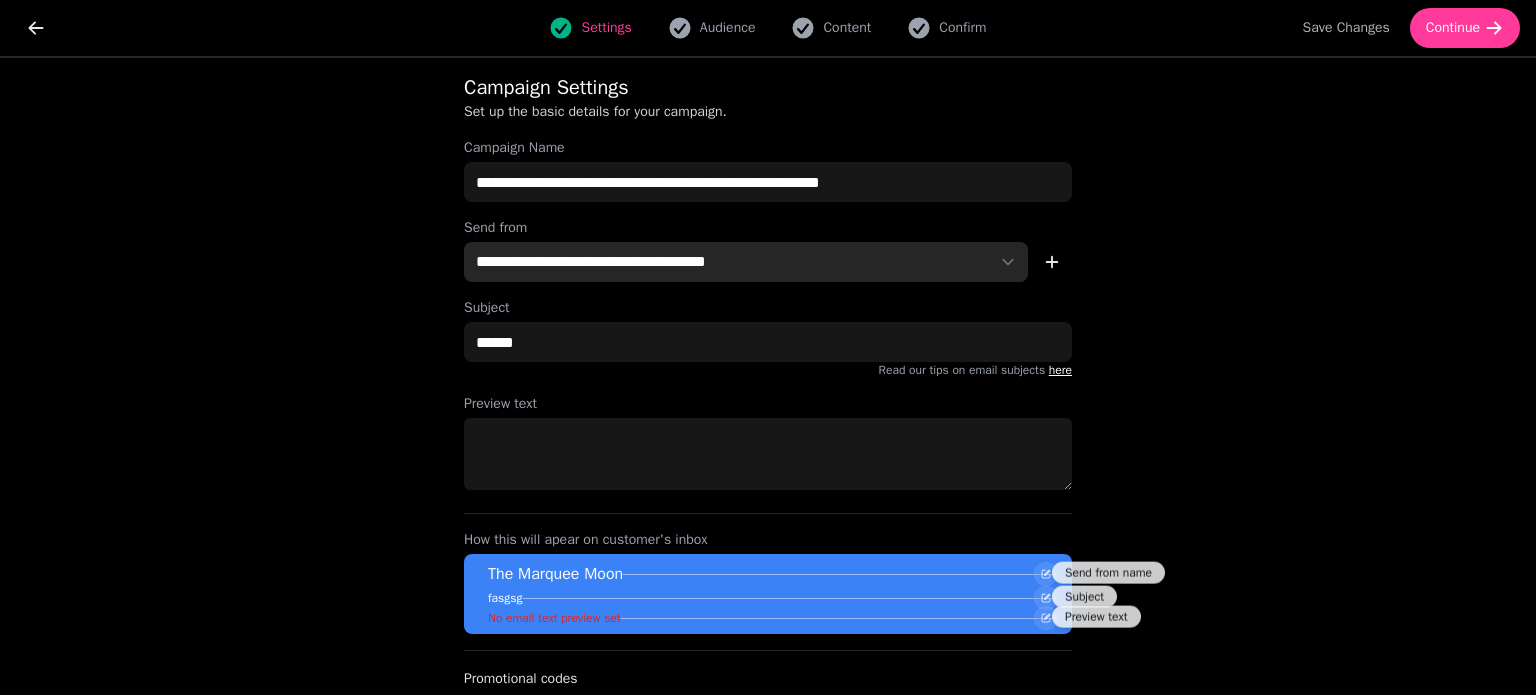 drag, startPoint x: 735, startPoint y: 265, endPoint x: 737, endPoint y: 279, distance: 14.142136 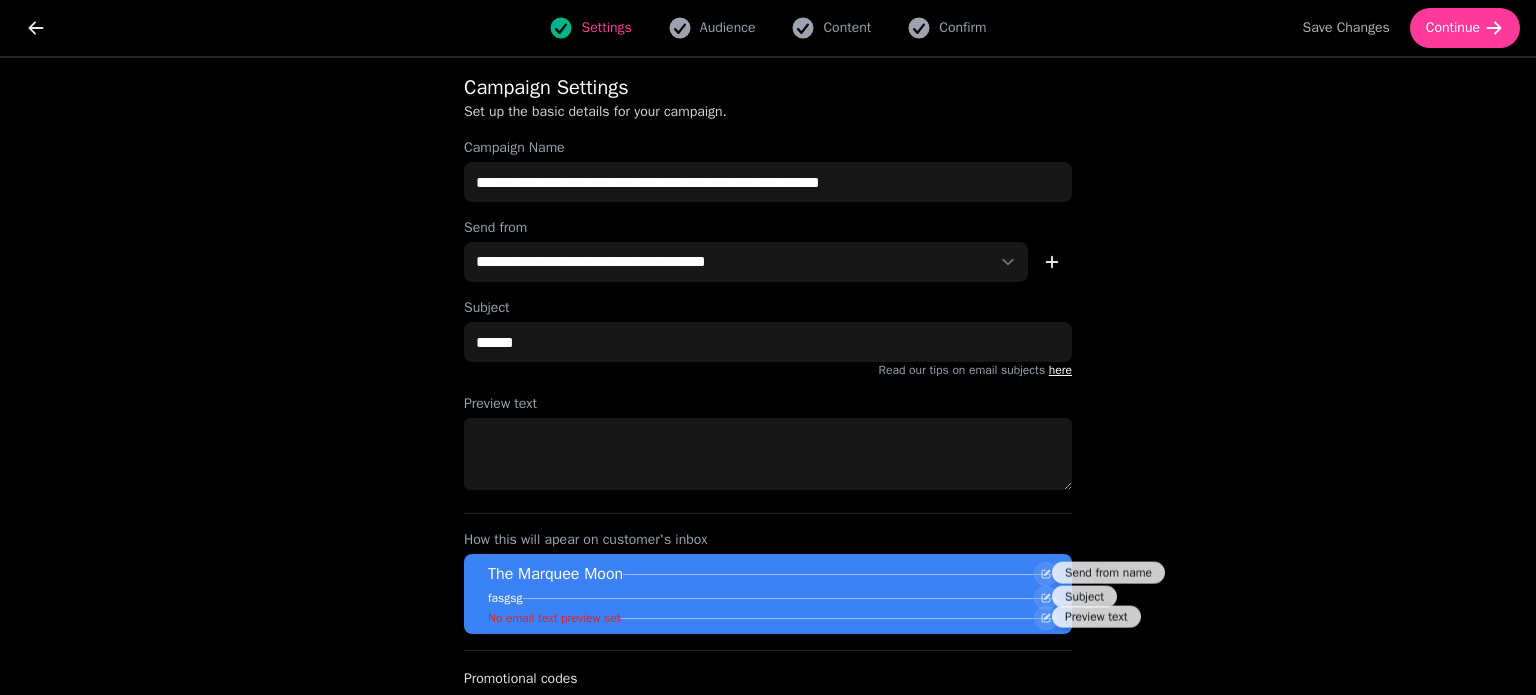 click on "**********" at bounding box center [768, 376] 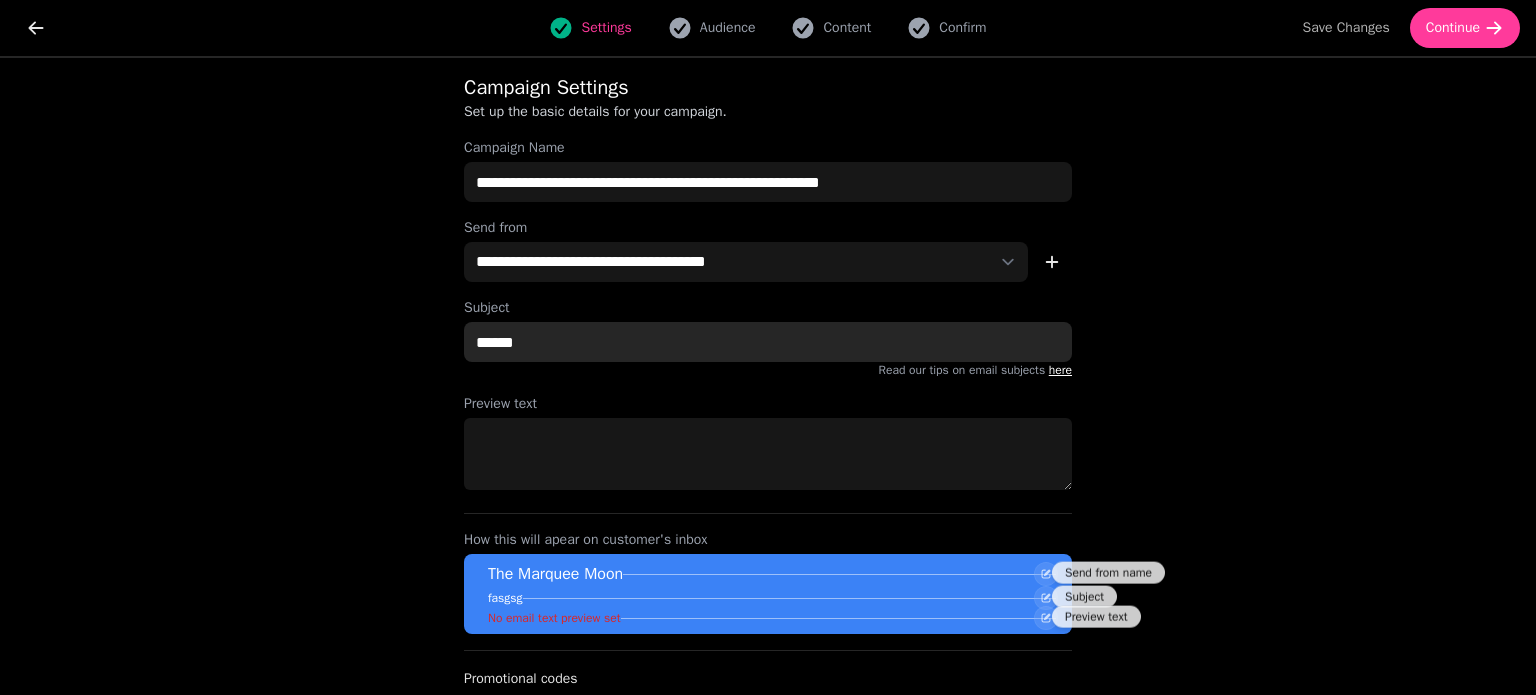 click on "******" at bounding box center (768, 342) 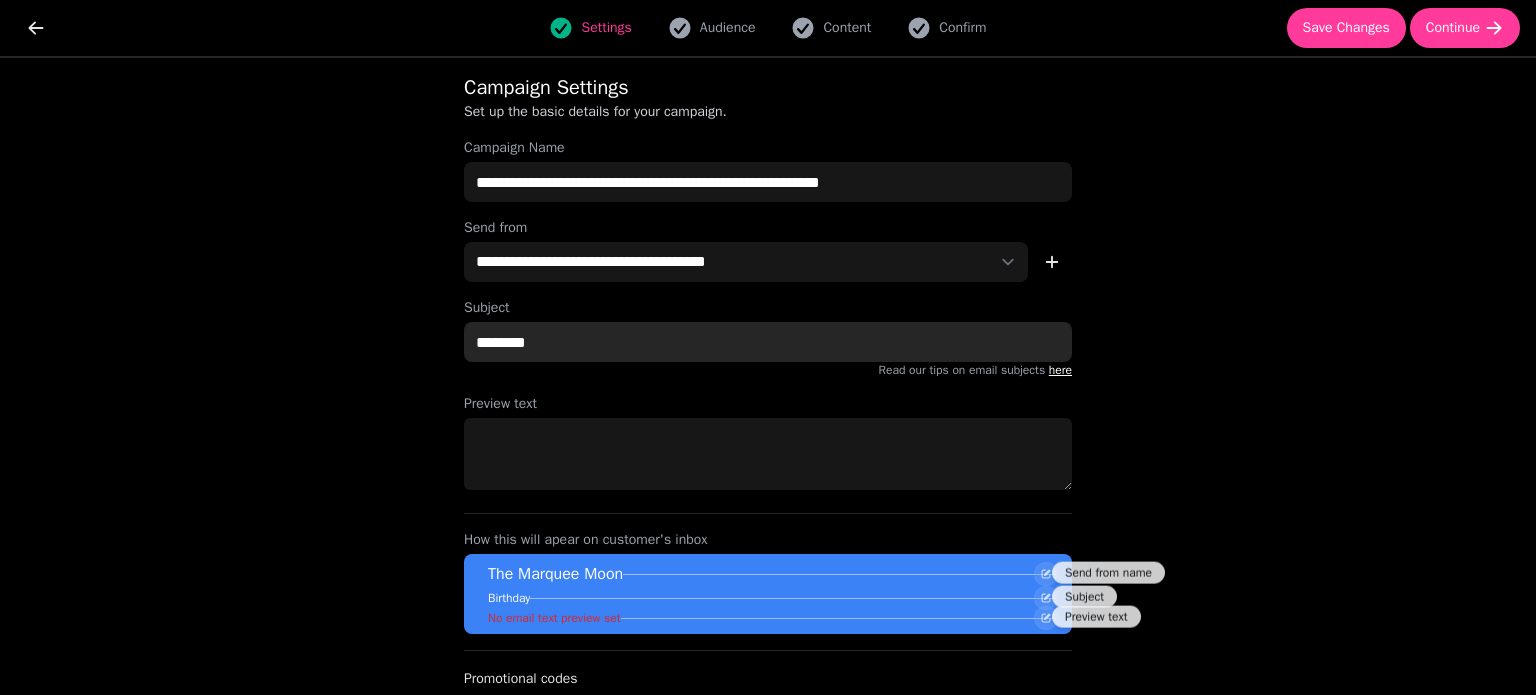 type on "********" 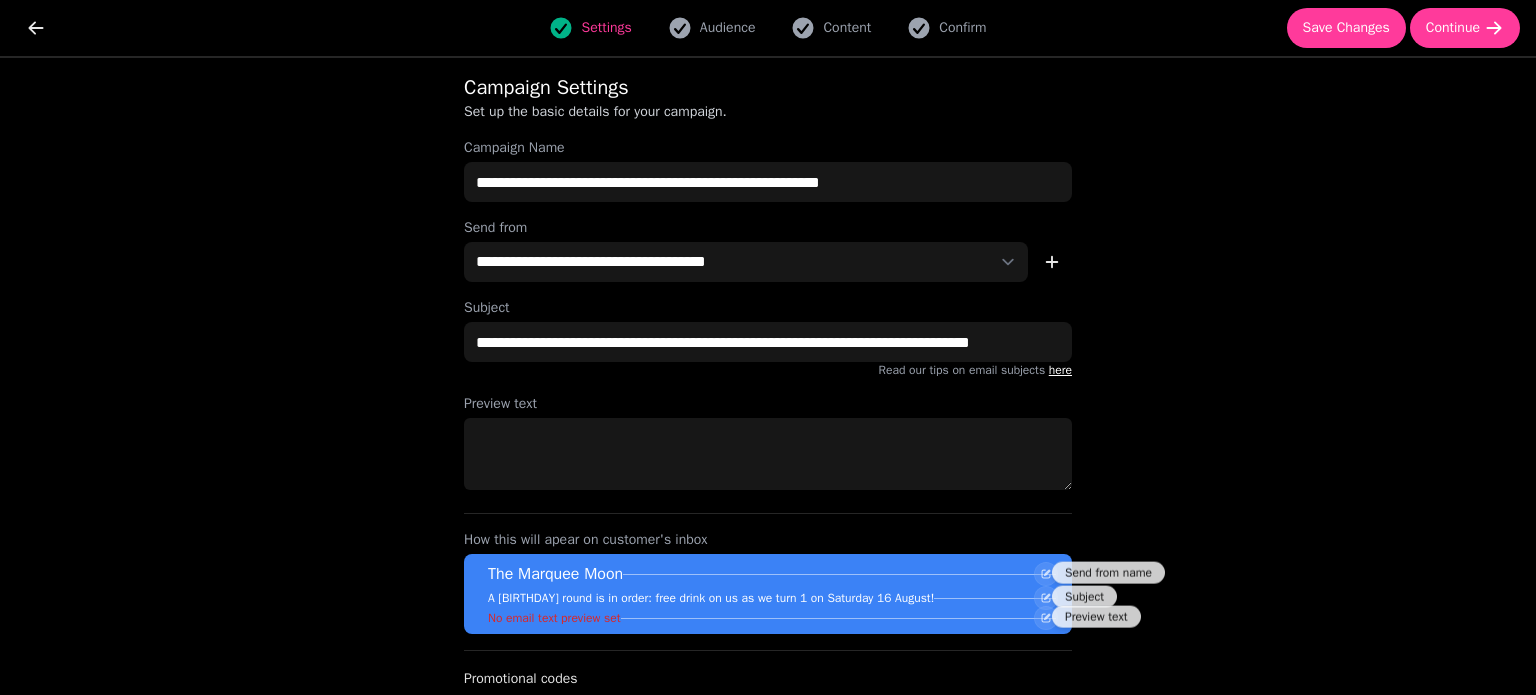 click on "**********" at bounding box center (768, 376) 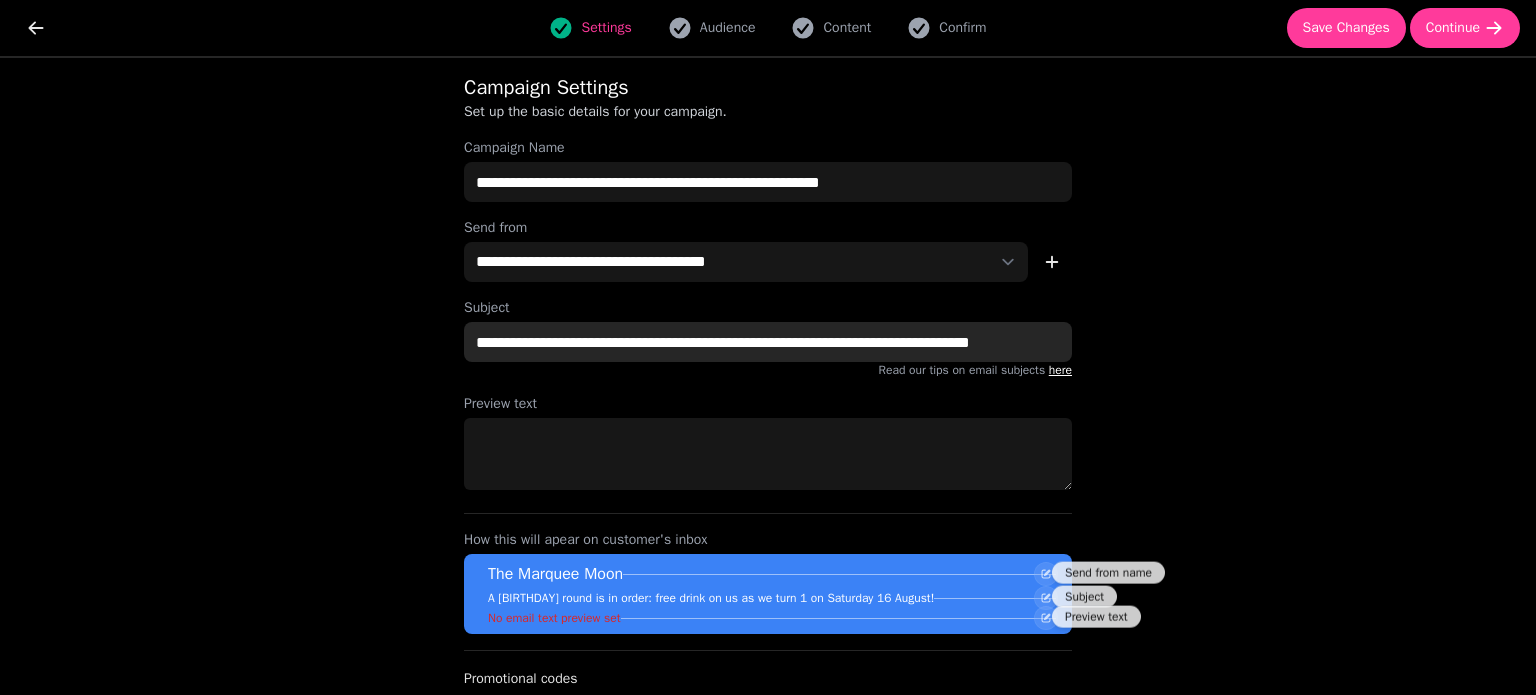 click on "**********" at bounding box center [768, 342] 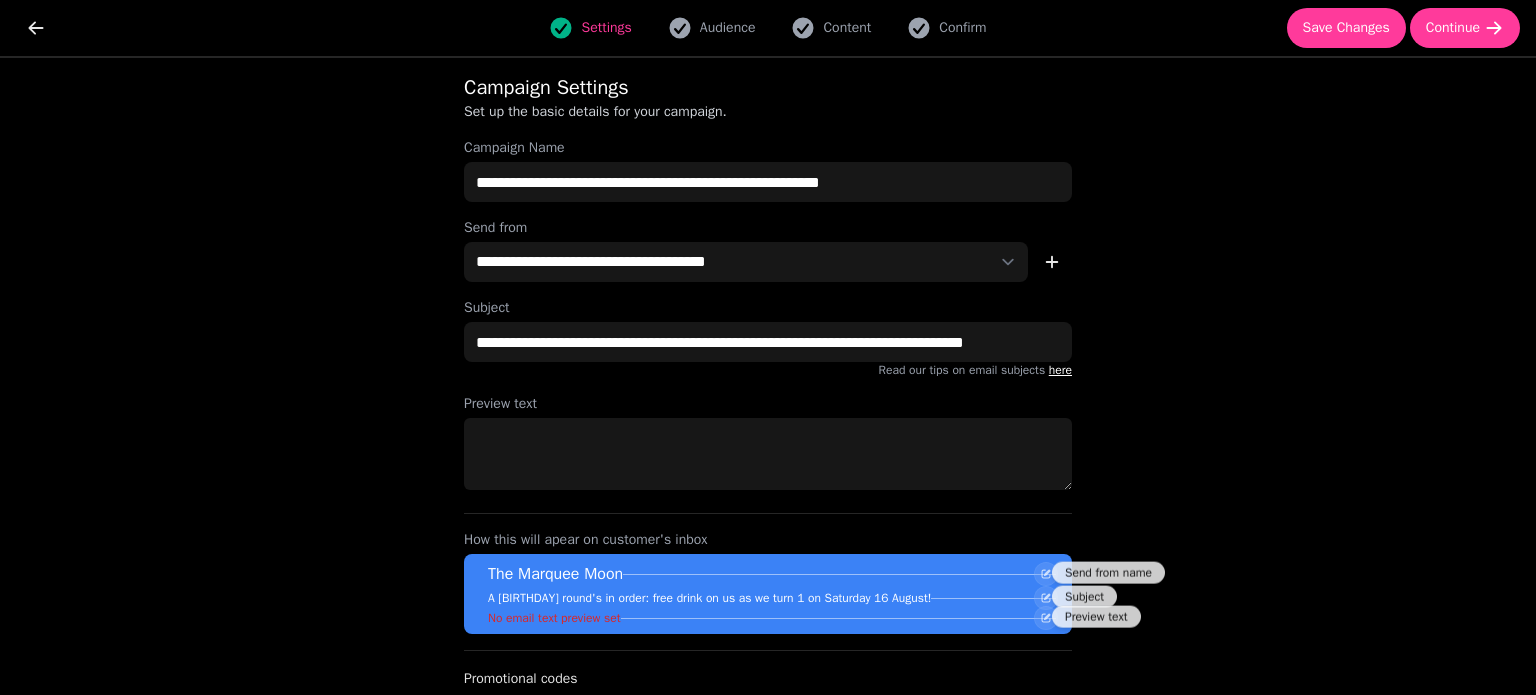 click on "**********" at bounding box center [768, 376] 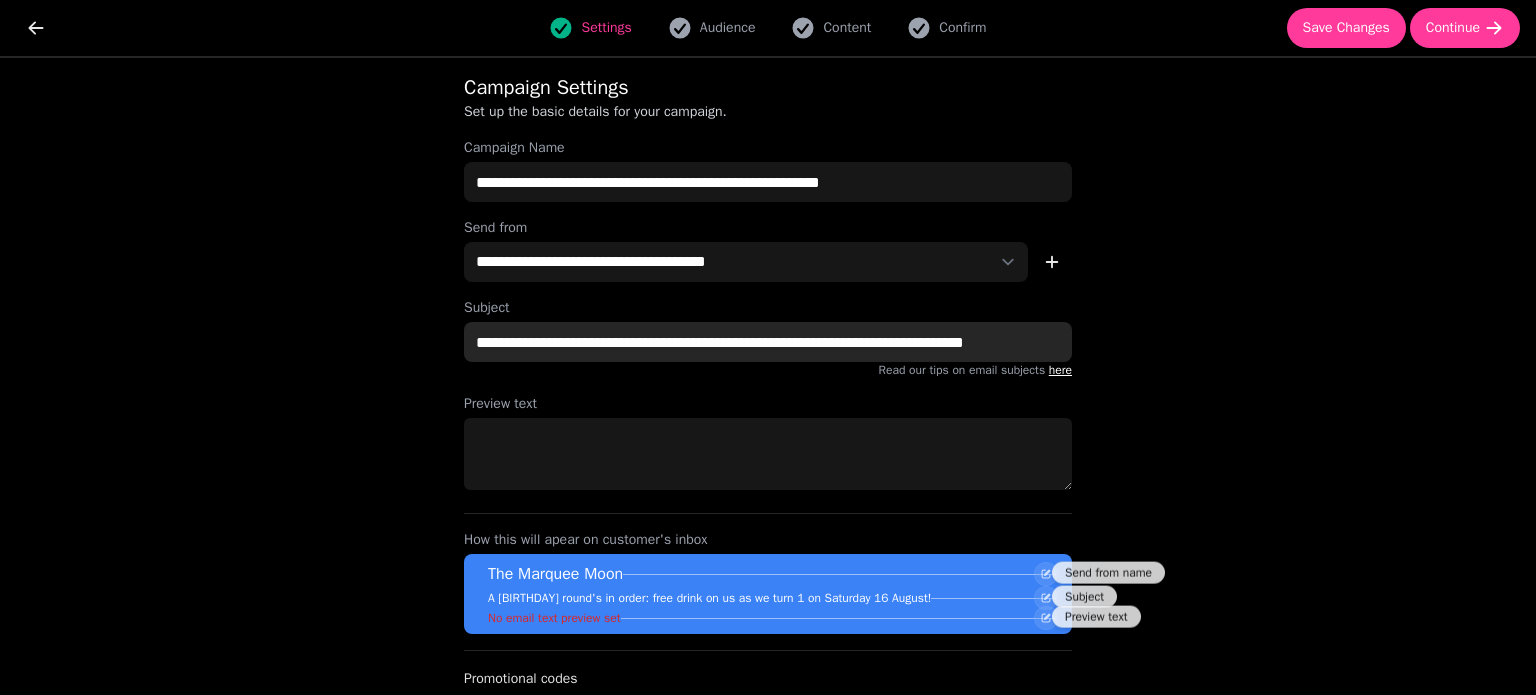 drag, startPoint x: 960, startPoint y: 339, endPoint x: 1051, endPoint y: 338, distance: 91.00549 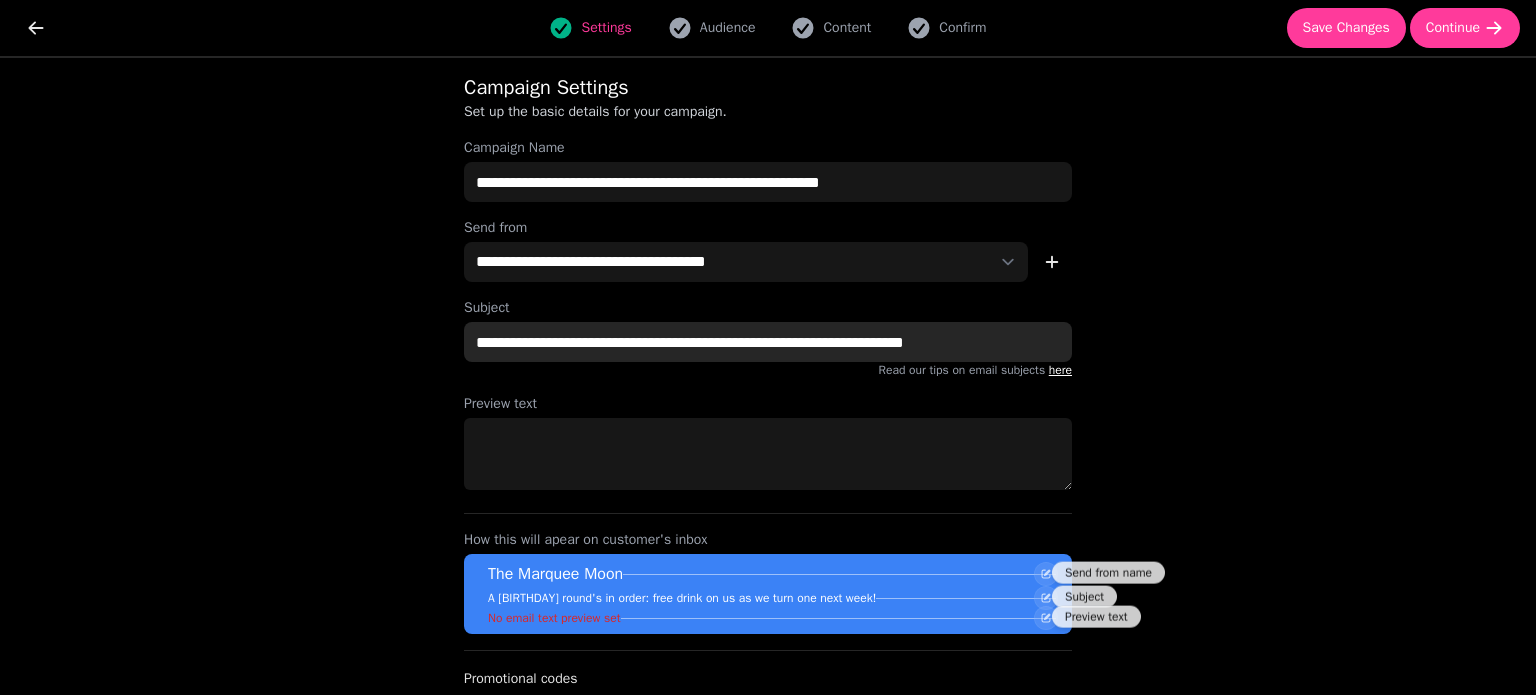 type on "**********" 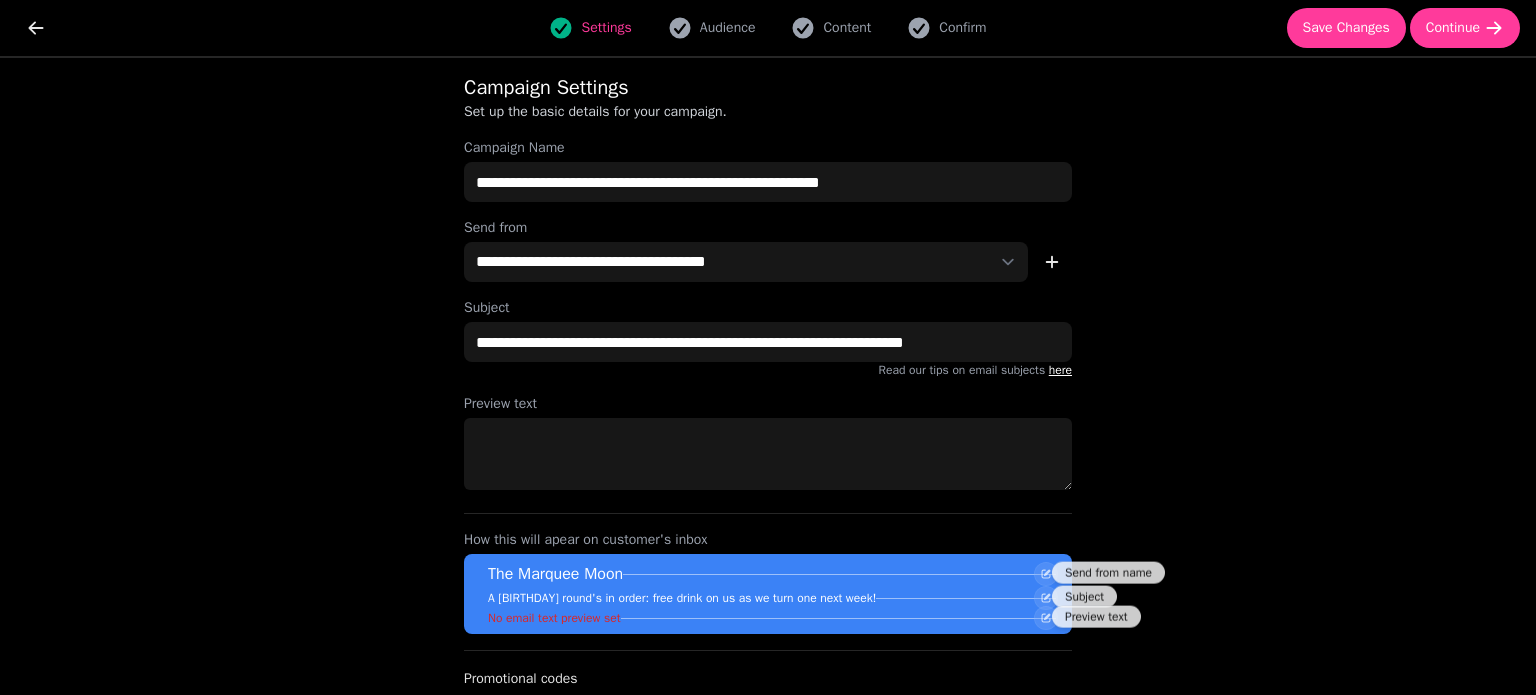click on "**********" at bounding box center [768, 376] 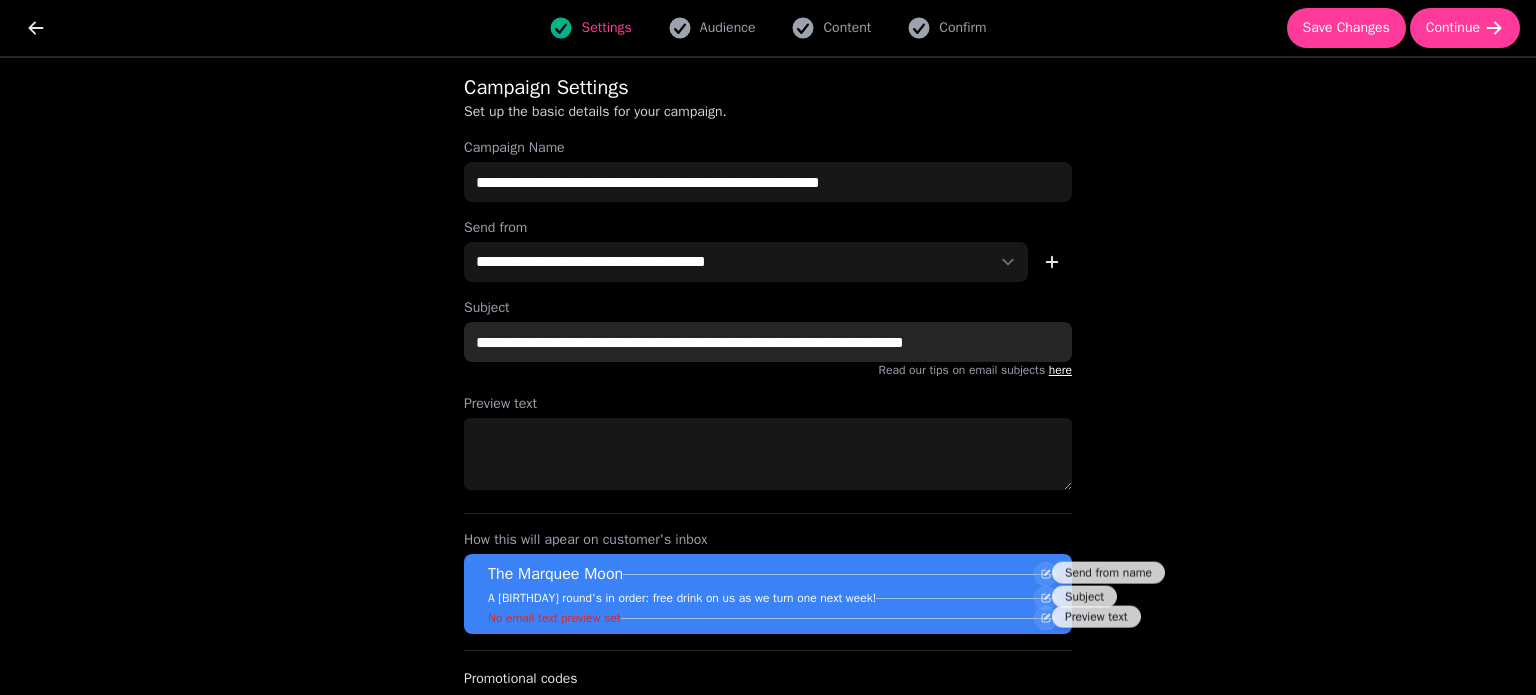drag, startPoint x: 491, startPoint y: 337, endPoint x: 644, endPoint y: 339, distance: 153.01308 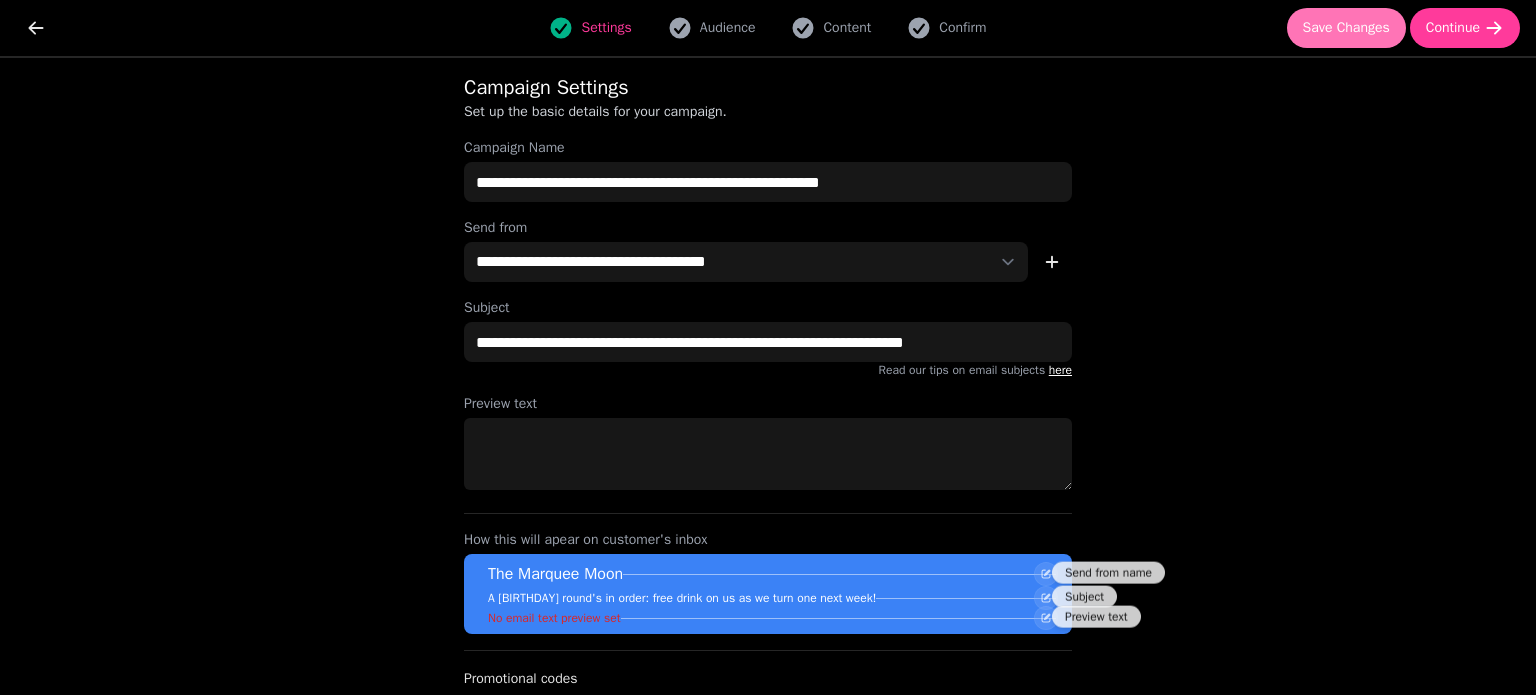click on "Save Changes" at bounding box center (1346, 28) 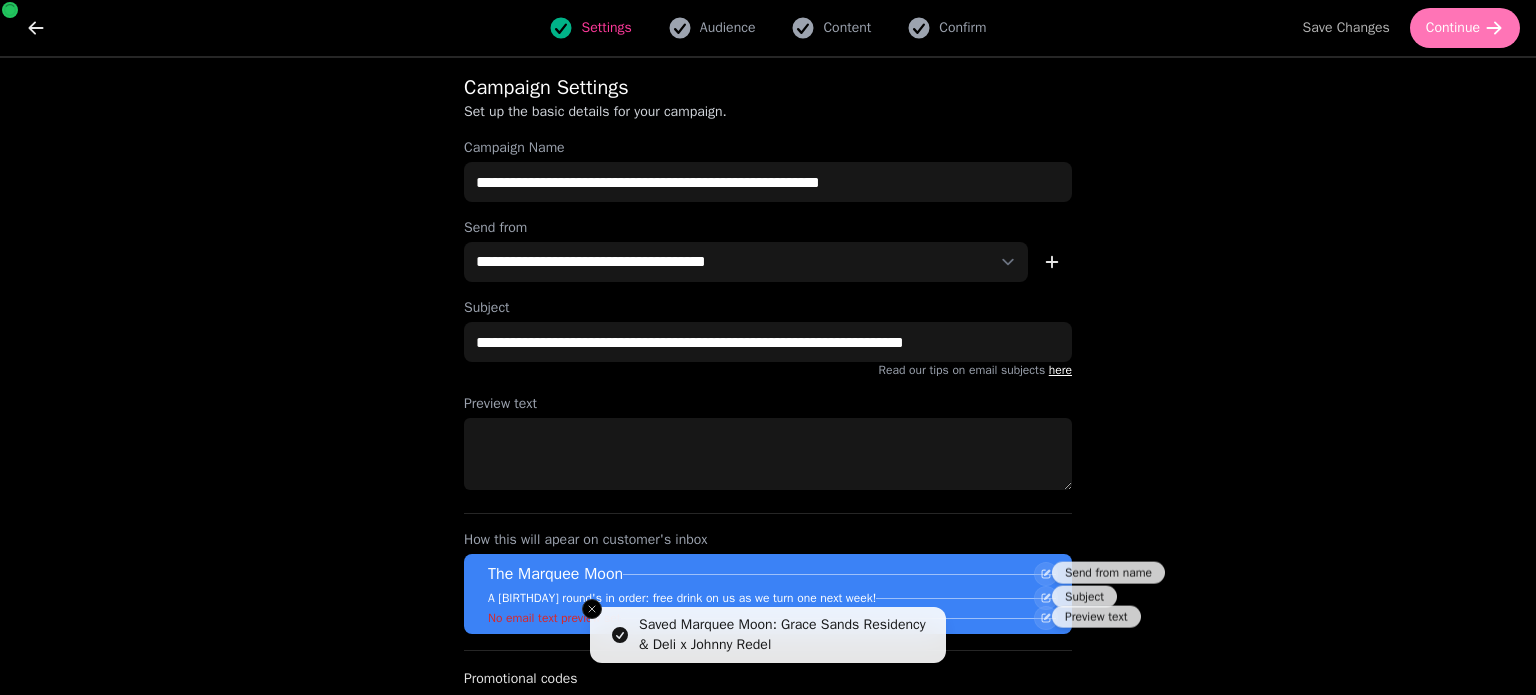 click on "Continue" at bounding box center (1453, 28) 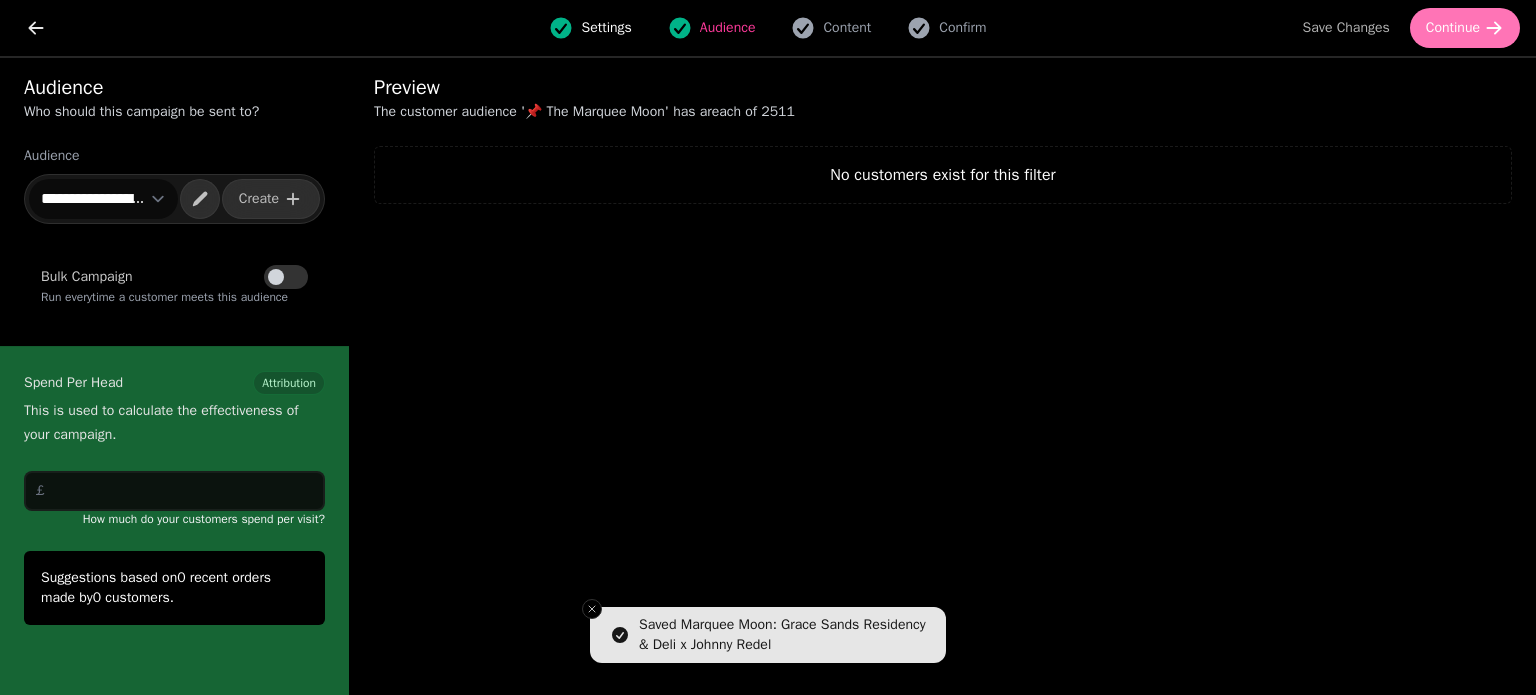 click on "Continue" at bounding box center [1453, 28] 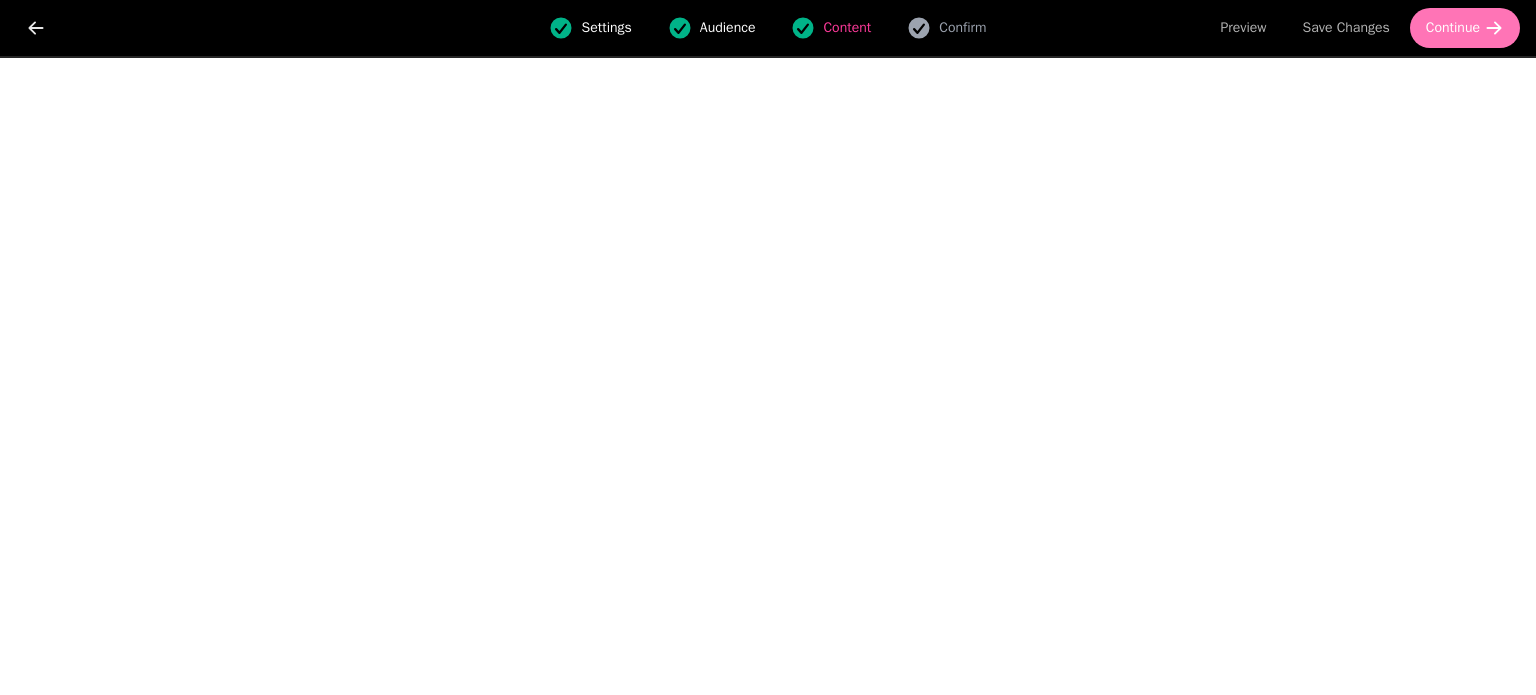 click on "Continue" at bounding box center [1465, 28] 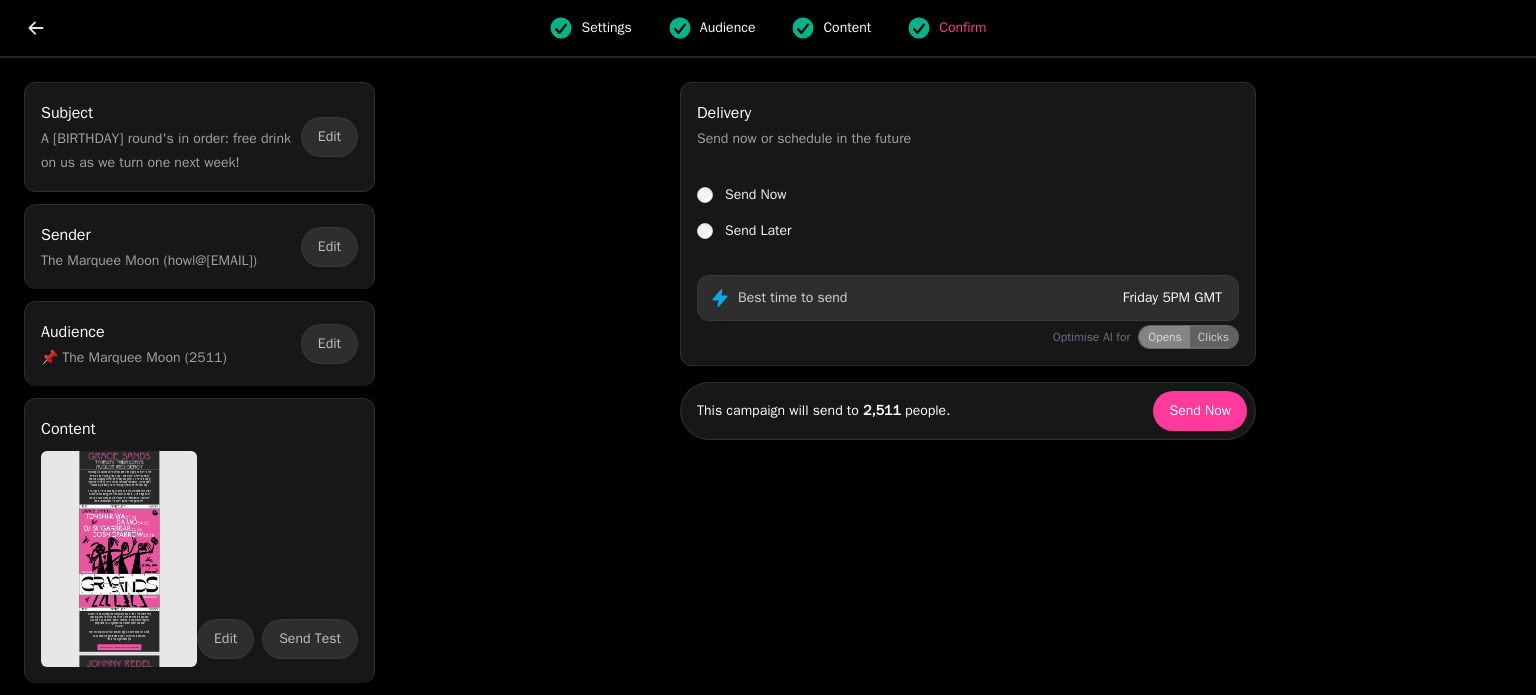scroll, scrollTop: 0, scrollLeft: 0, axis: both 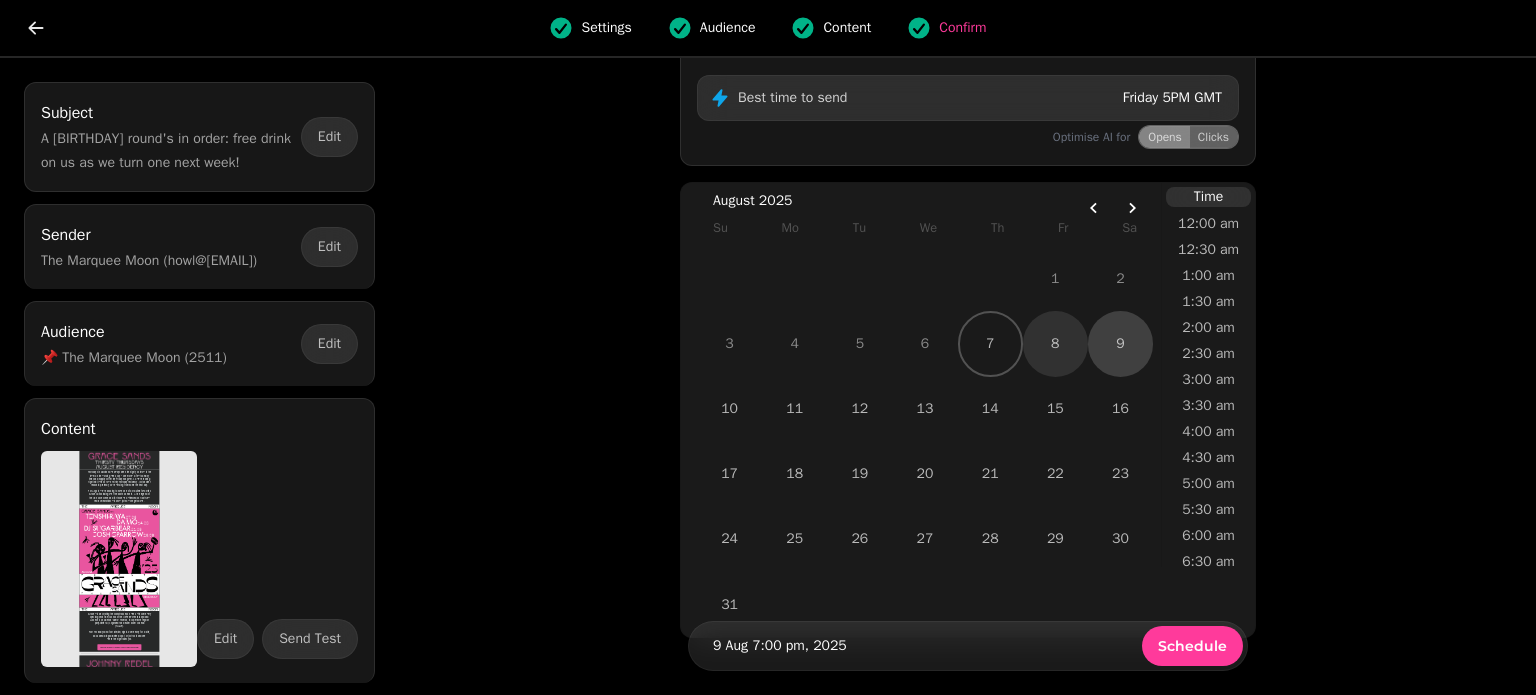 click on "8" at bounding box center (1055, 343) 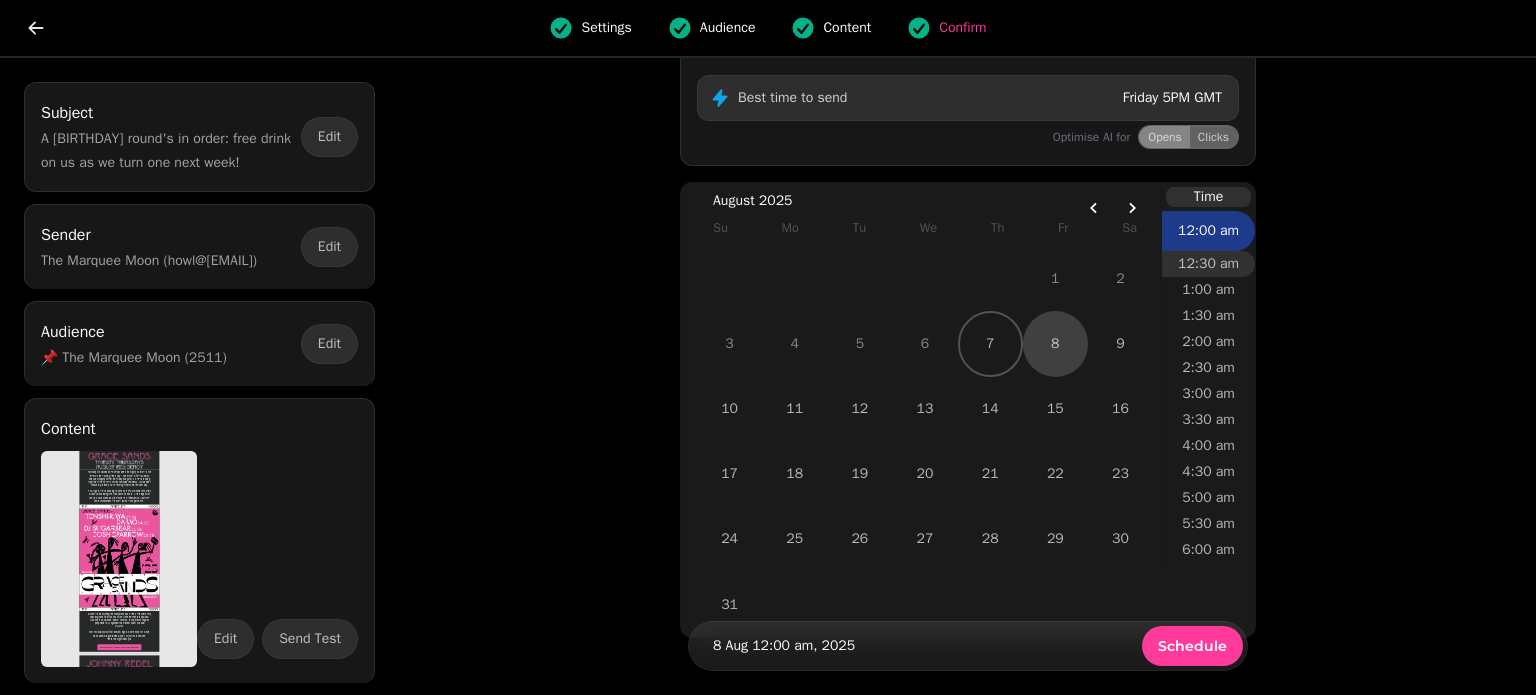 scroll, scrollTop: 251, scrollLeft: 0, axis: vertical 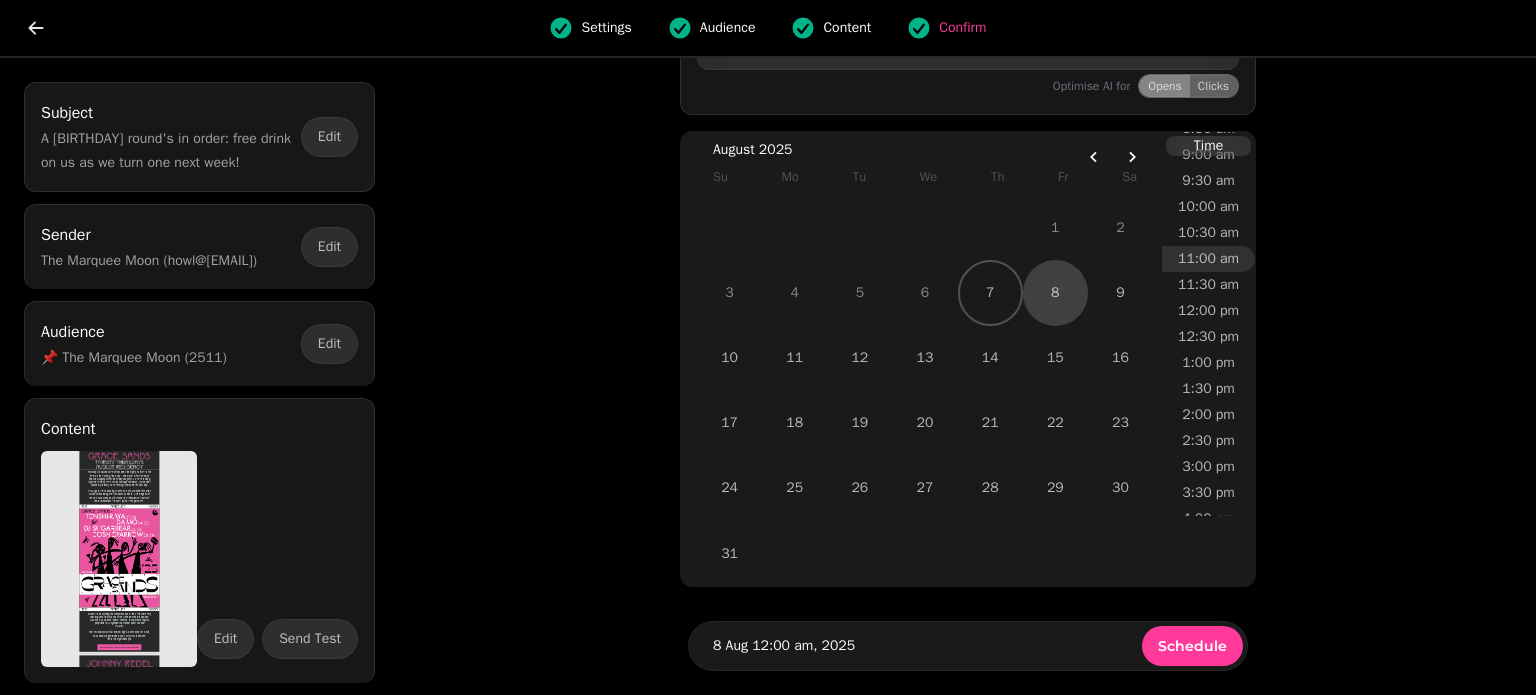 click on "11:00 am" at bounding box center [1208, 259] 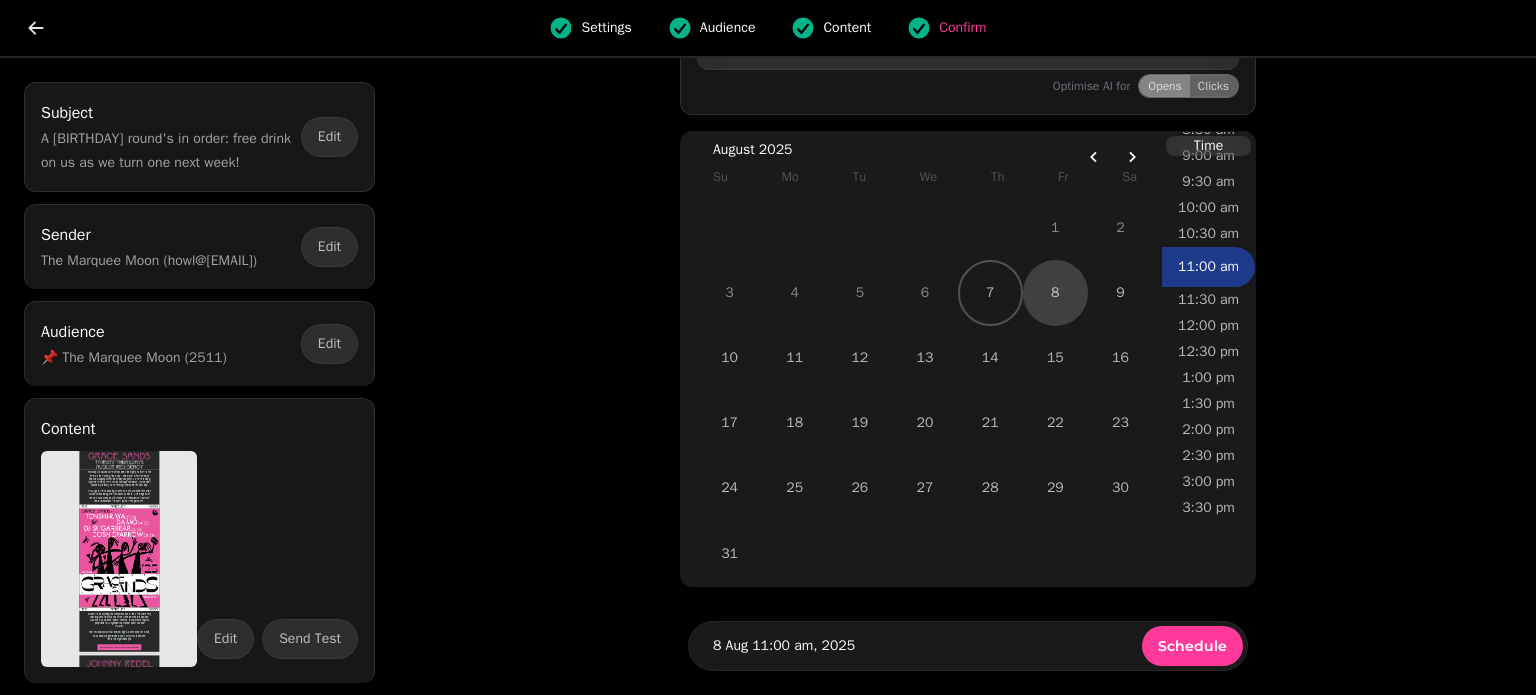 click on "Subject A birthday round's in order: free drink on us as we turn one next week! Edit Sender The Marquee Moon (howl@themarqueemoon.uk) Edit Audience 📌 The Marquee Moon (2511) Edit Content Edit Send Test Delivery Send now or schedule in the future Send Now Send Later Best time to send Friday 5PM GMT Optimise AI for Opens Clicks August 2025 Su Mo Tu We Th Fr Sa 1 2 3 4 5 6 7 8 9 10 11 12 13 14 15 16 17 18 19 20 21 22 23 24 25 26 27 28 29 30 31 Time 12:00 am 12:30 am 1:00 am 1:30 am 2:00 am 2:30 am 3:00 am 3:30 am 4:00 am 4:30 am 5:00 am 5:30 am 6:00 am 6:30 am 7:00 am 7:30 am 8:00 am 8:30 am 9:00 am 9:30 am 10:00 am 10:30 am 11:00 am 11:30 am 12:00 pm 12:30 pm 1:00 pm 1:30 pm 2:00 pm 2:30 pm 3:00 pm 3:30 pm 4:00 pm 4:30 pm 5:00 pm 5:30 pm 6:00 pm 6:30 pm 7:00 pm 7:30 pm 8:00 pm 8:30 pm 9:00 pm 9:30 pm 10:00 pm 10:30 pm 11:00 pm 11:30 pm 8 Aug 11:00 am, 2025 Schedule" at bounding box center [768, 376] 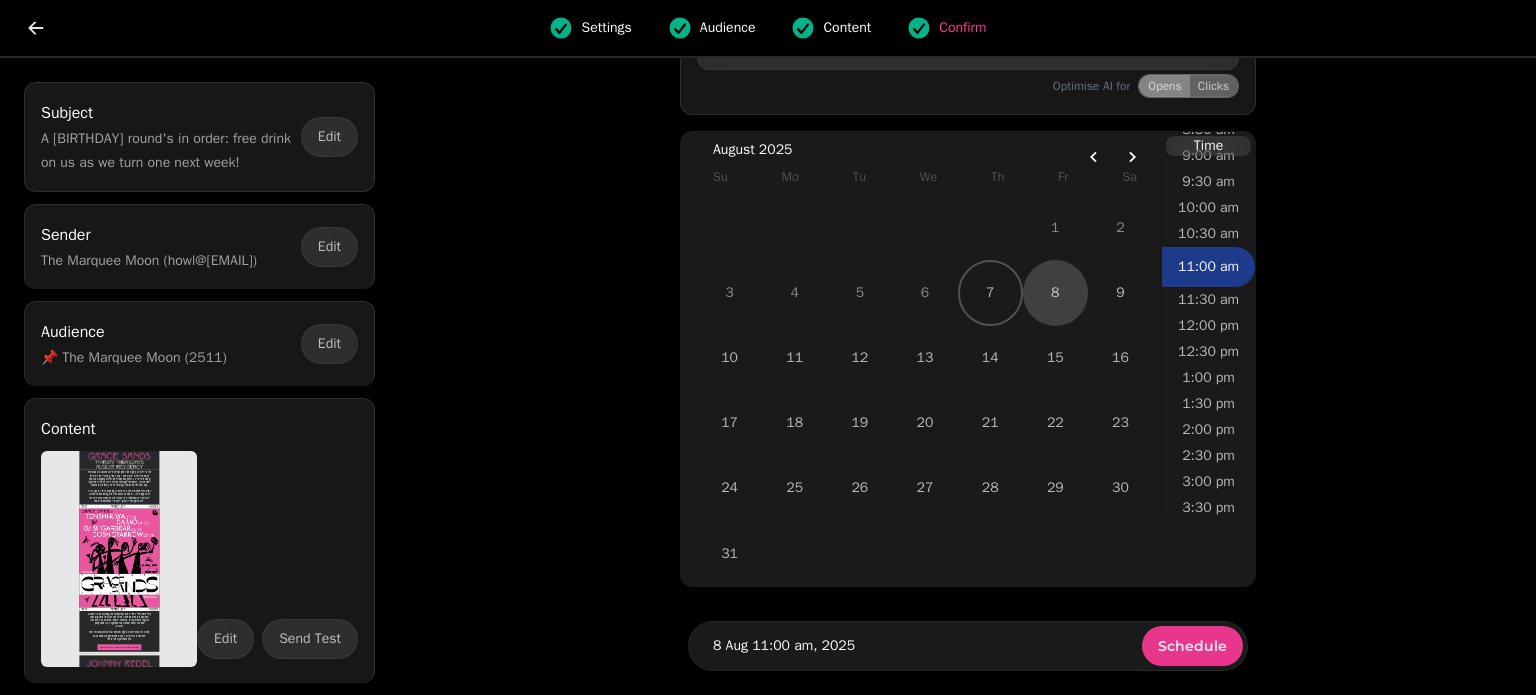 click on "Schedule" at bounding box center (1192, 646) 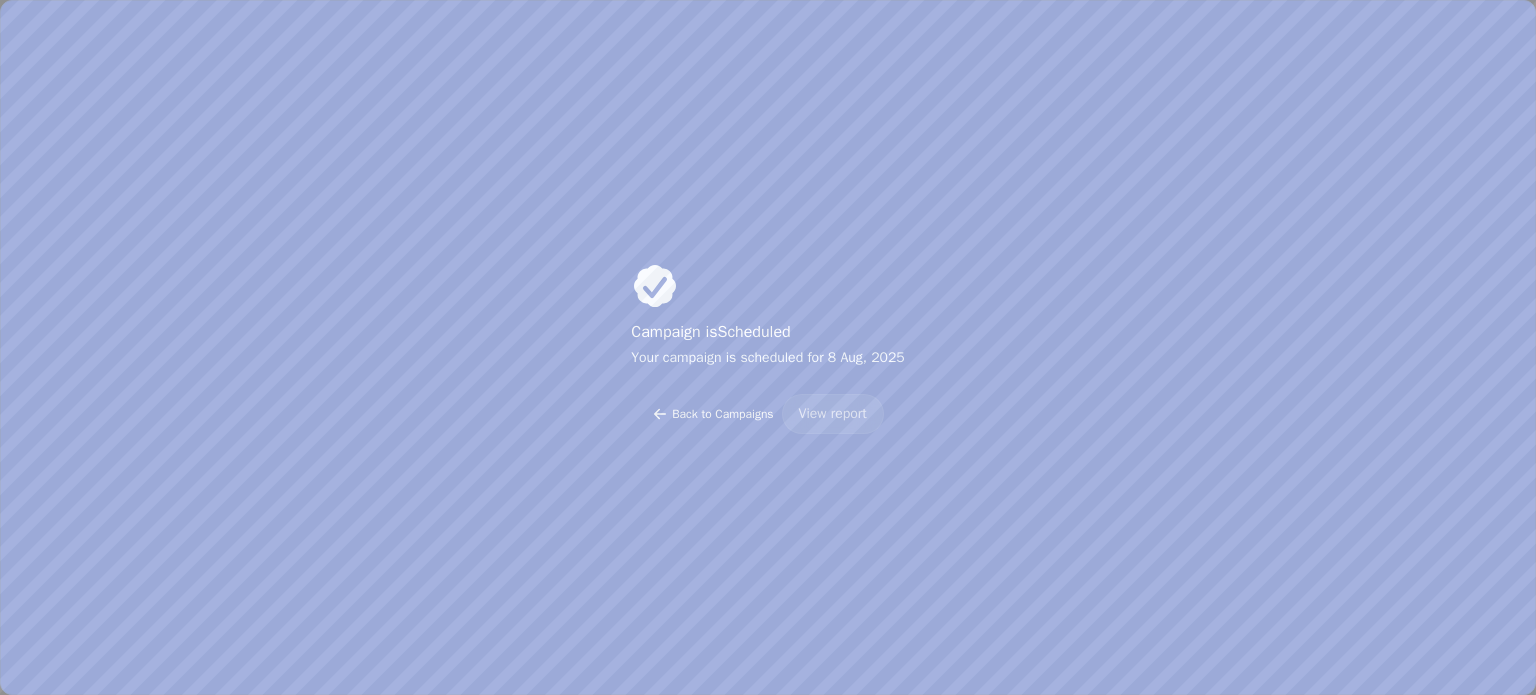 click on "Back to Campaigns" at bounding box center (712, 414) 